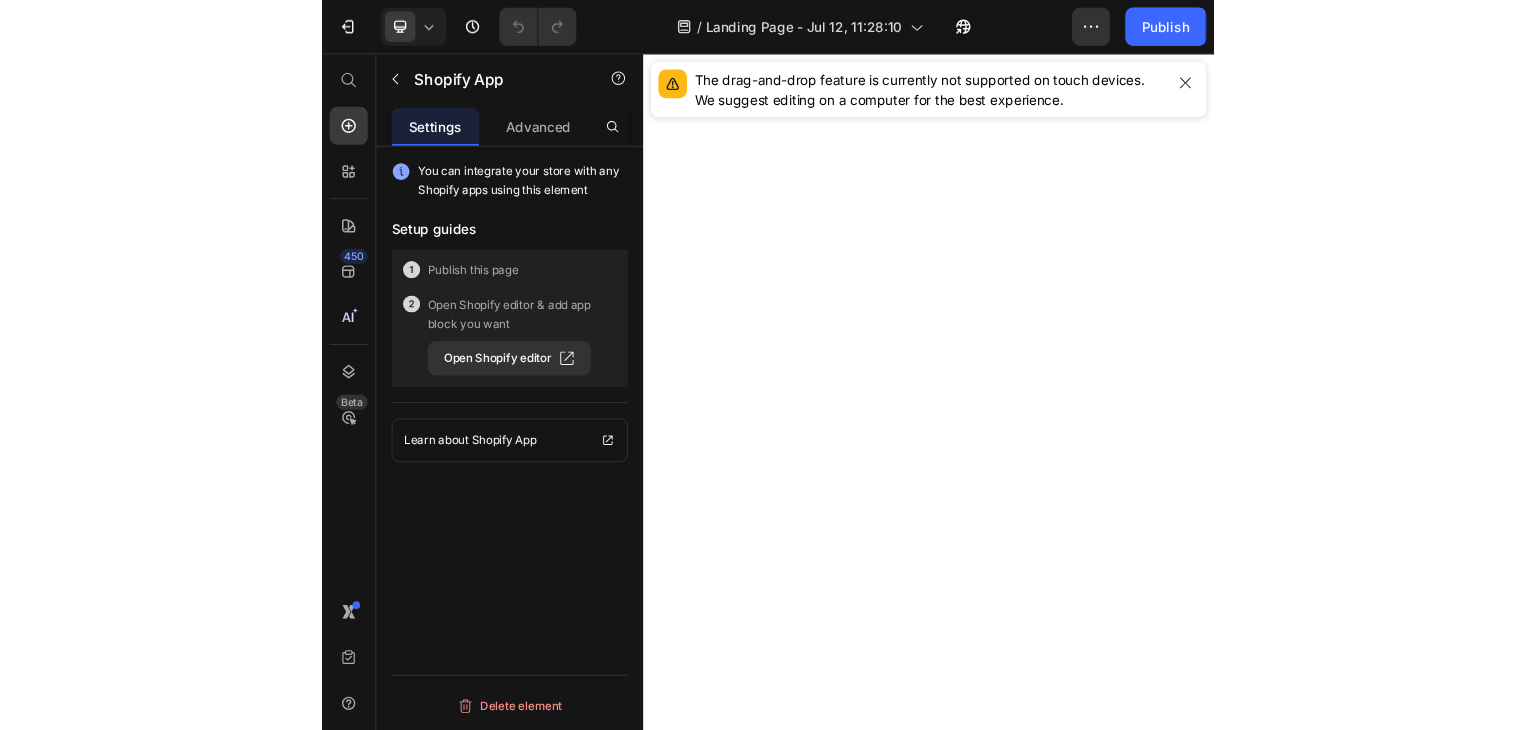 scroll, scrollTop: 0, scrollLeft: 0, axis: both 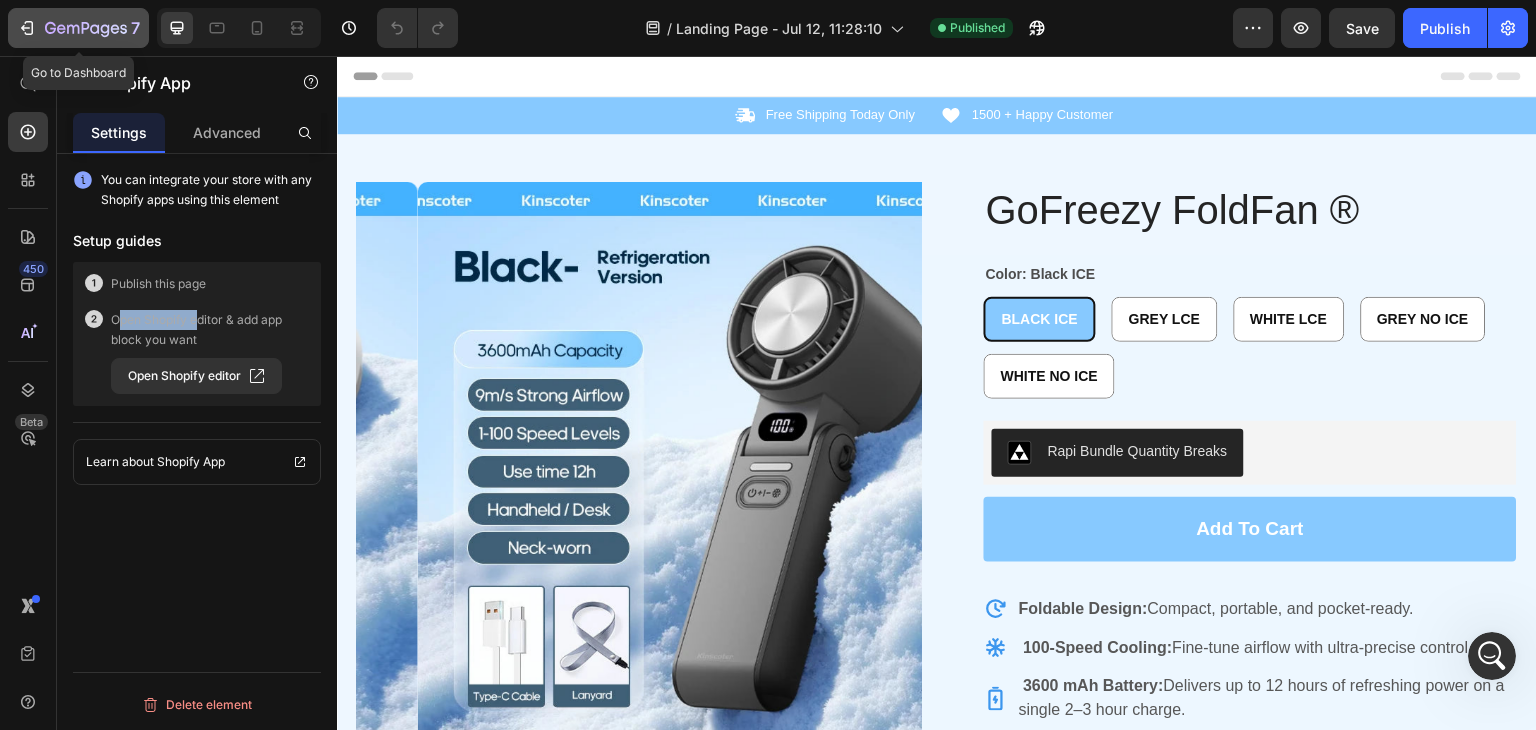 click 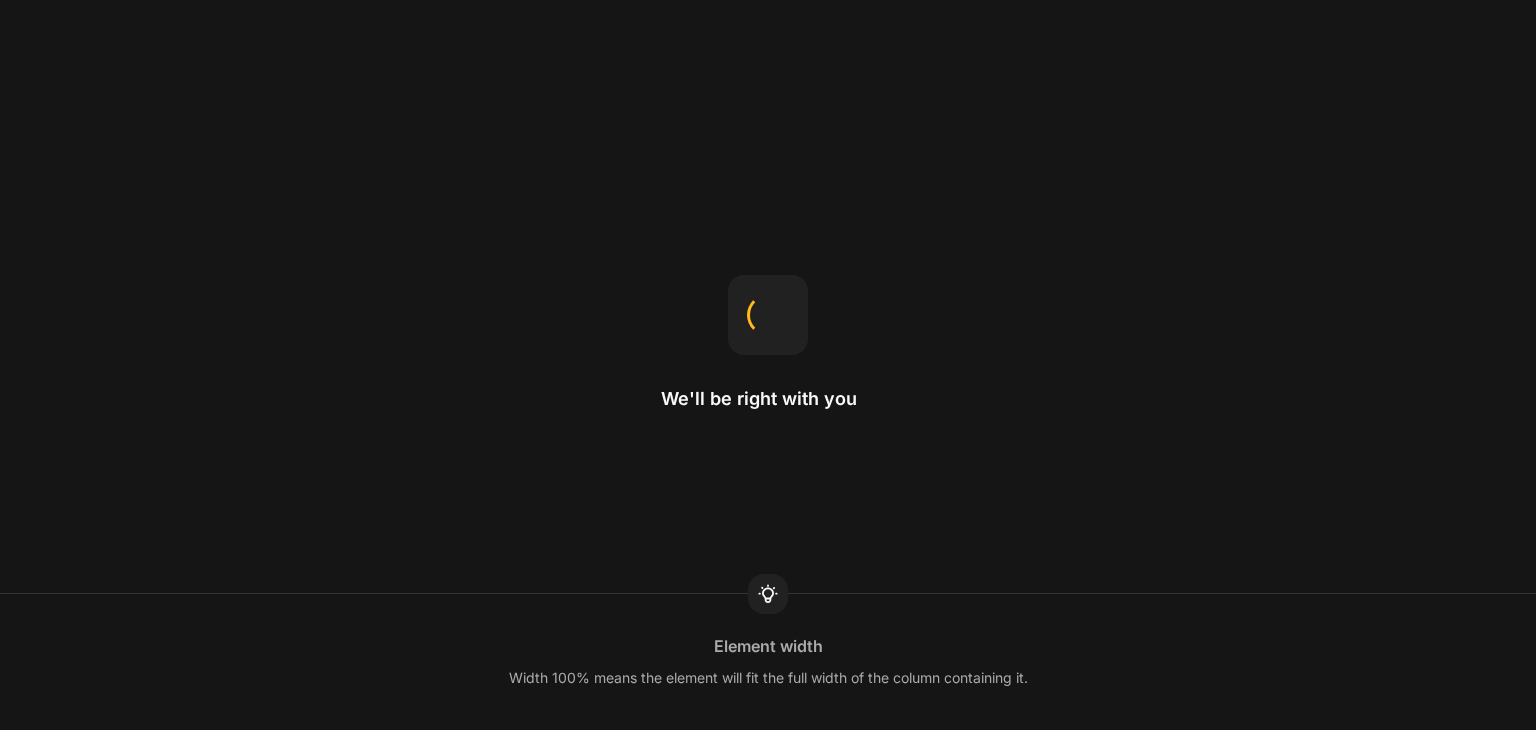 scroll, scrollTop: 0, scrollLeft: 0, axis: both 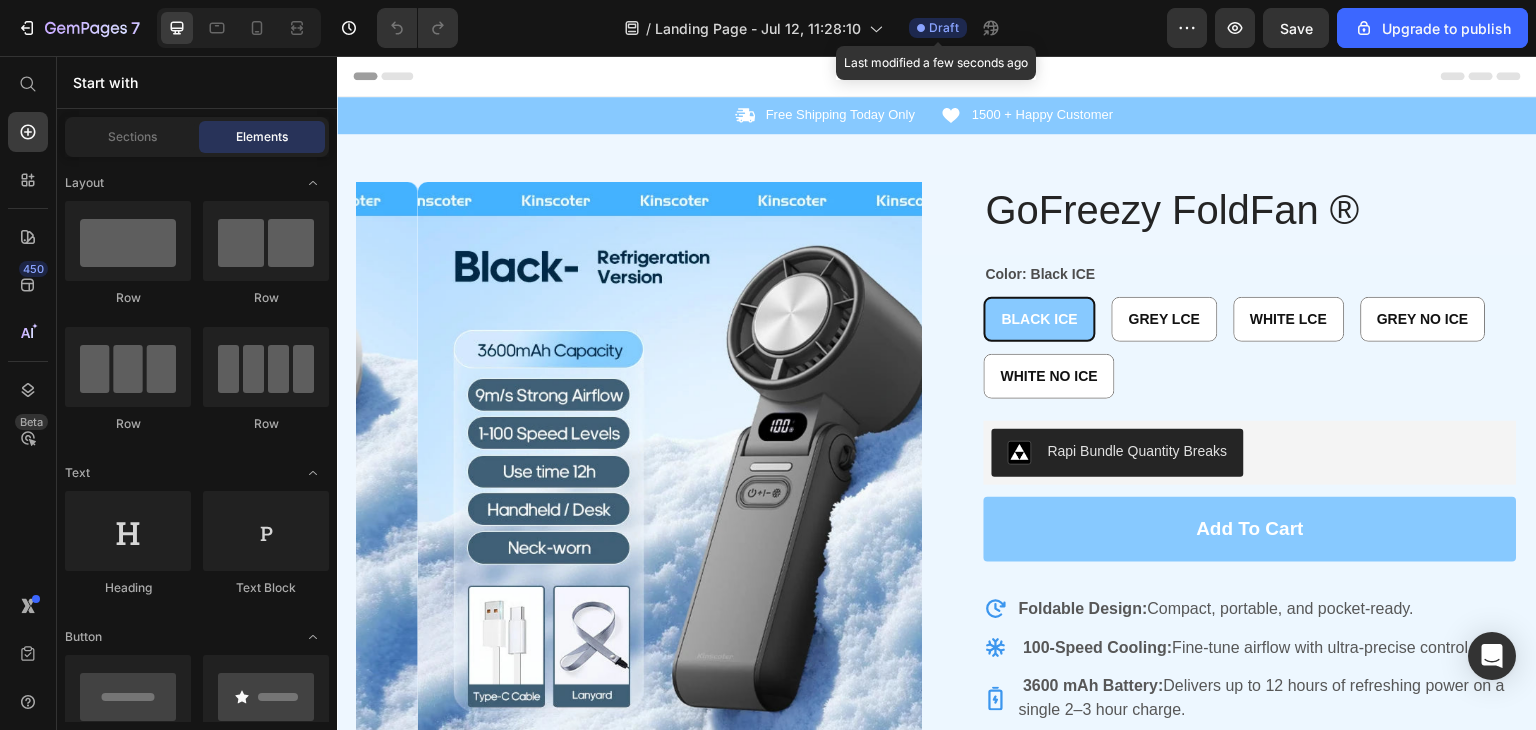 click on "Draft" at bounding box center [944, 28] 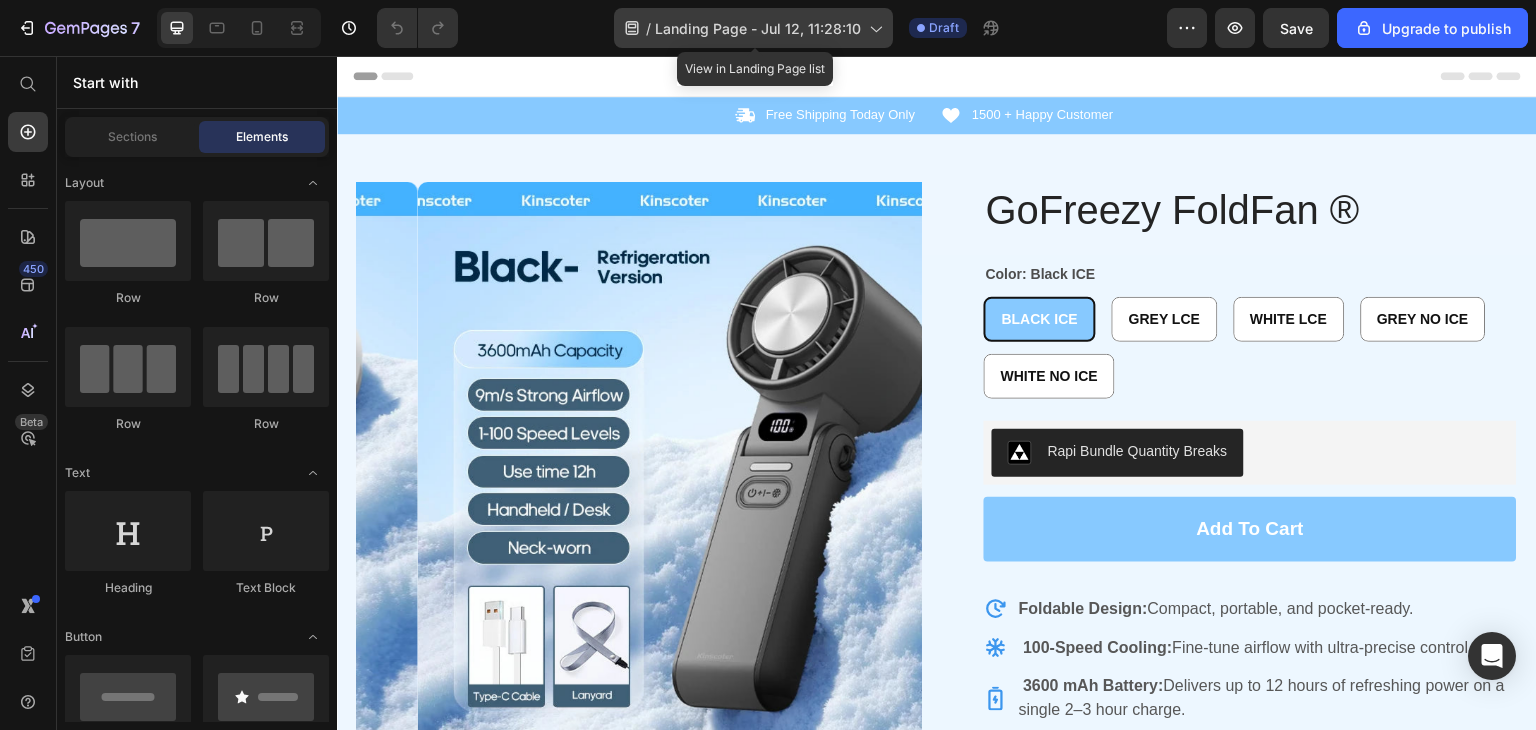click on "/  Landing Page - Jul 12, 11:28:10" 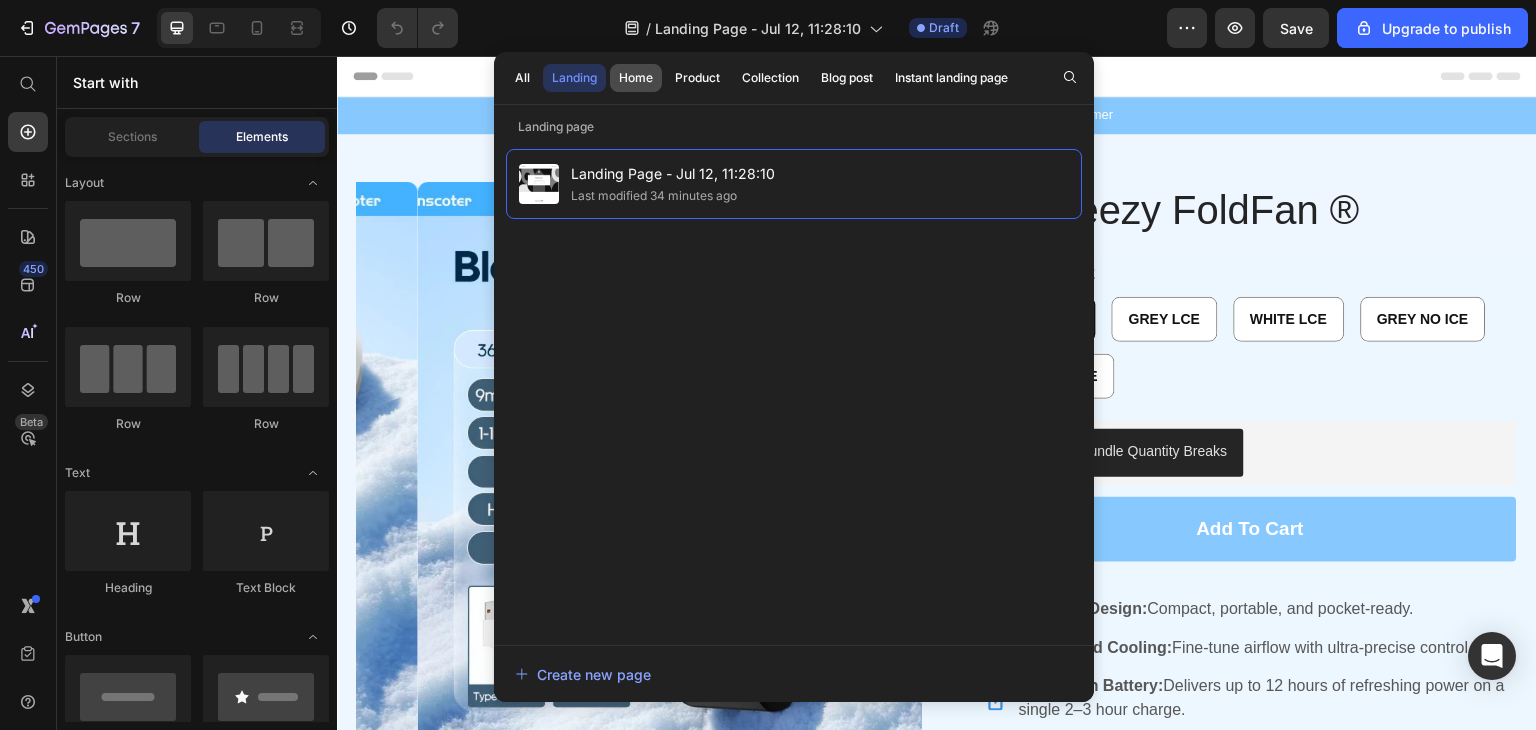 click on "Home" at bounding box center (636, 78) 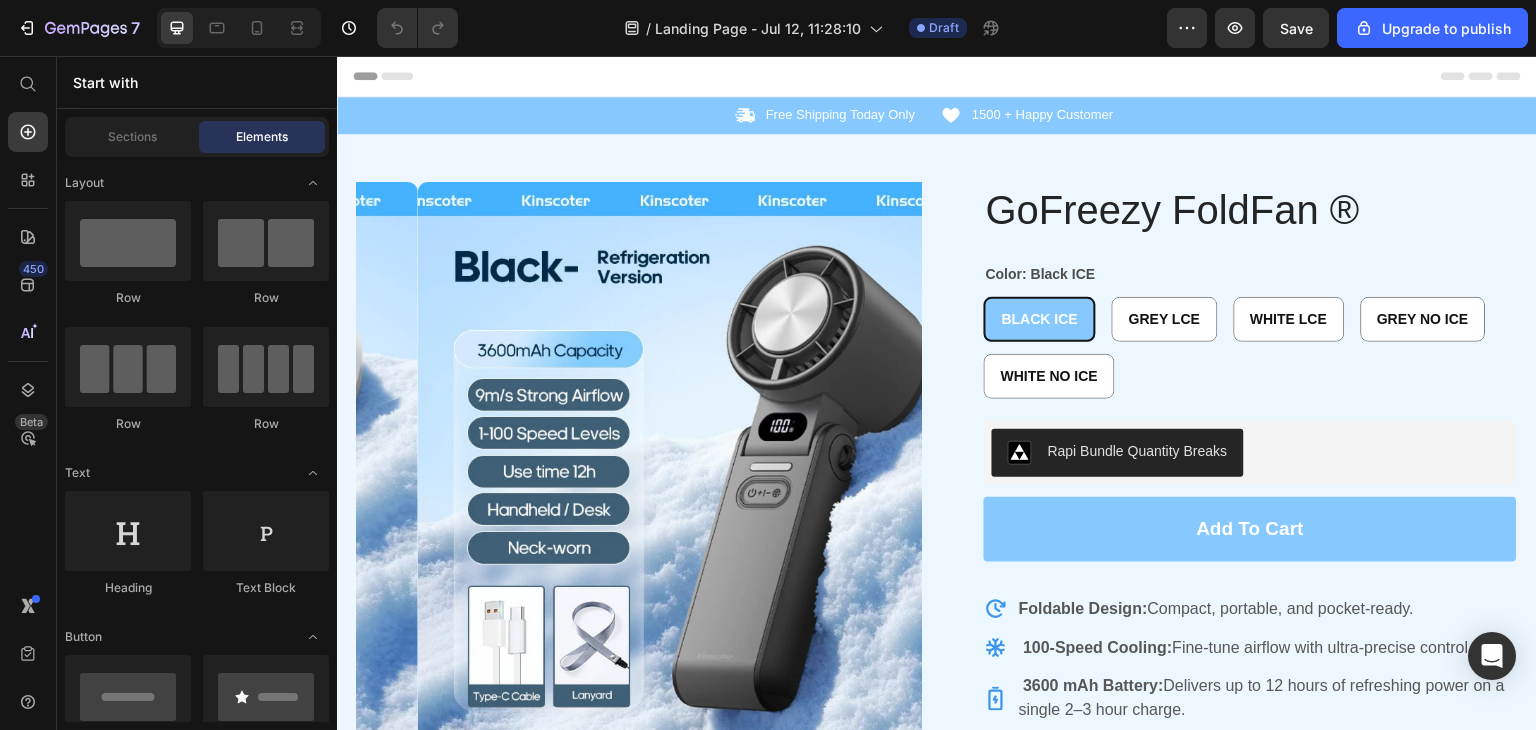 click on "/  Landing Page - Jul 12, 11:28:10 Draft" 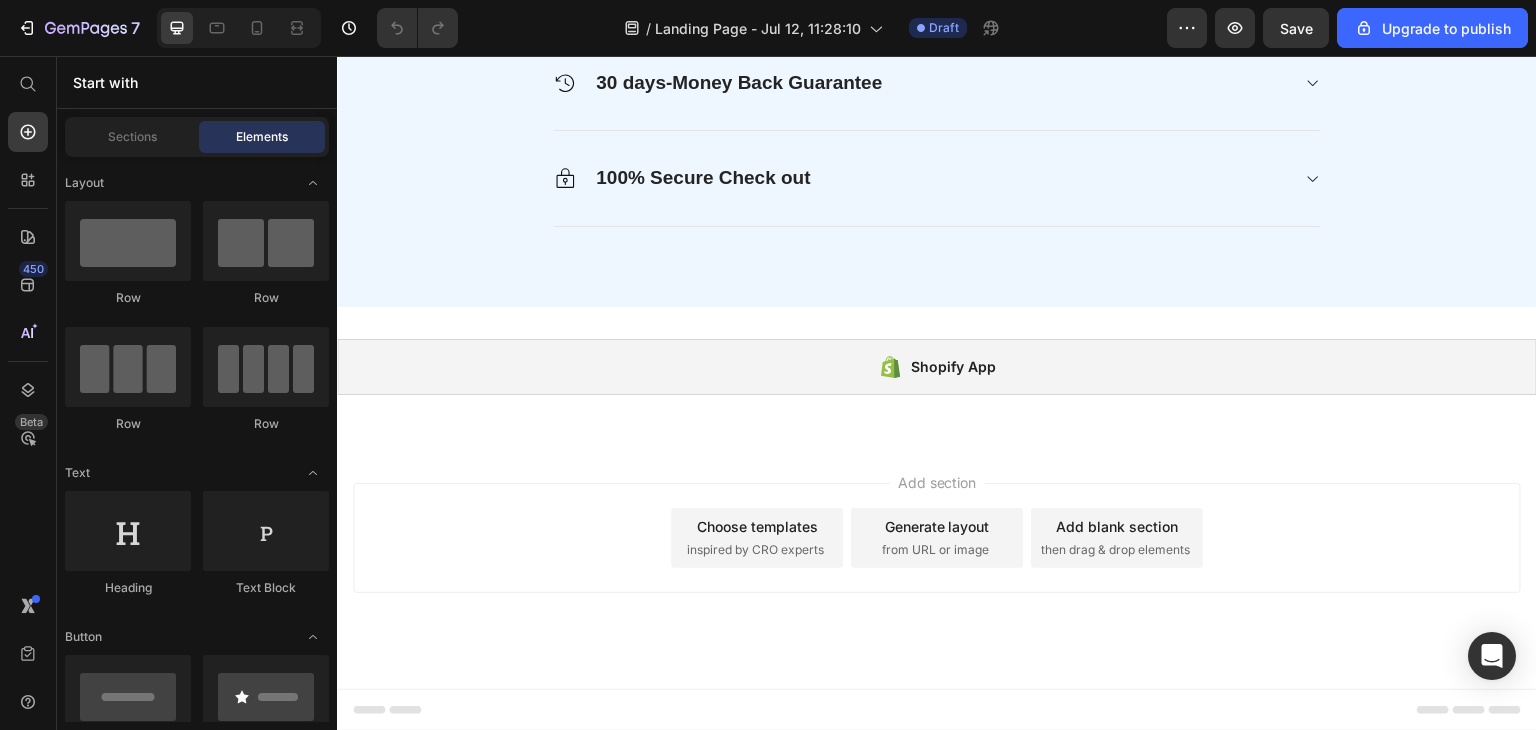 scroll, scrollTop: 2596, scrollLeft: 0, axis: vertical 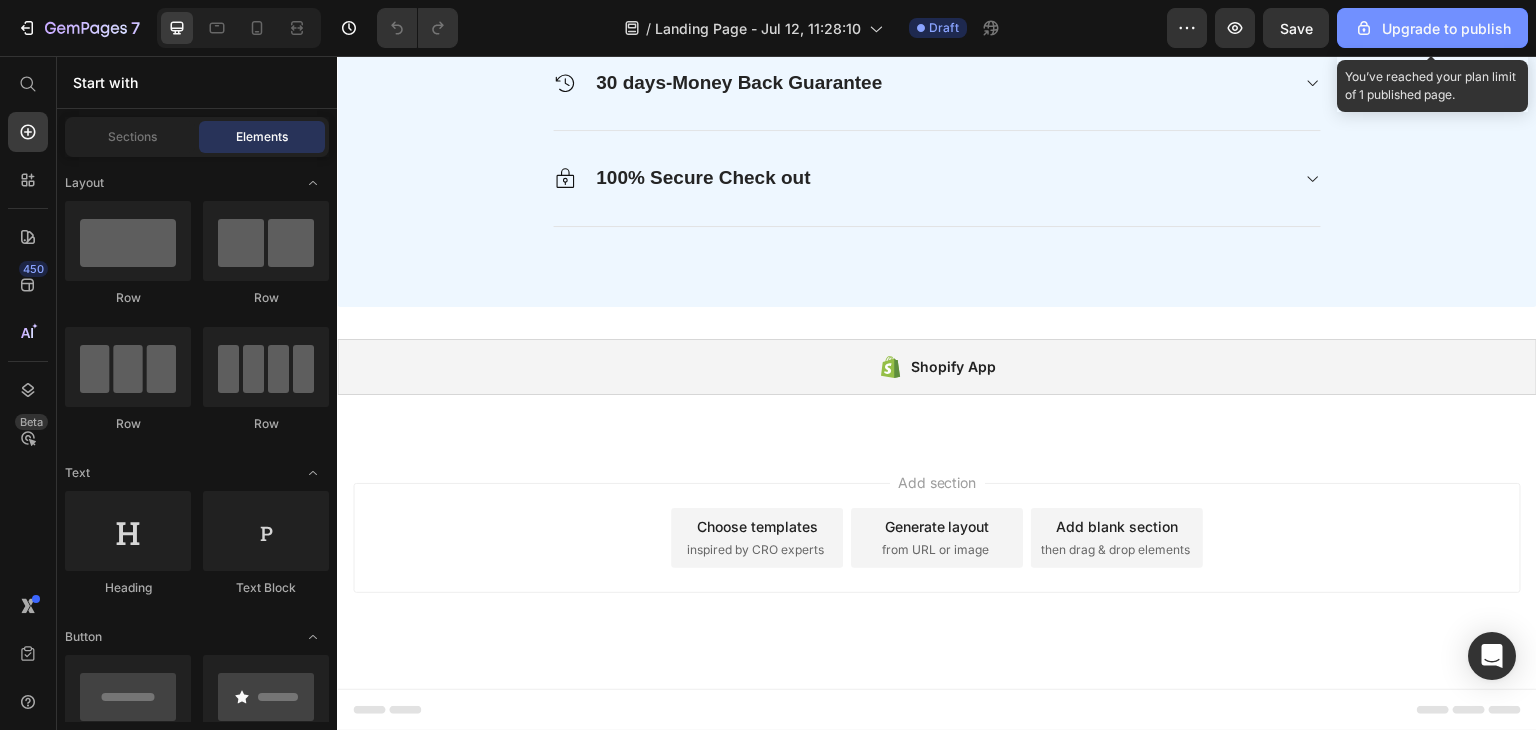 click on "Upgrade to publish" at bounding box center [1432, 28] 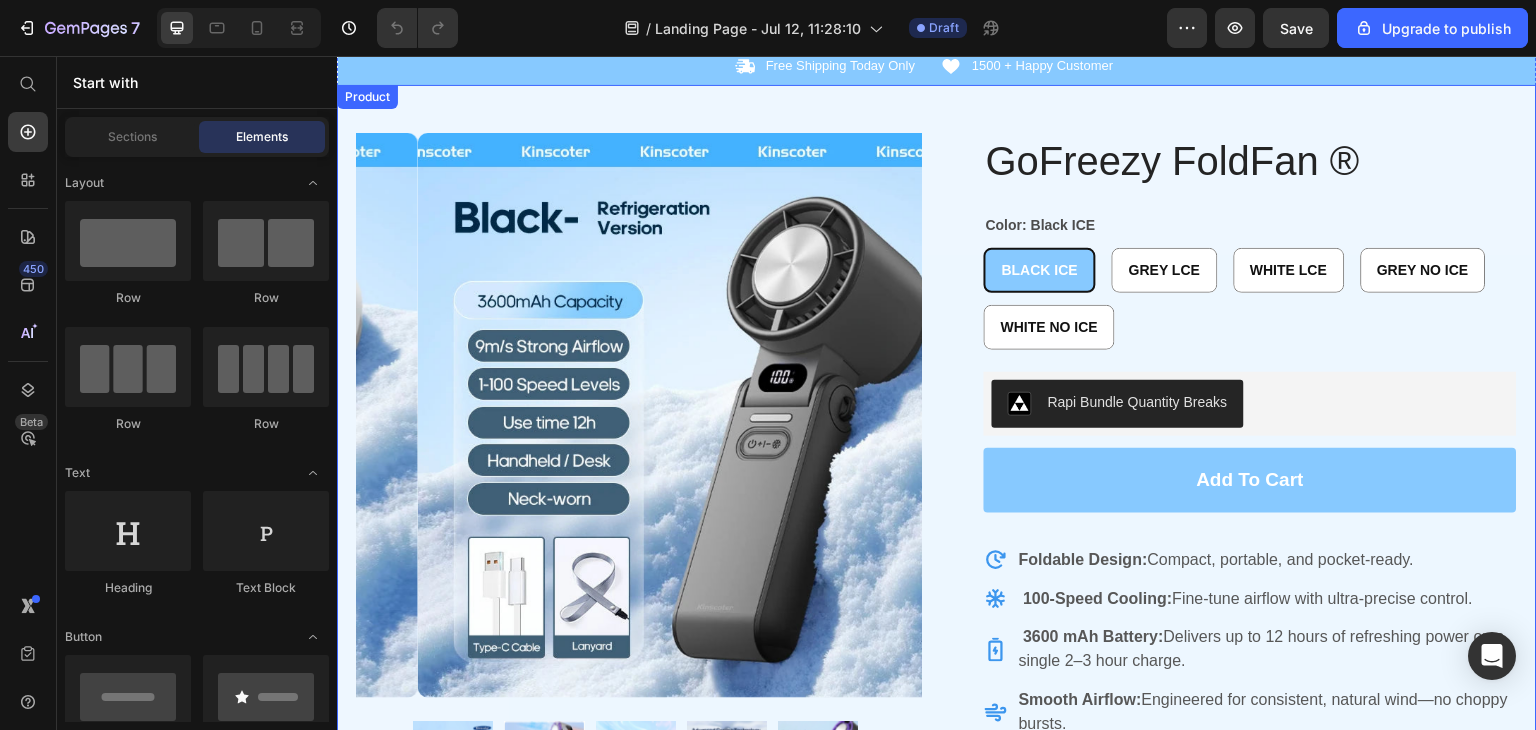 scroll, scrollTop: 0, scrollLeft: 0, axis: both 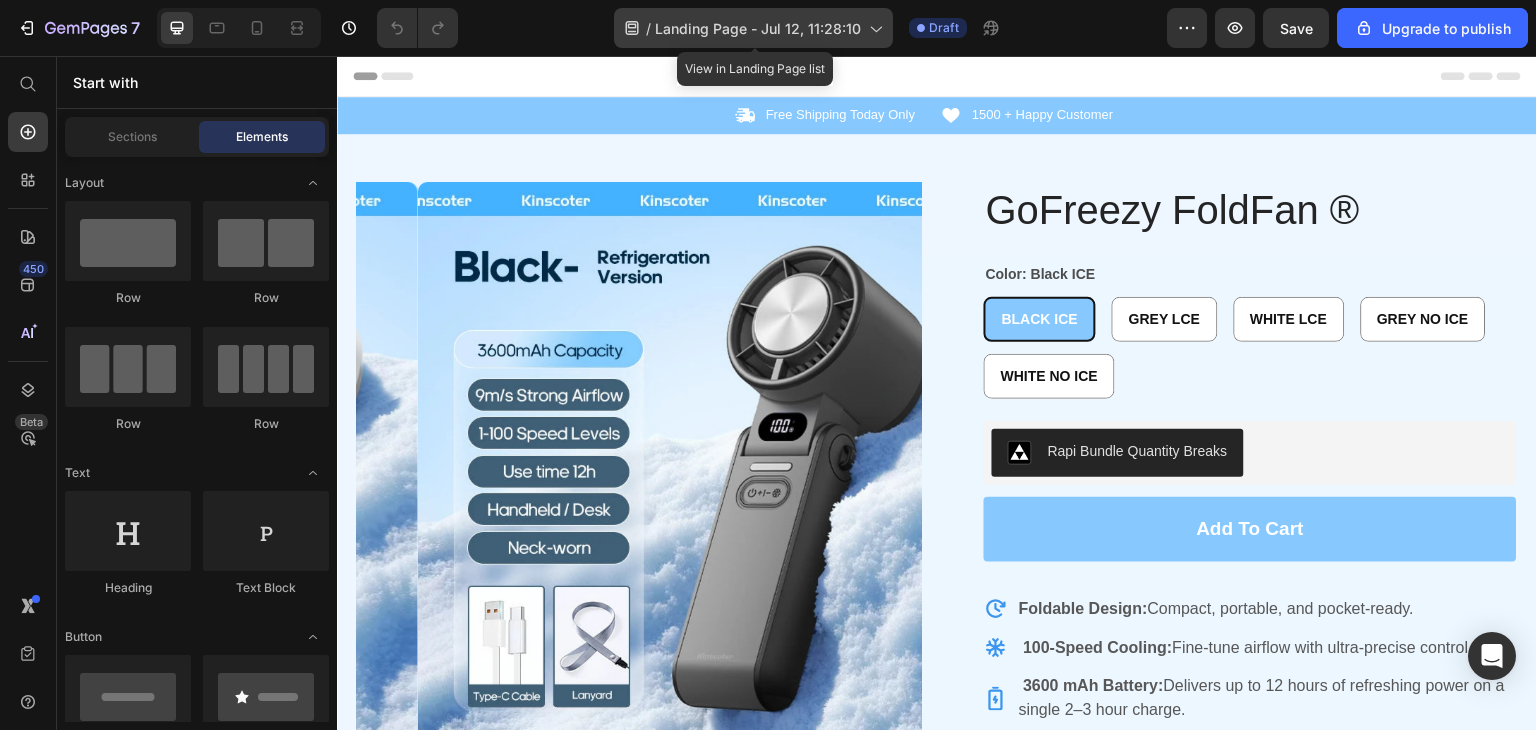 click on "Landing Page - Jul 12, 11:28:10" at bounding box center (758, 28) 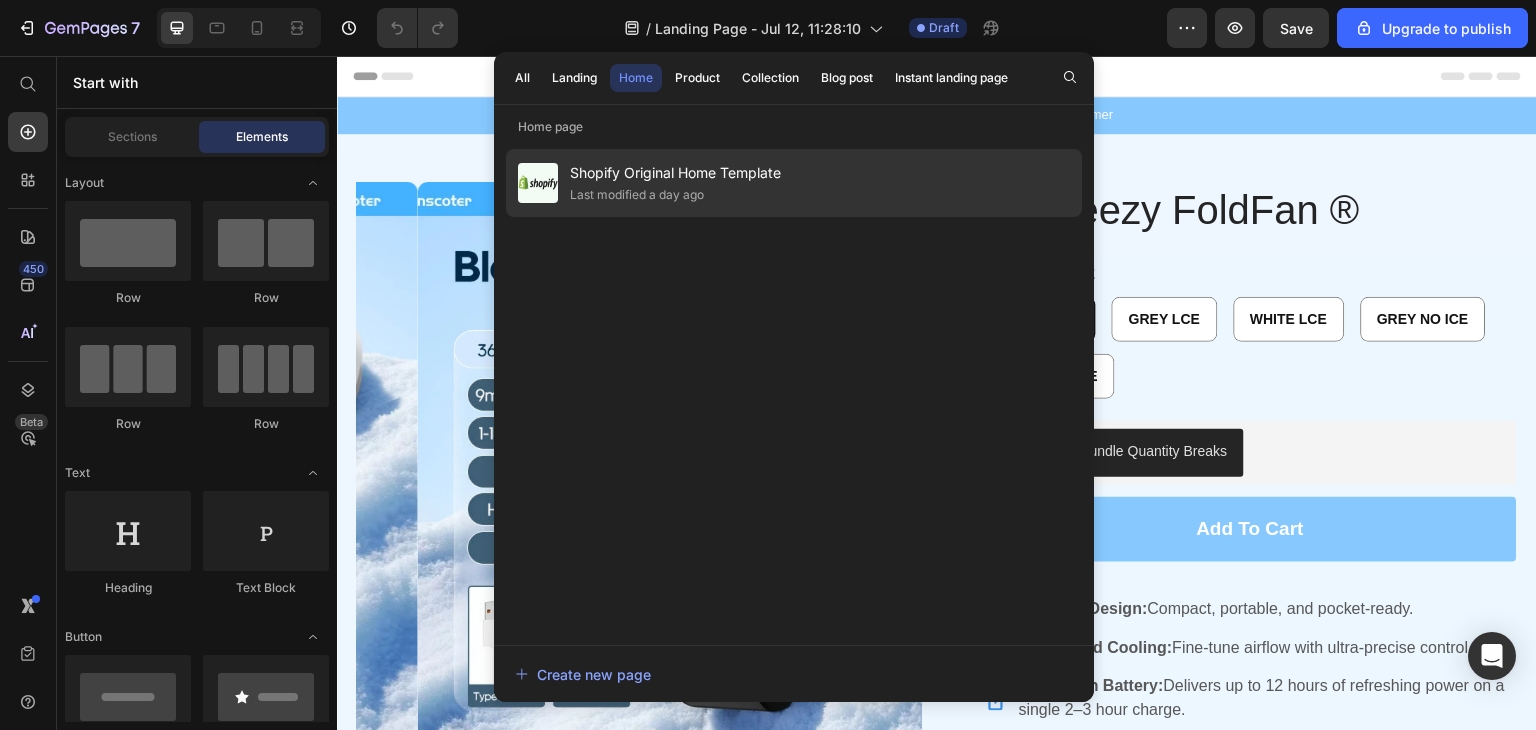 click on "Shopify Original Home Template" at bounding box center [675, 173] 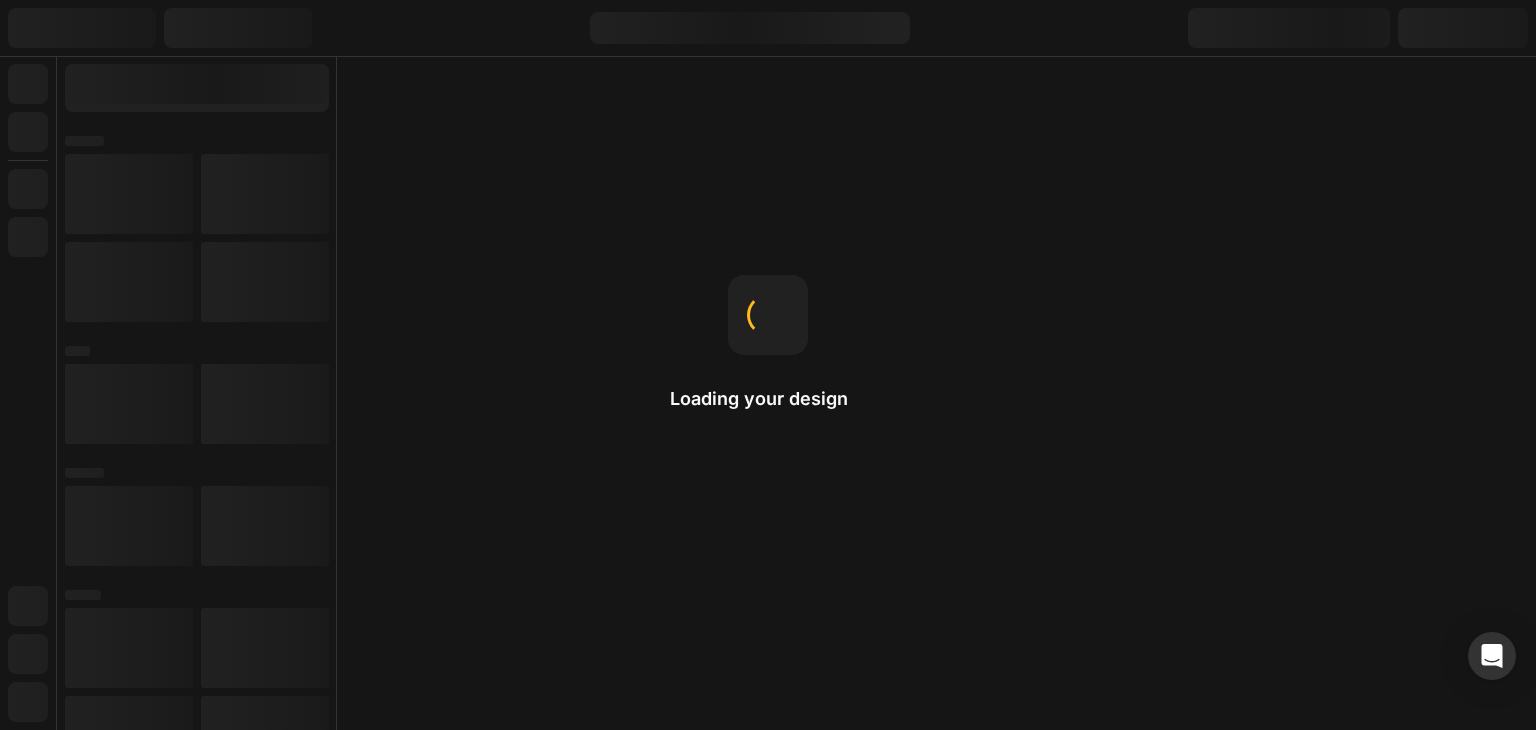 scroll, scrollTop: 0, scrollLeft: 0, axis: both 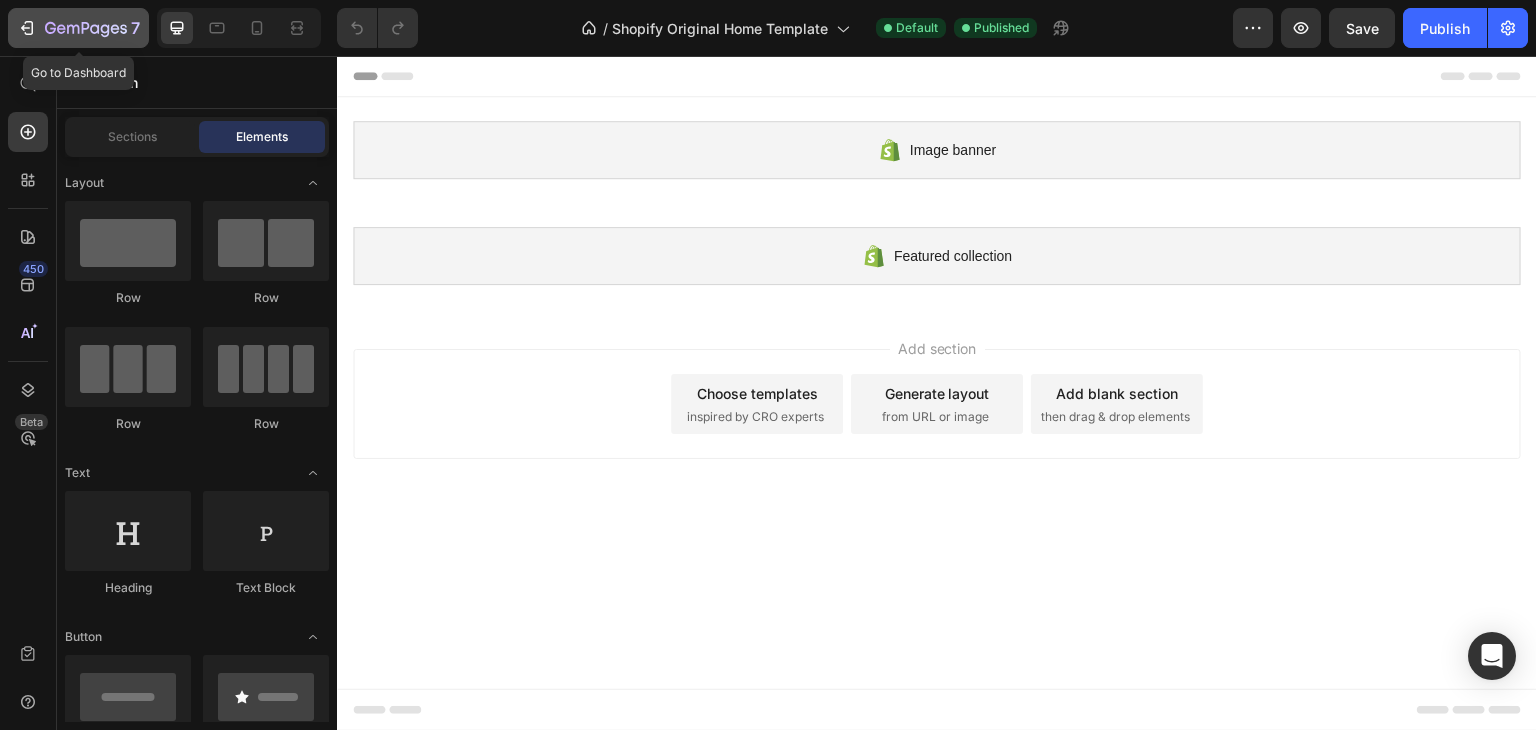 click on "7" 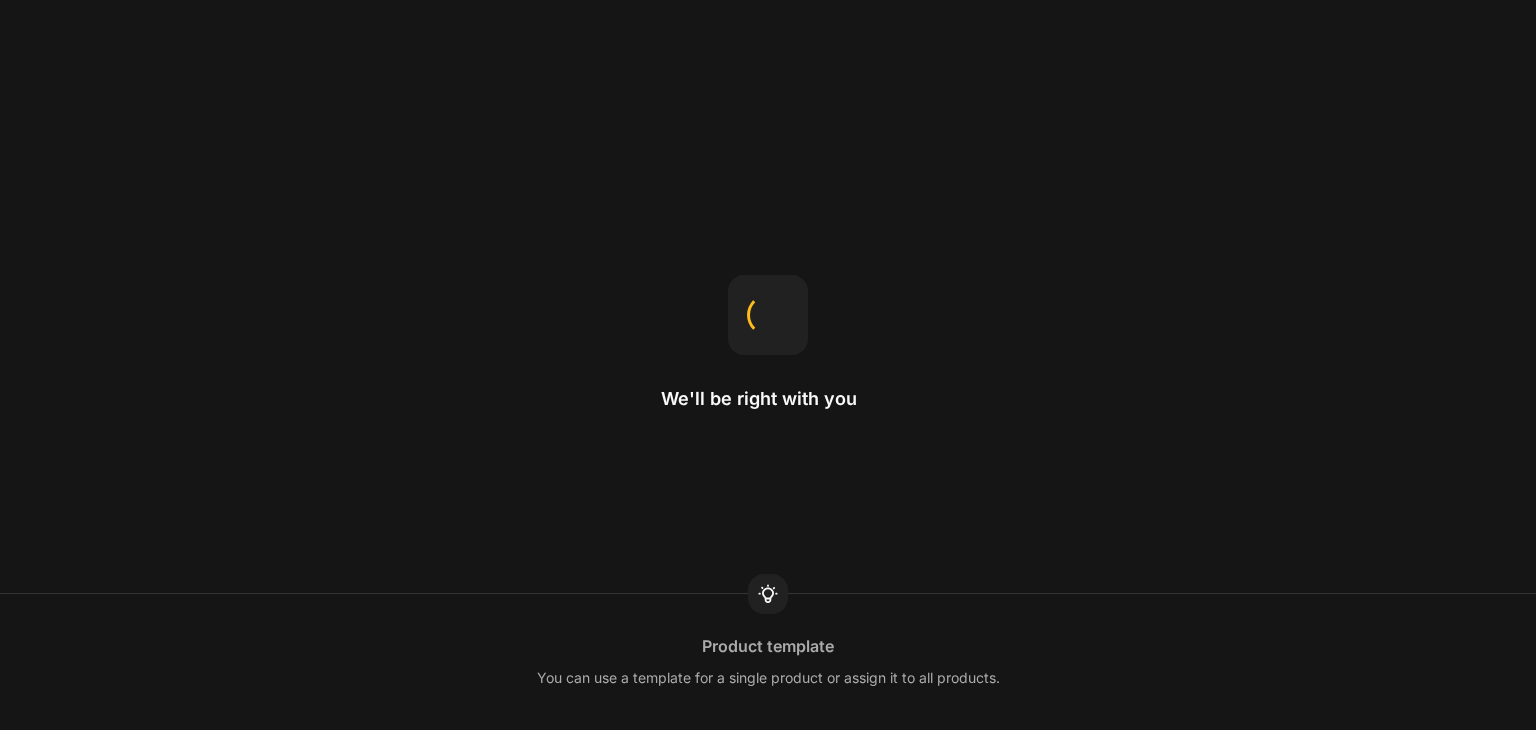 scroll, scrollTop: 0, scrollLeft: 0, axis: both 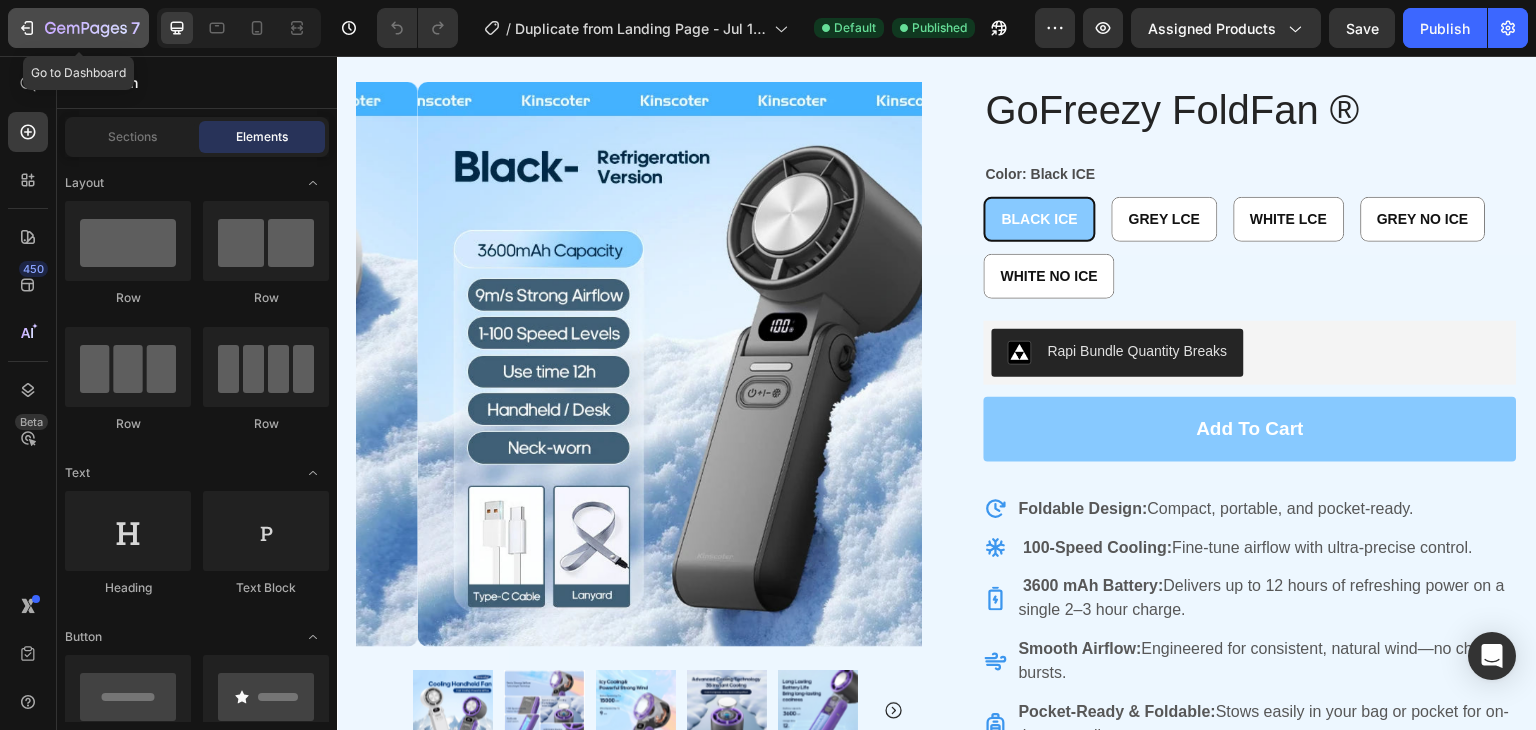 click on "7" 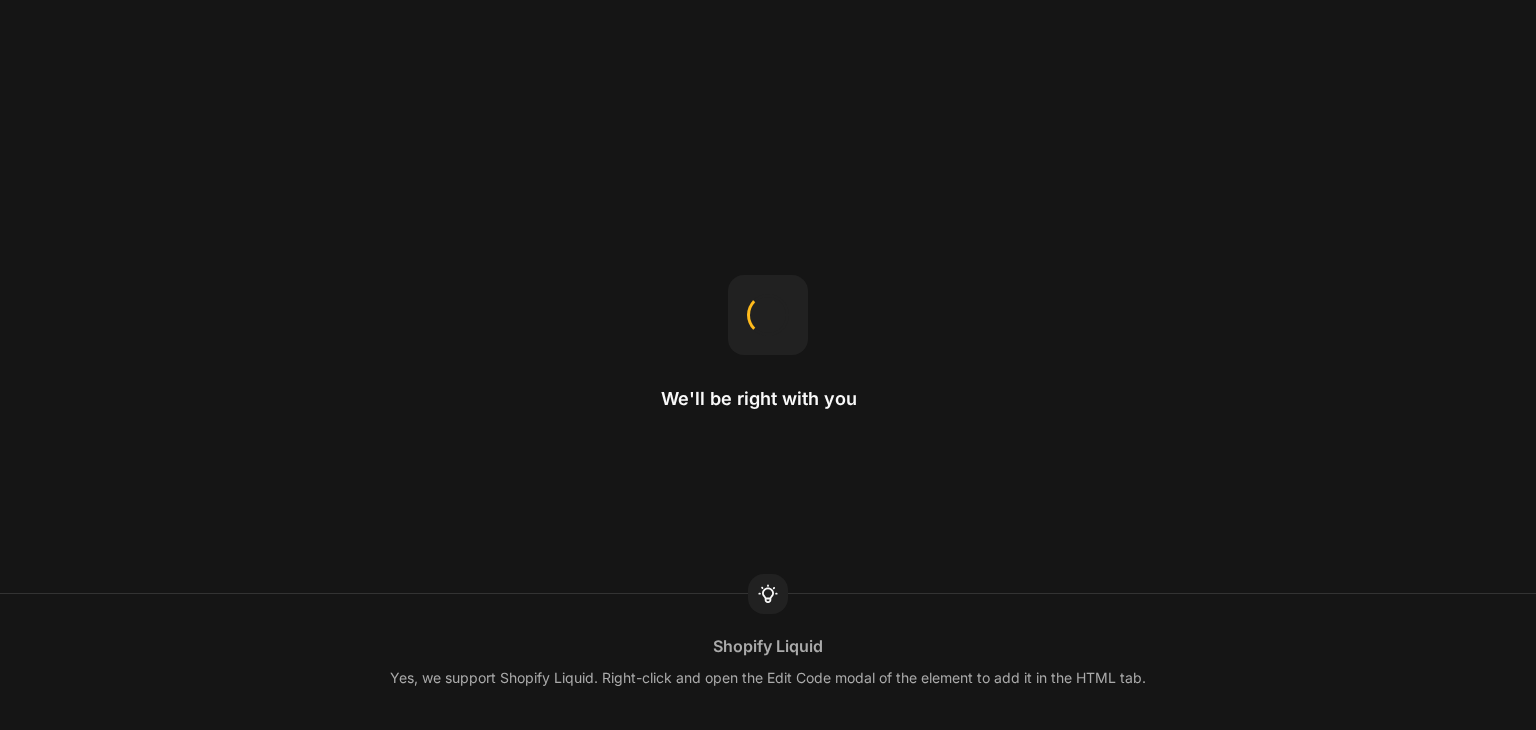scroll, scrollTop: 0, scrollLeft: 0, axis: both 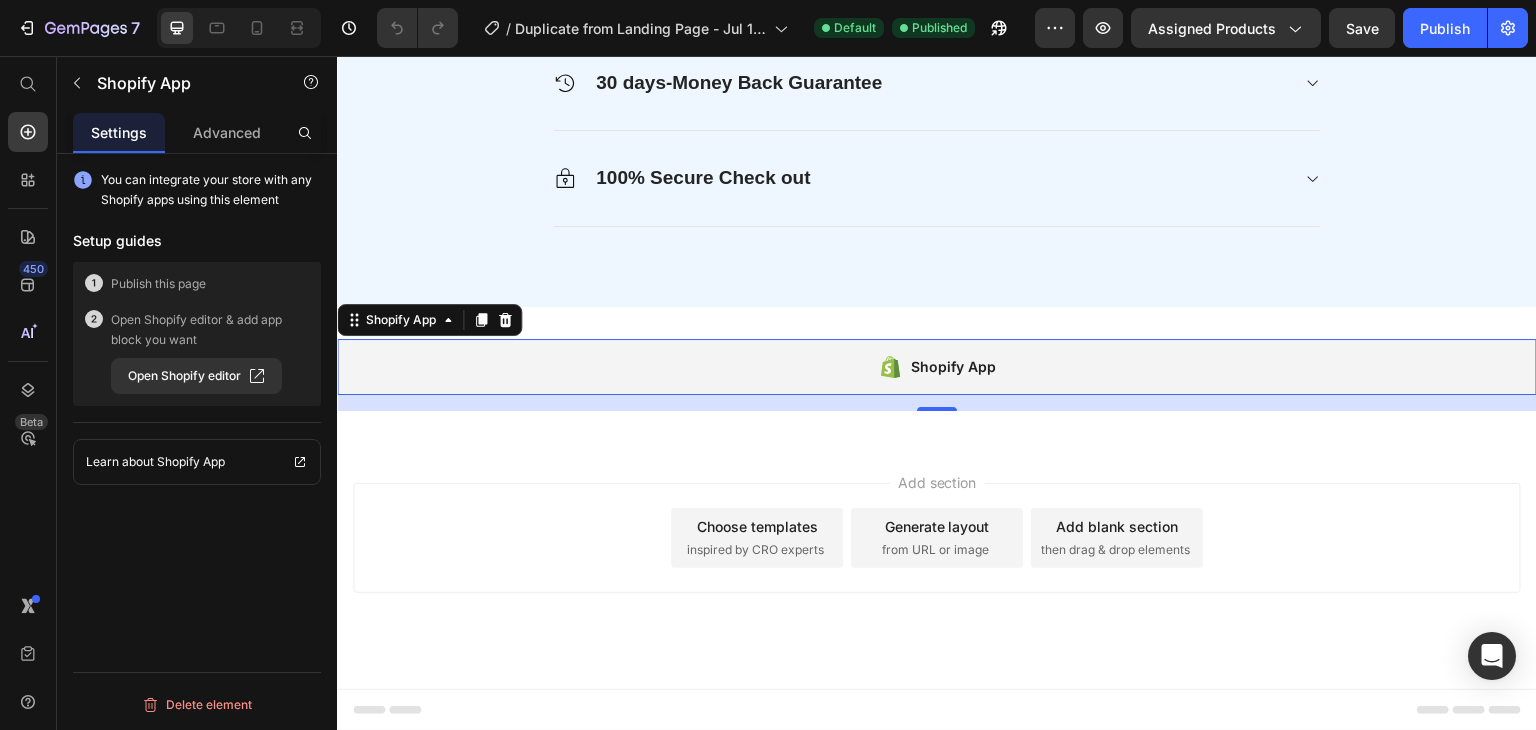 click on "Shopify App" at bounding box center (937, 367) 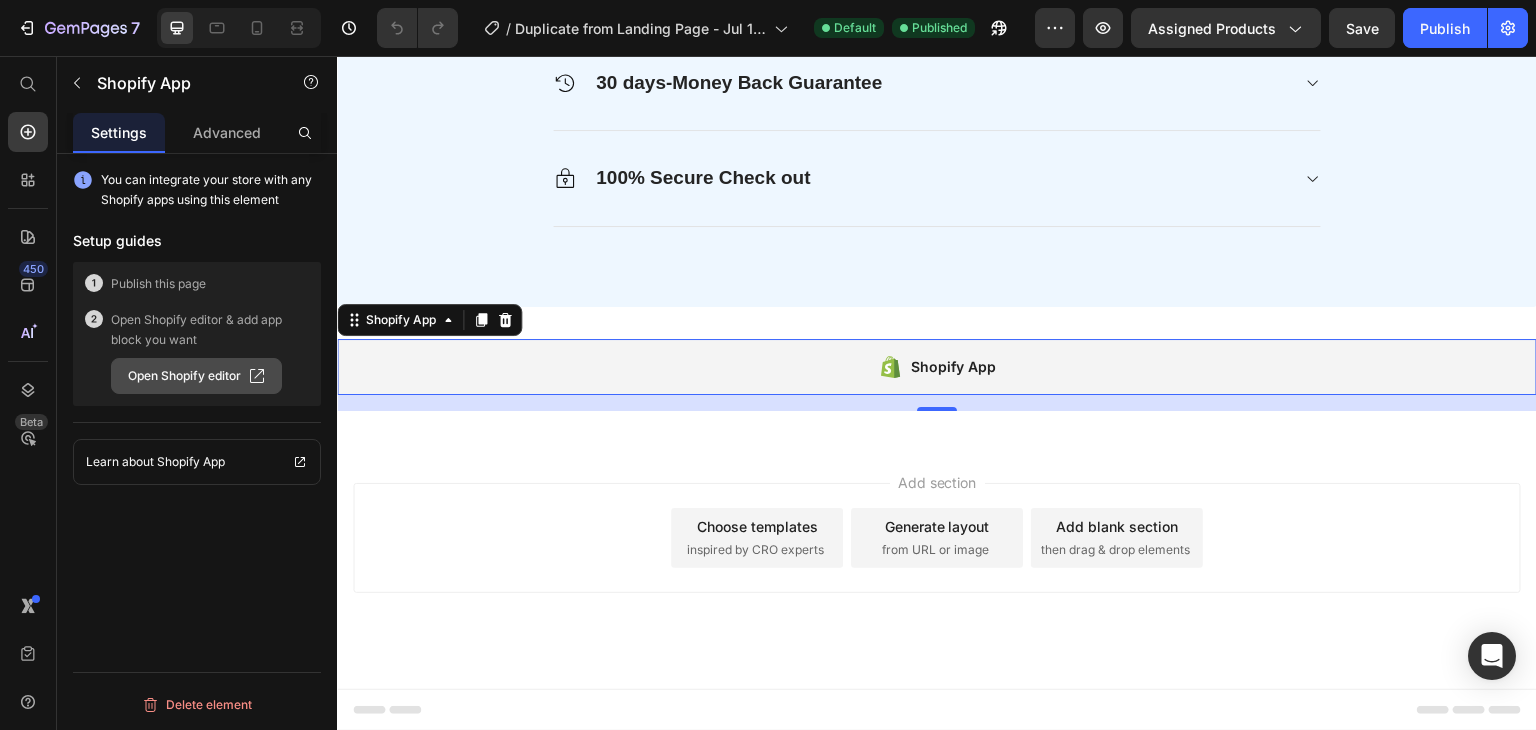 click 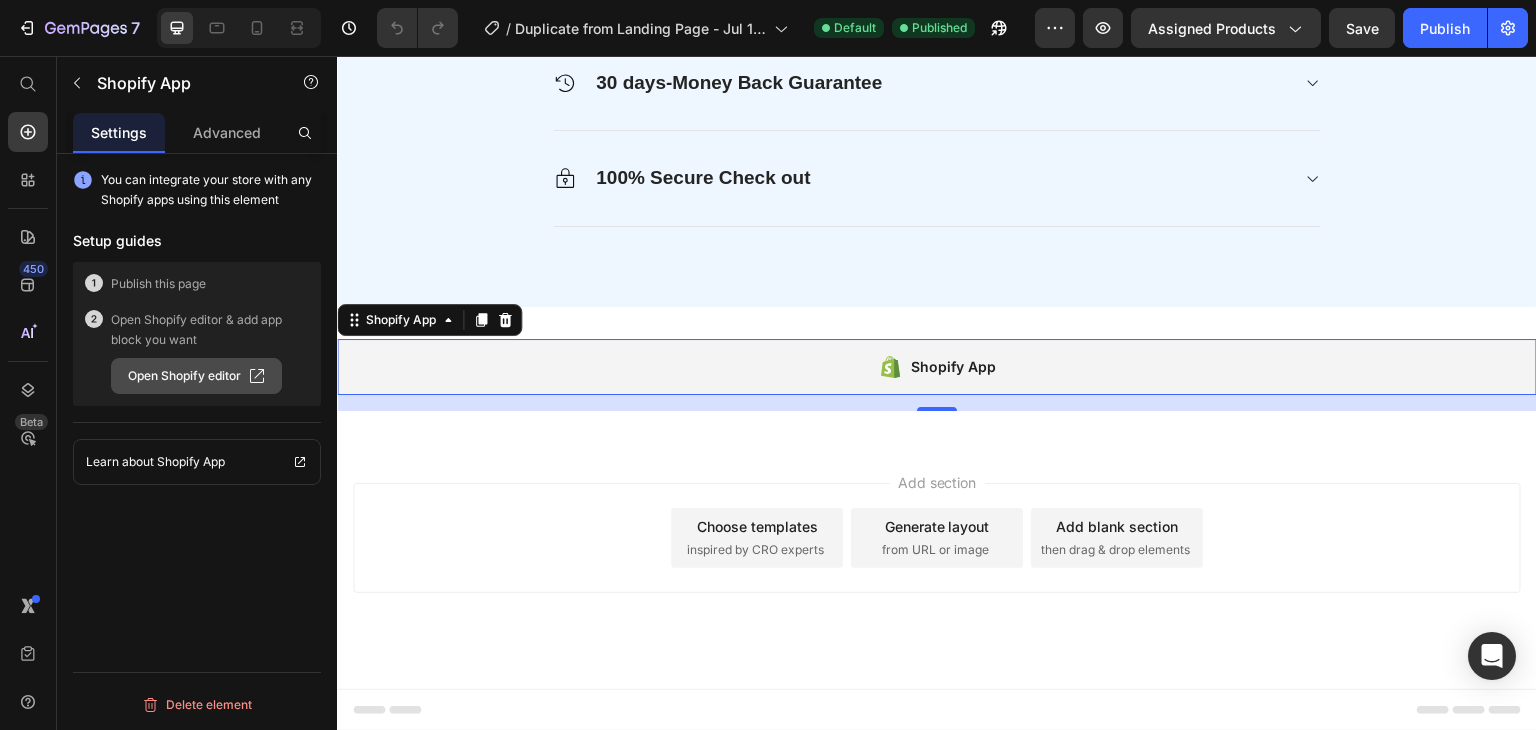 click 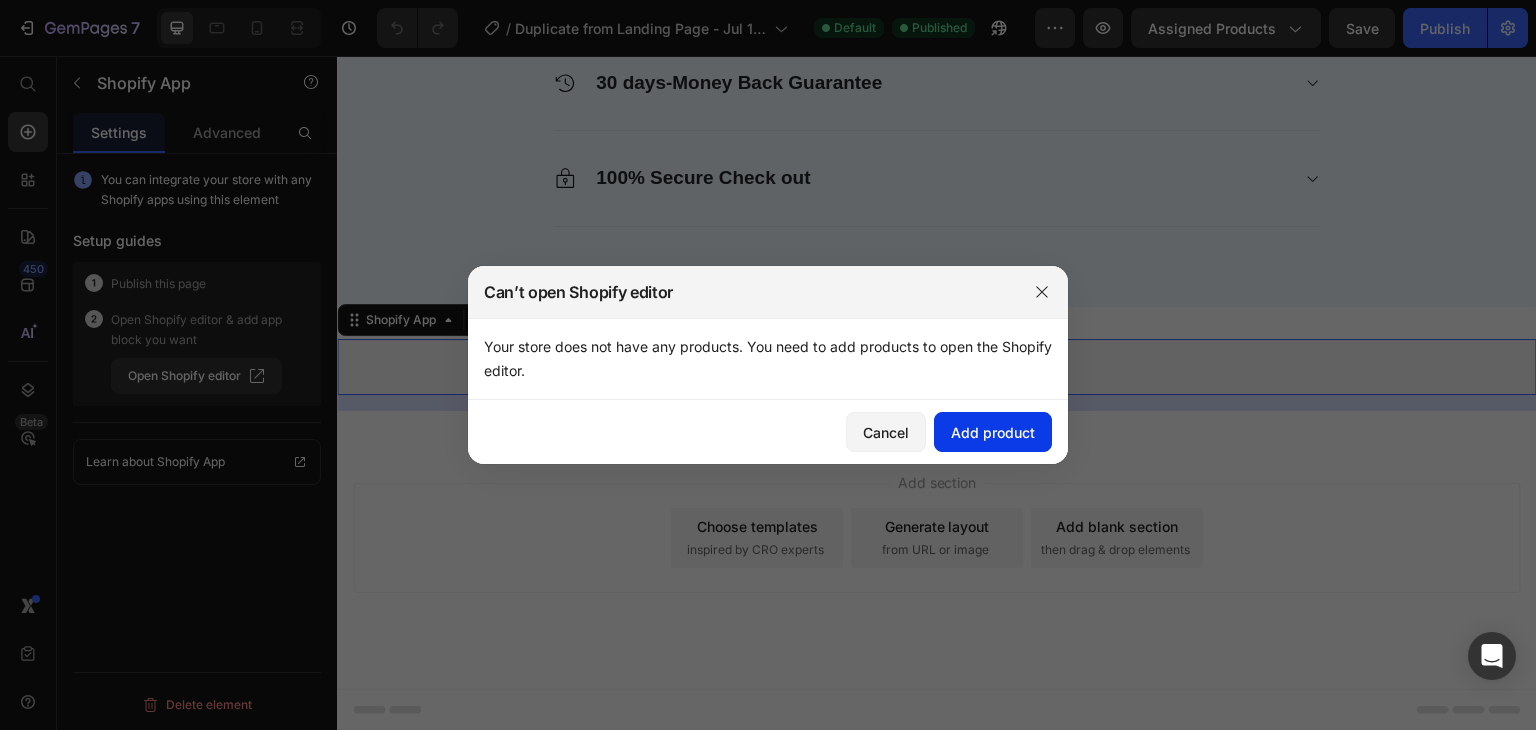 click on "Add product" at bounding box center [993, 432] 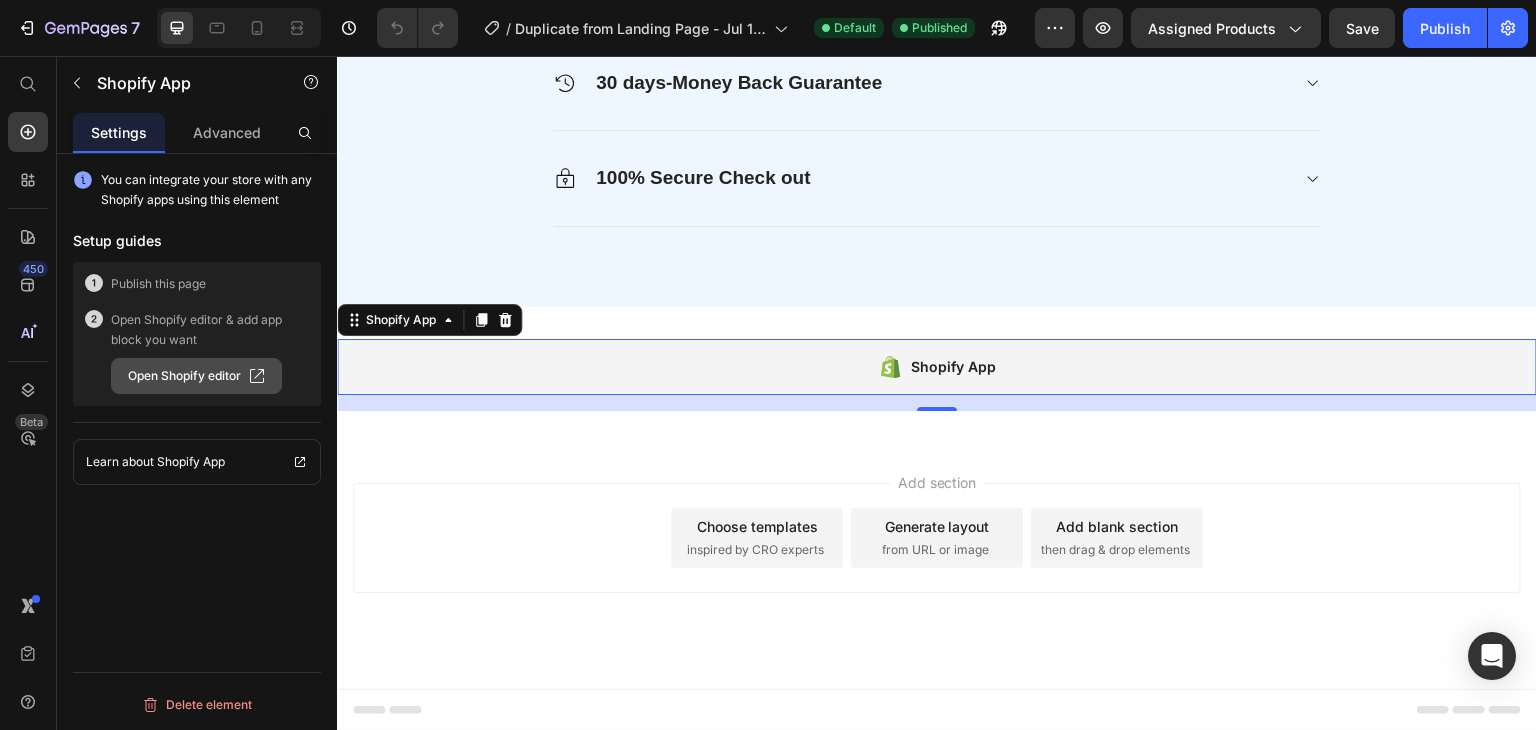 click on "Open Shopify editor" at bounding box center (196, 376) 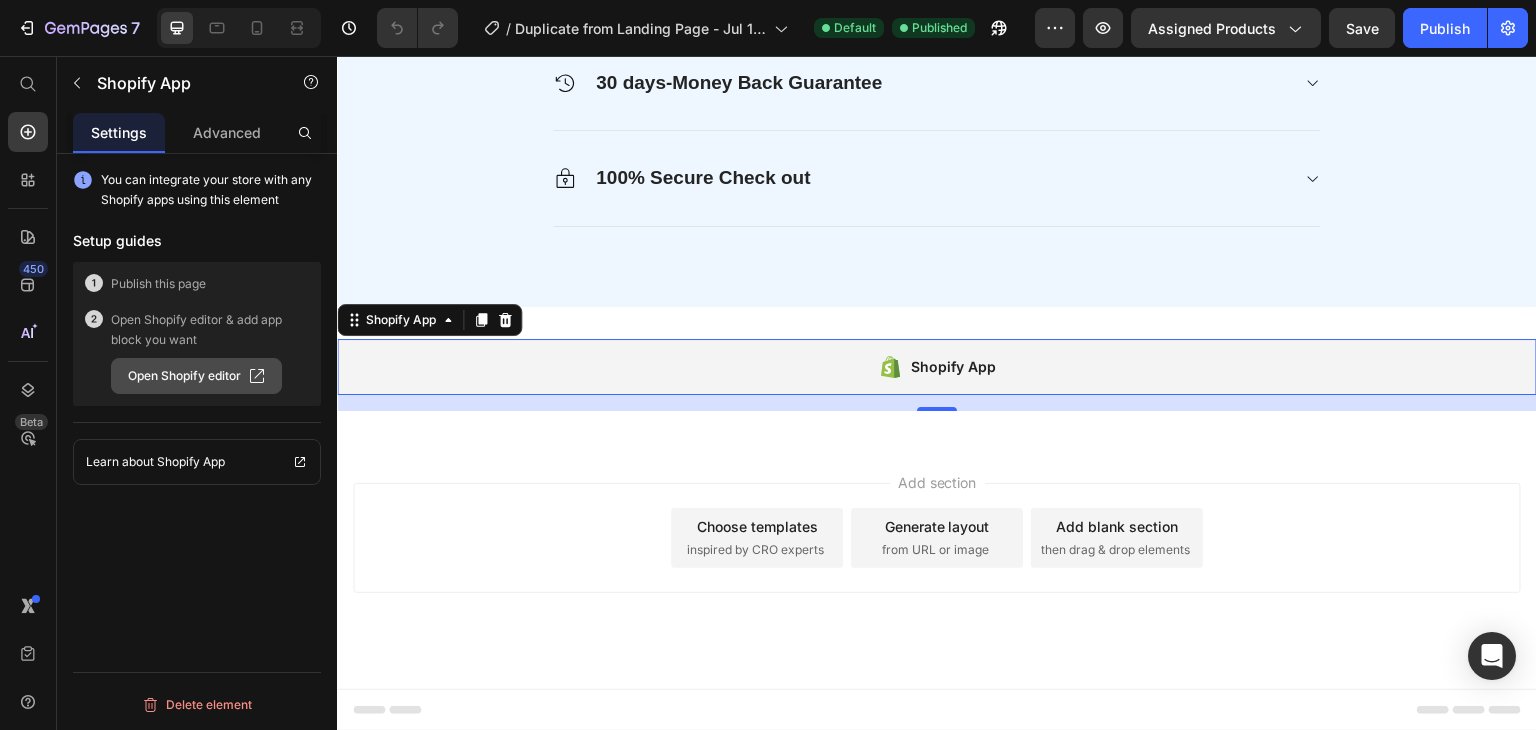 click on "Open Shopify editor" at bounding box center [196, 376] 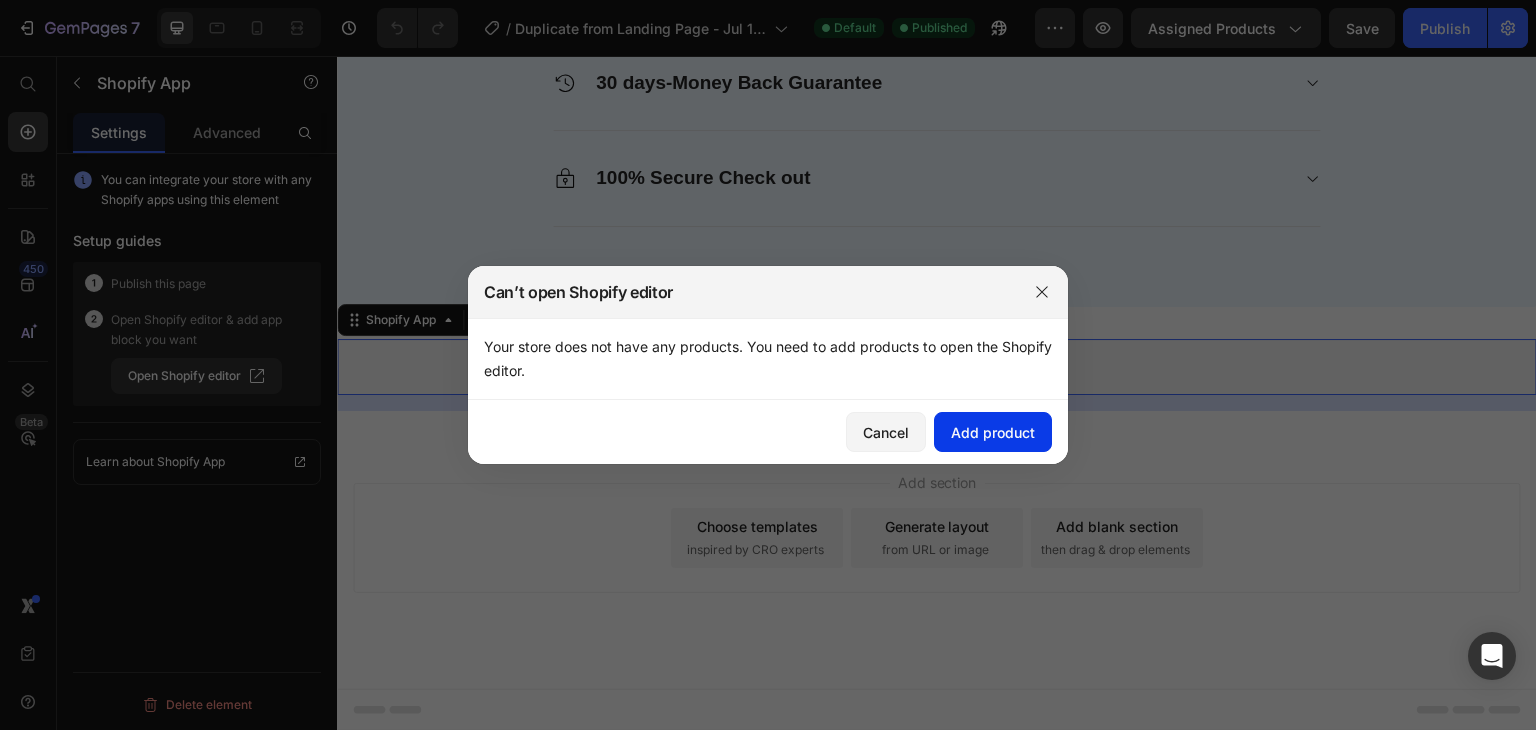 click on "Add product" at bounding box center (993, 432) 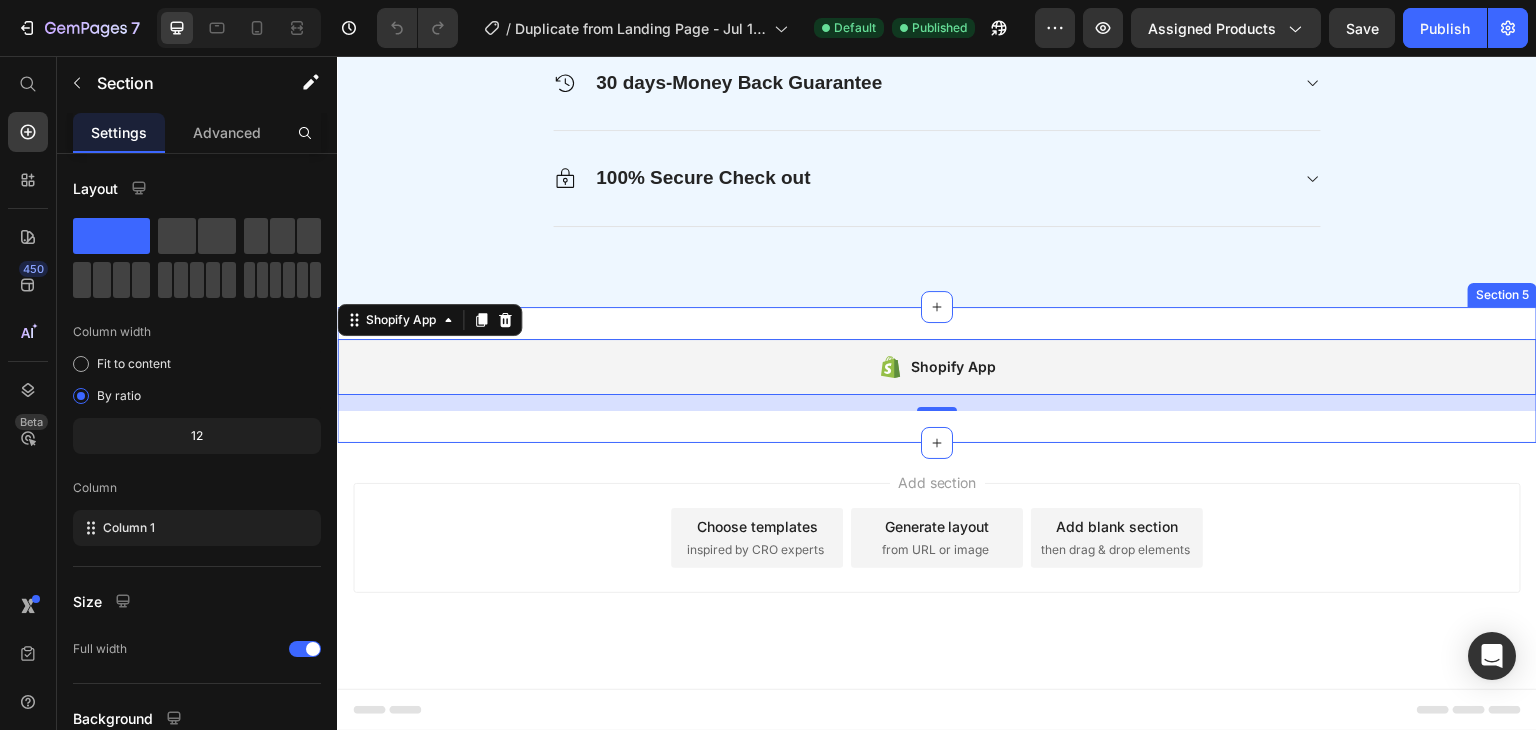 drag, startPoint x: 926, startPoint y: 413, endPoint x: 822, endPoint y: 314, distance: 143.58621 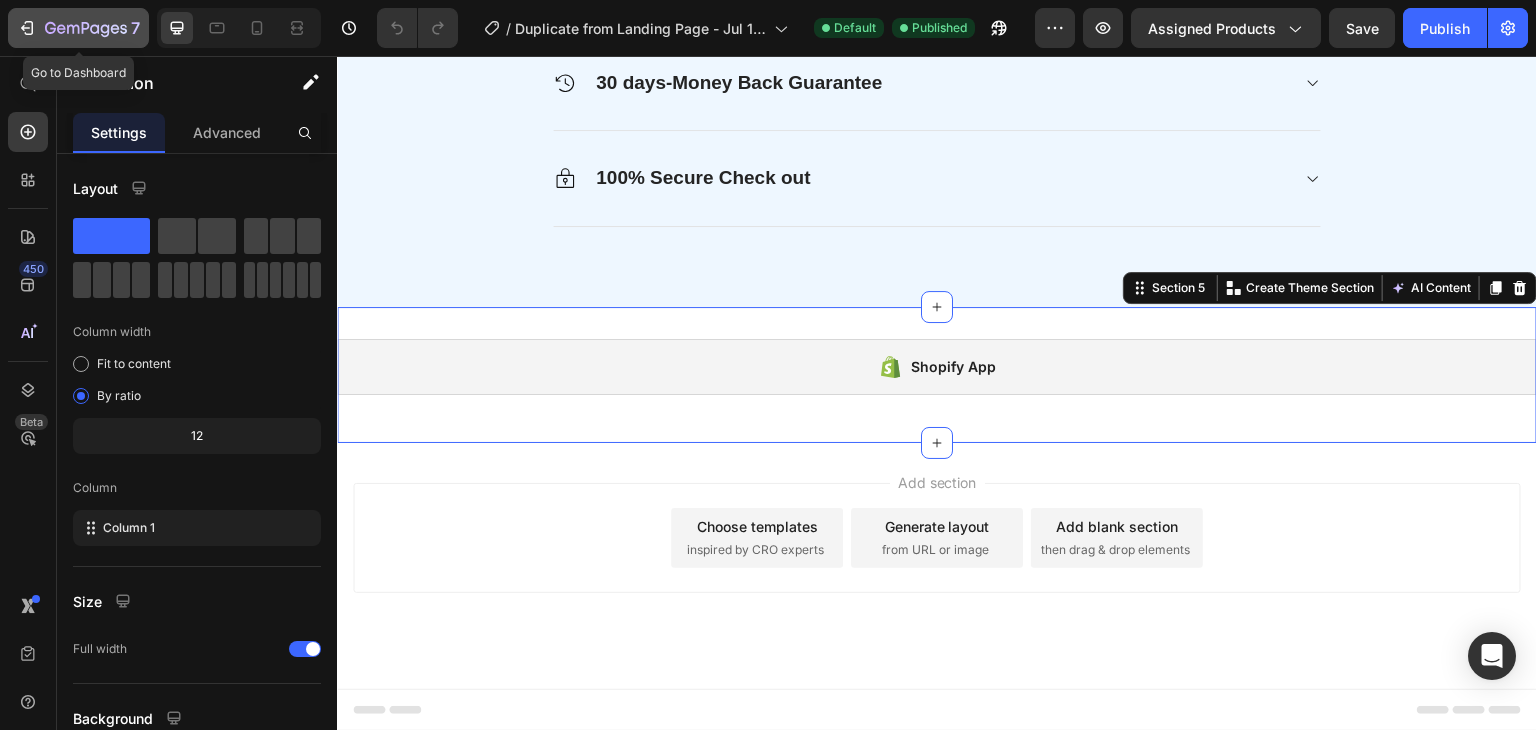 click 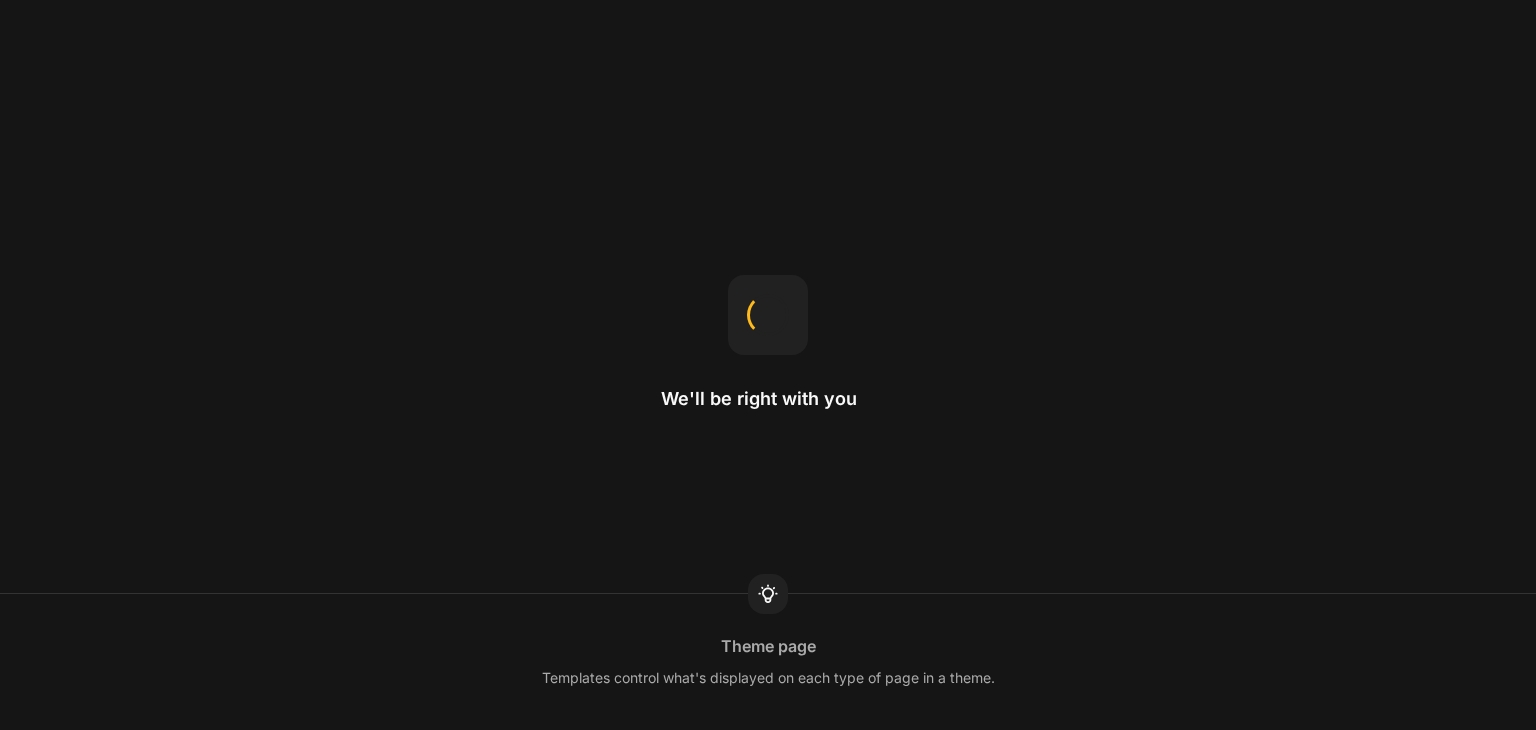 scroll, scrollTop: 0, scrollLeft: 0, axis: both 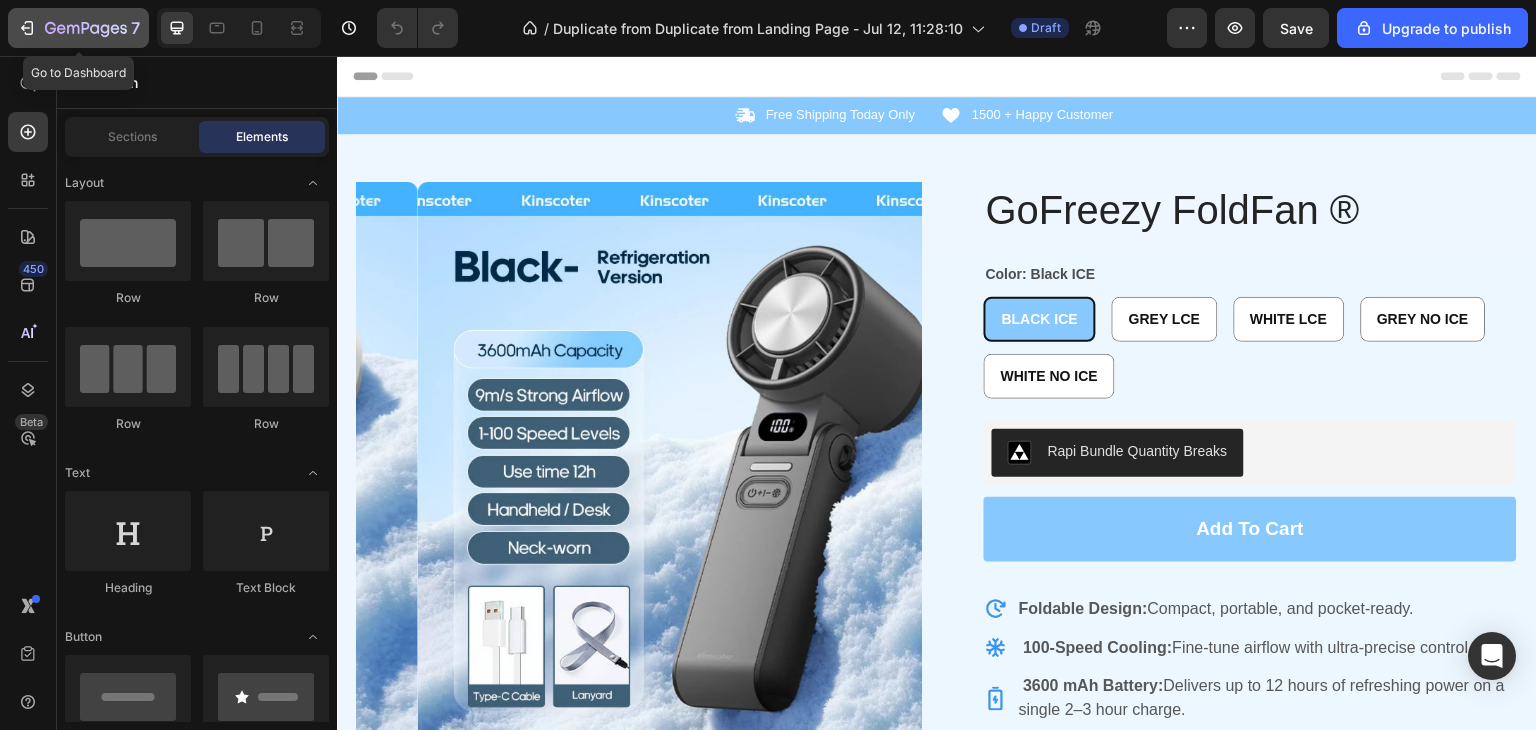 click 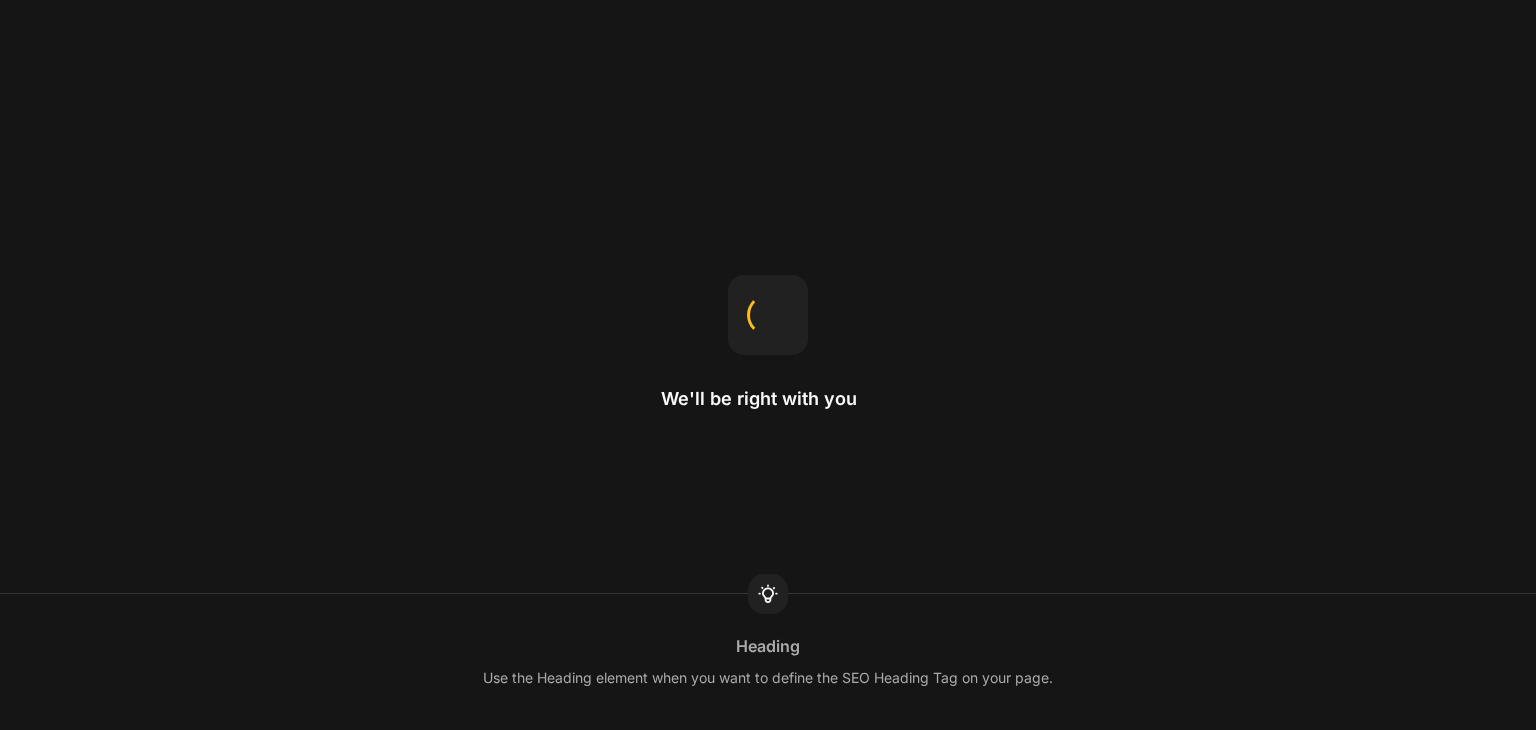 scroll, scrollTop: 0, scrollLeft: 0, axis: both 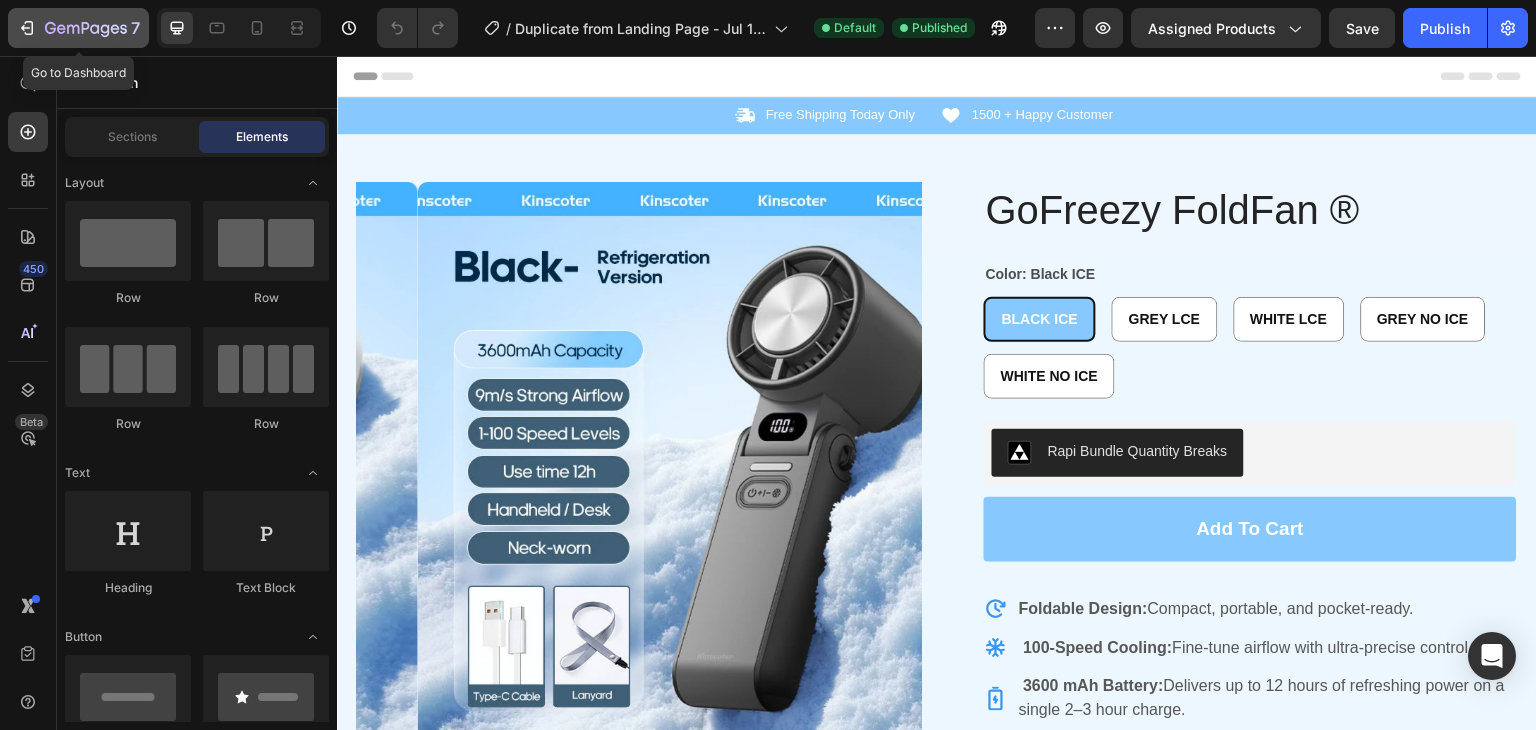 click 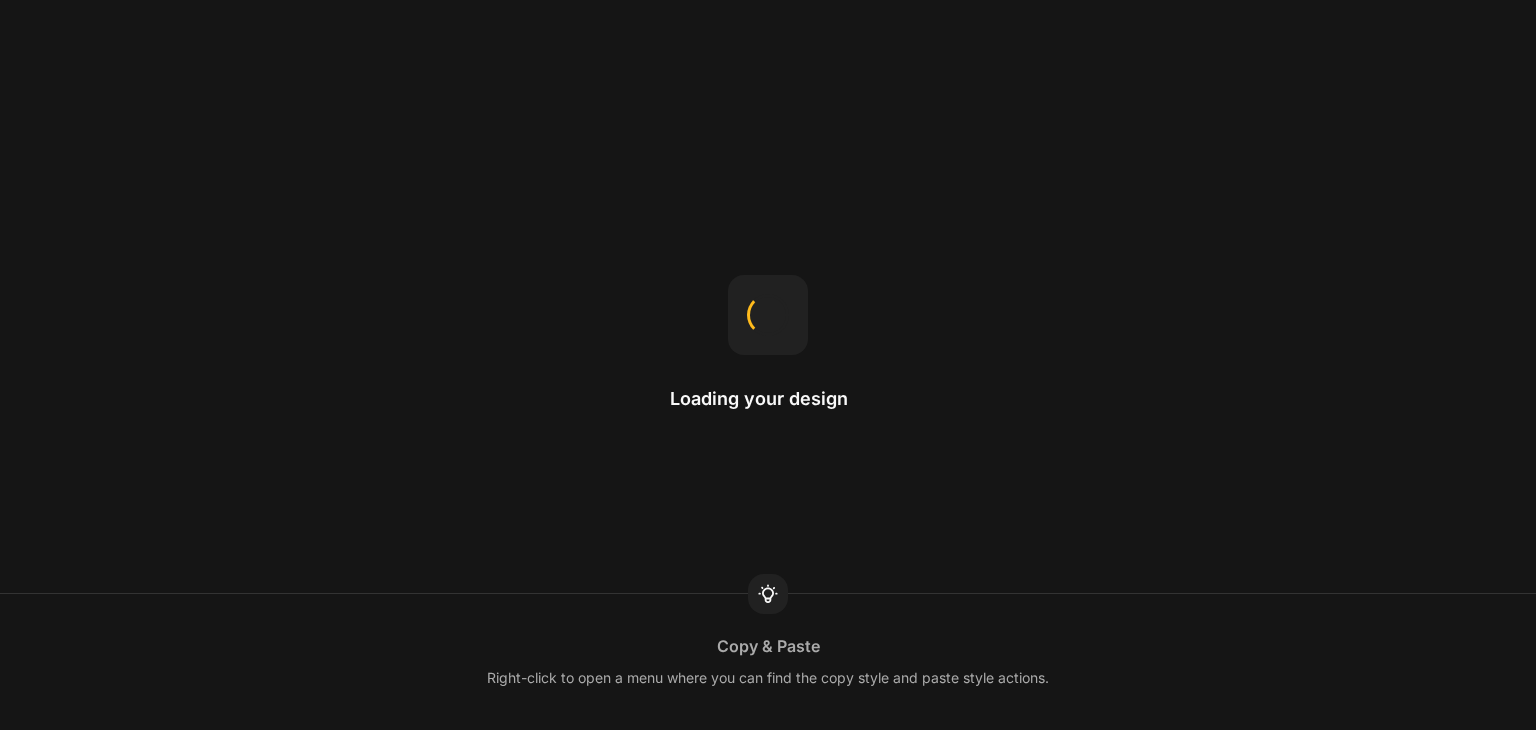 scroll, scrollTop: 0, scrollLeft: 0, axis: both 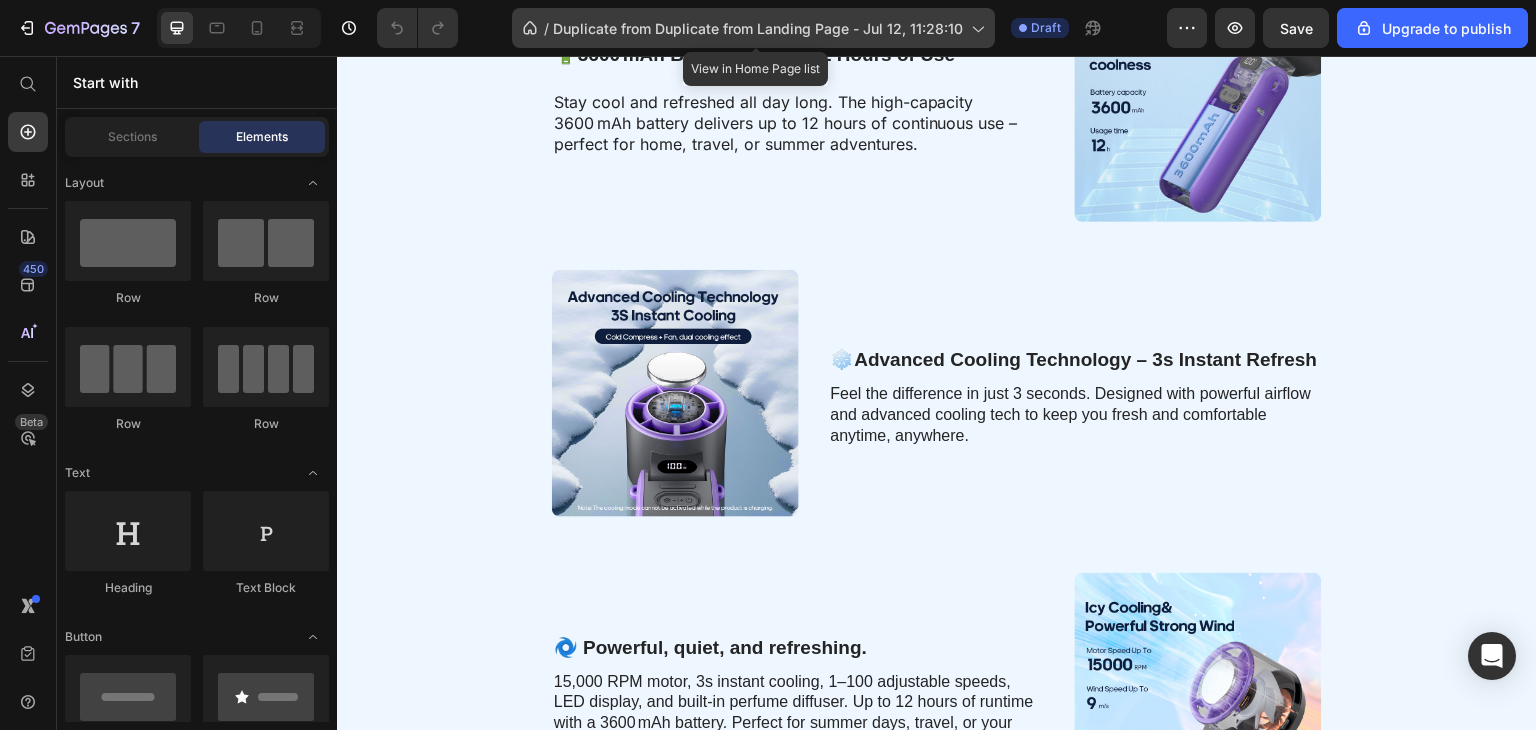 click on "Duplicate from Duplicate from Landing Page - Jul 12, 11:28:10" at bounding box center [758, 28] 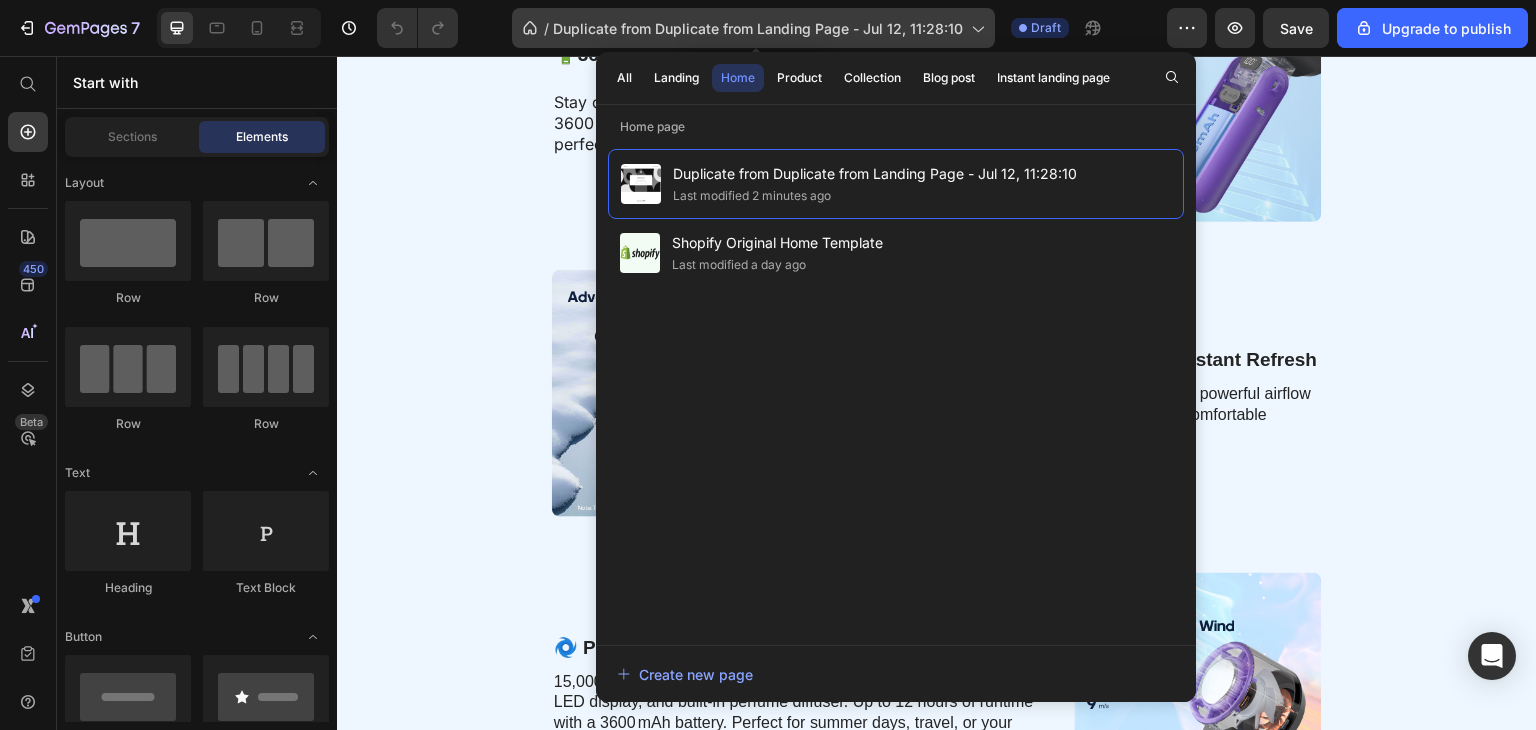 click on "Duplicate from Duplicate from Landing Page - Jul 12, 11:28:10" at bounding box center [758, 28] 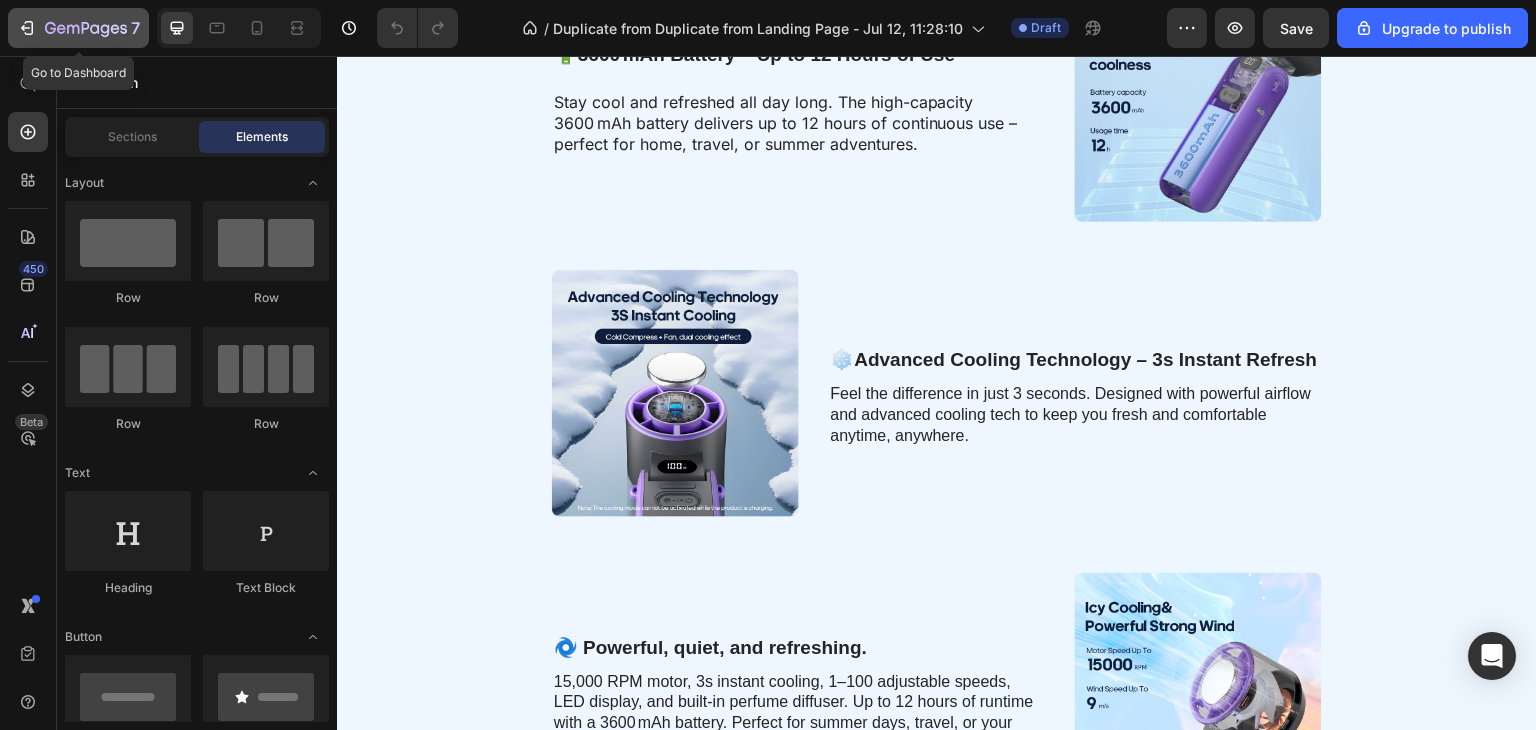 click 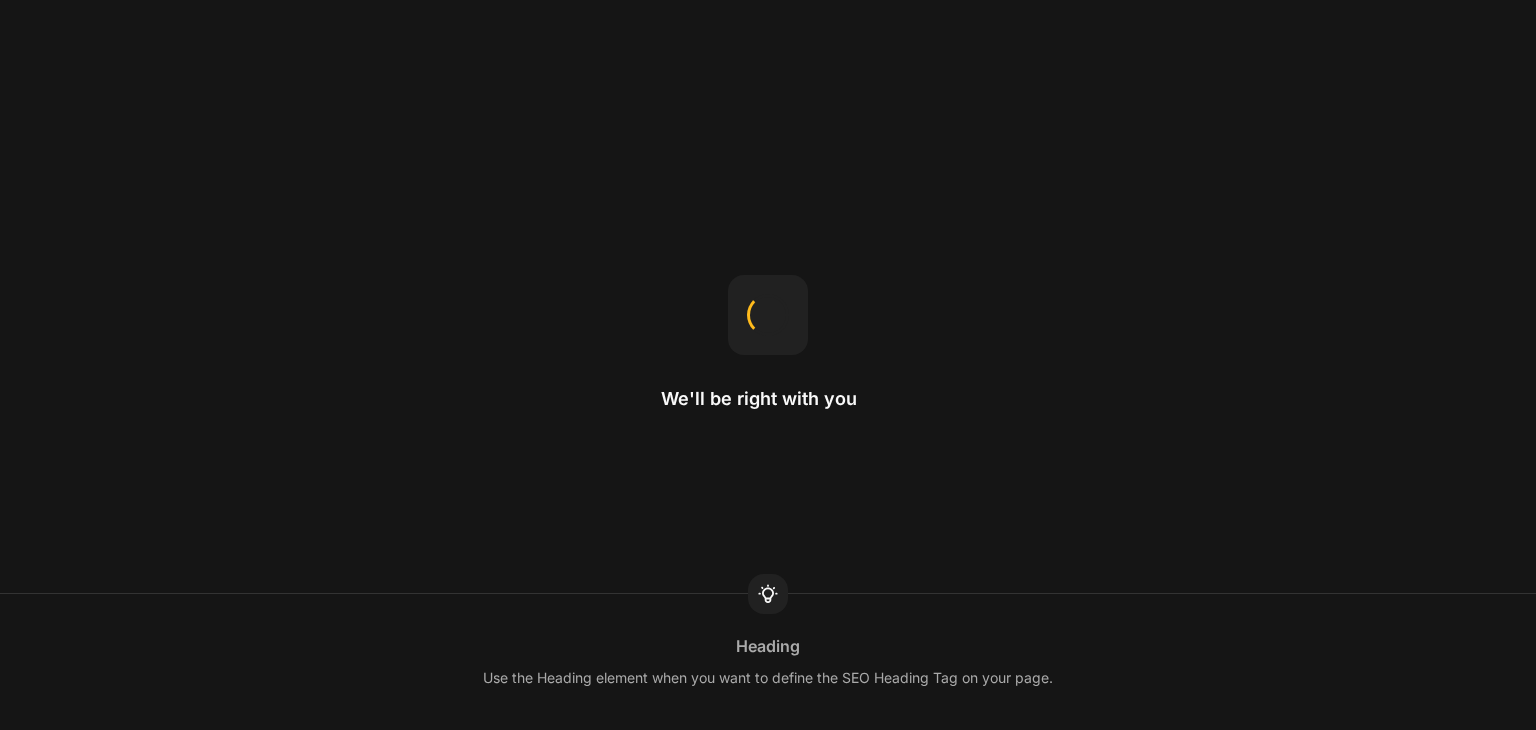 scroll, scrollTop: 0, scrollLeft: 0, axis: both 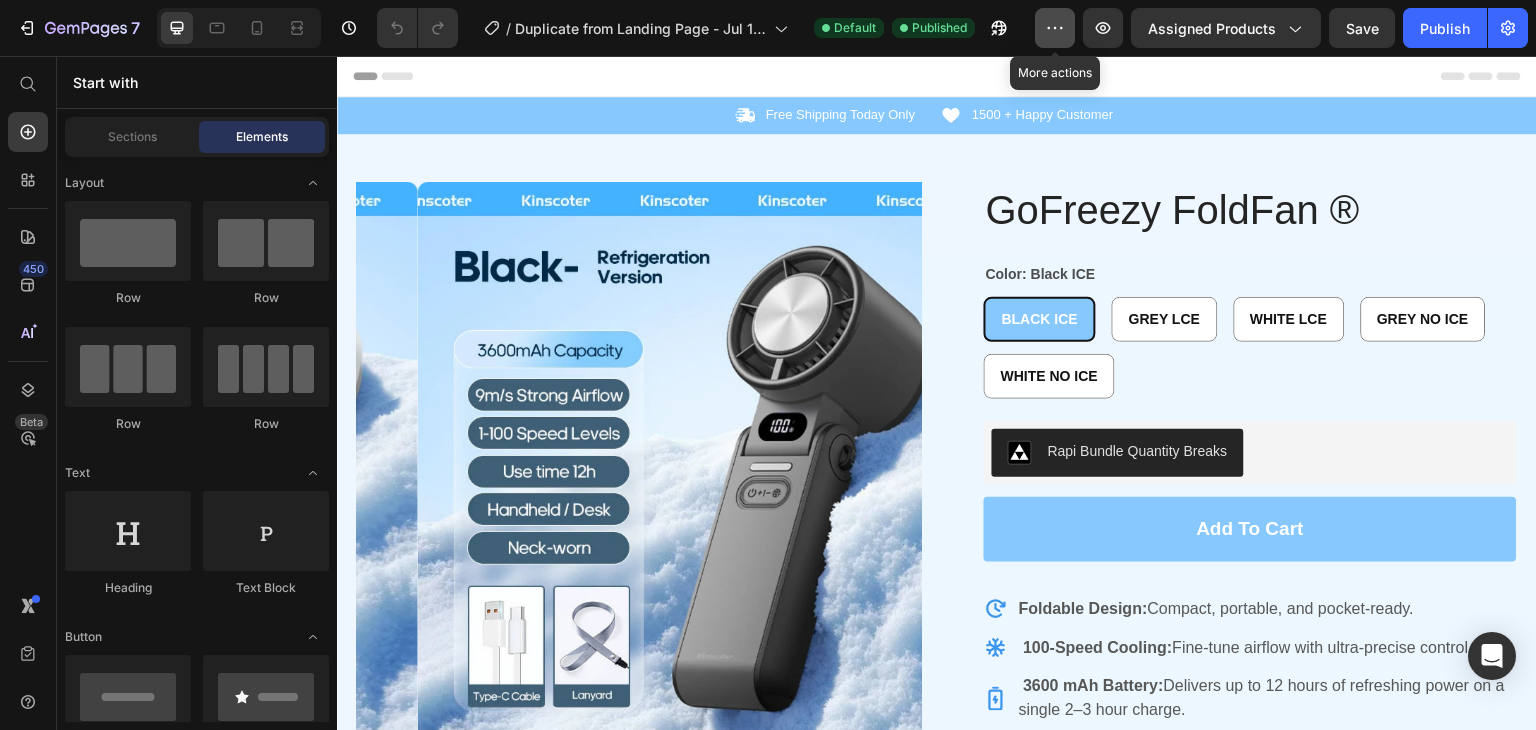 click 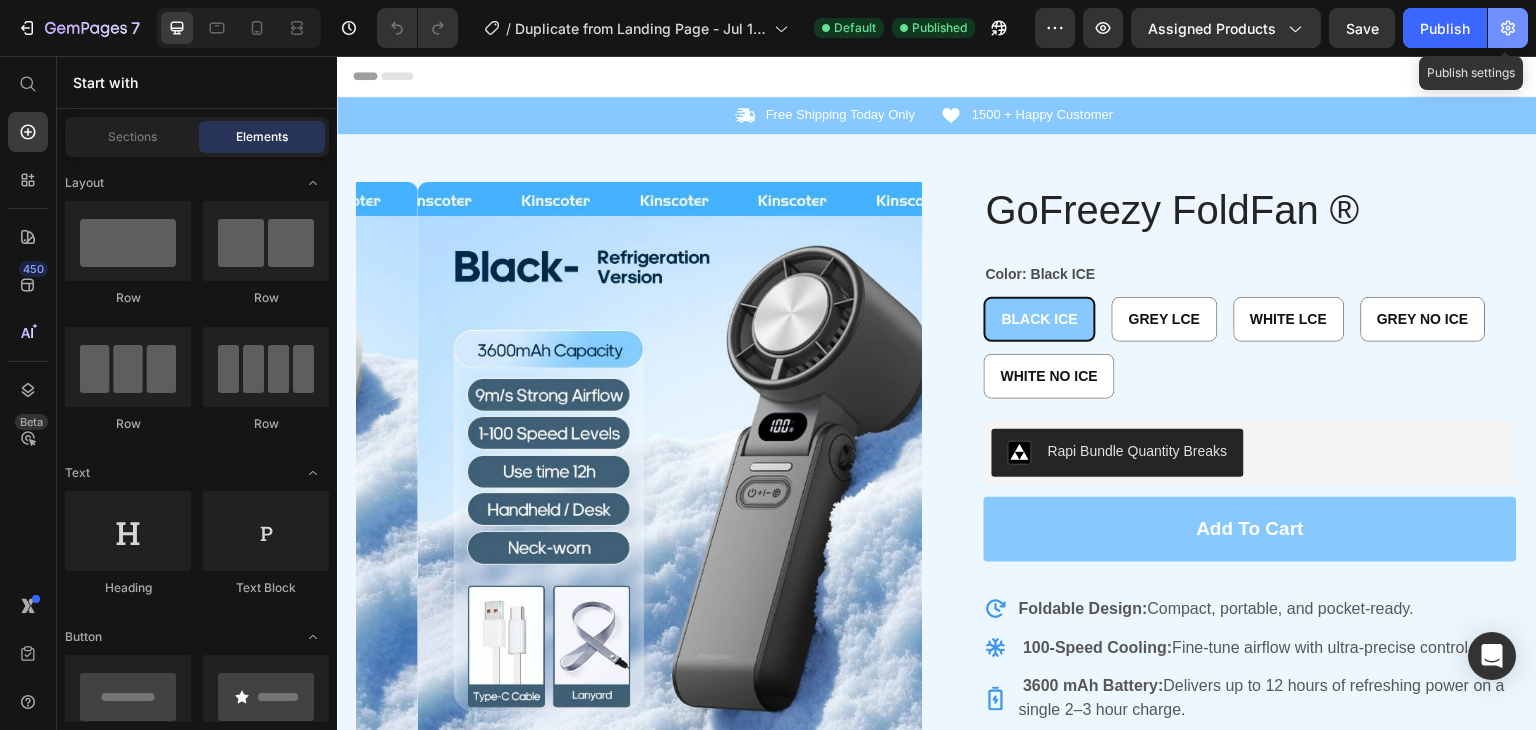 click 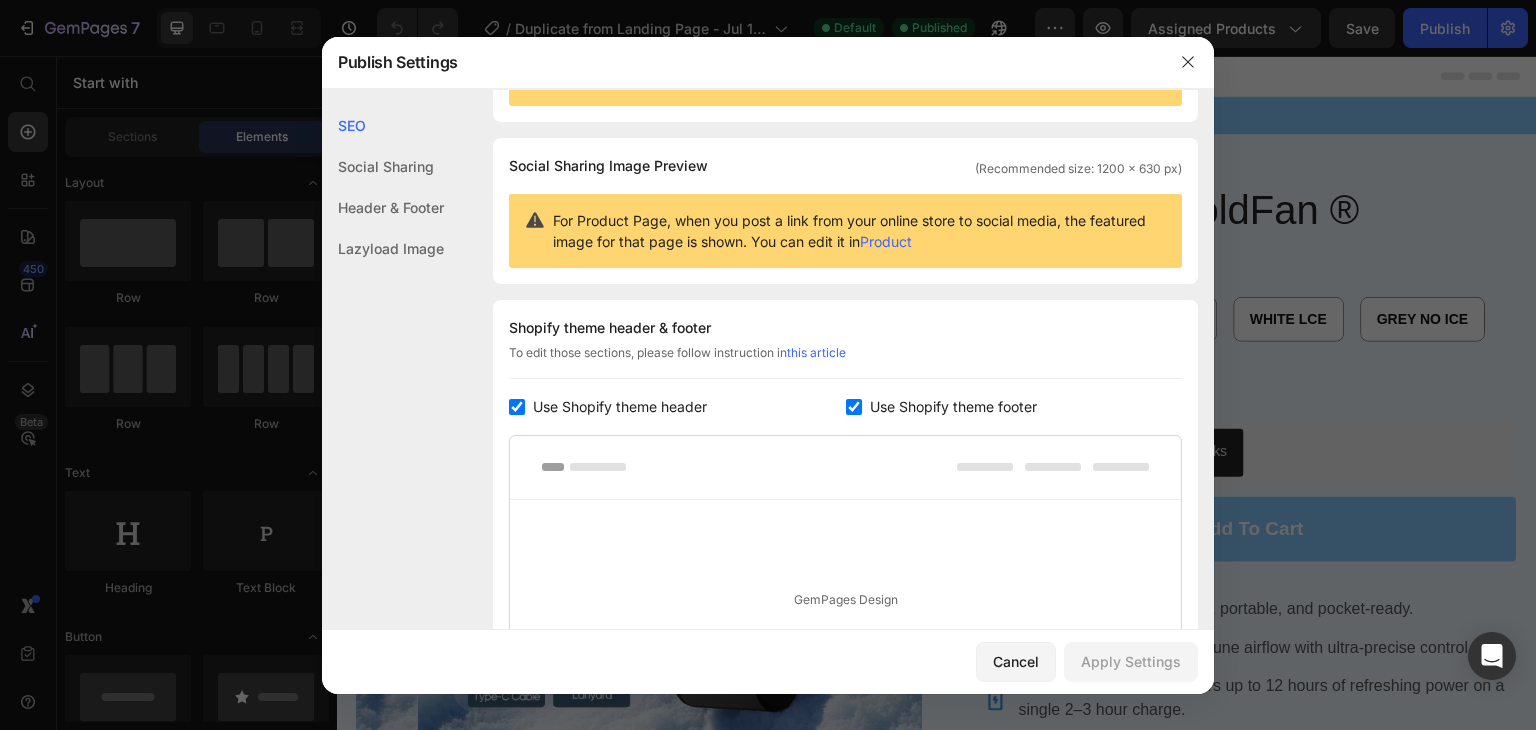 scroll, scrollTop: 400, scrollLeft: 0, axis: vertical 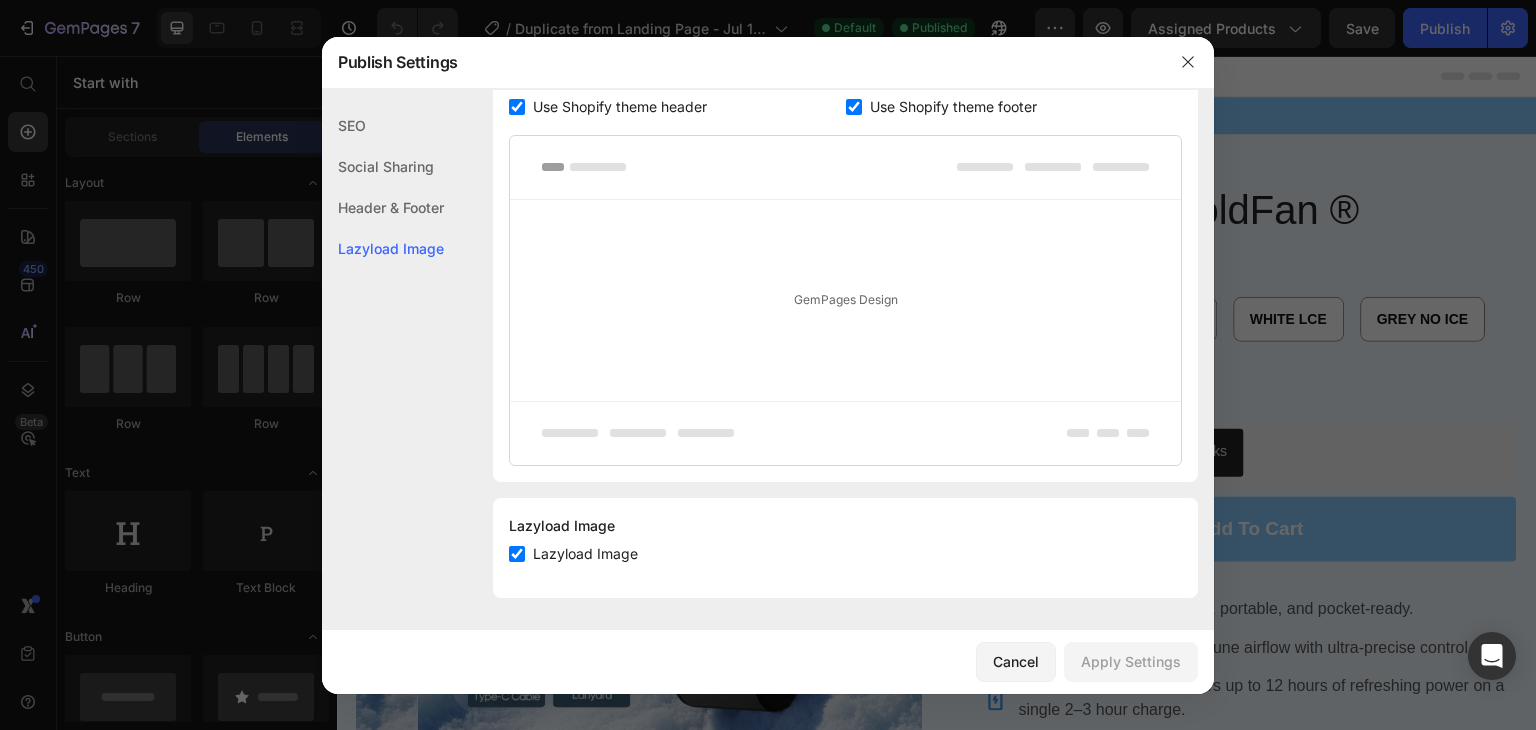 click on "SEO" 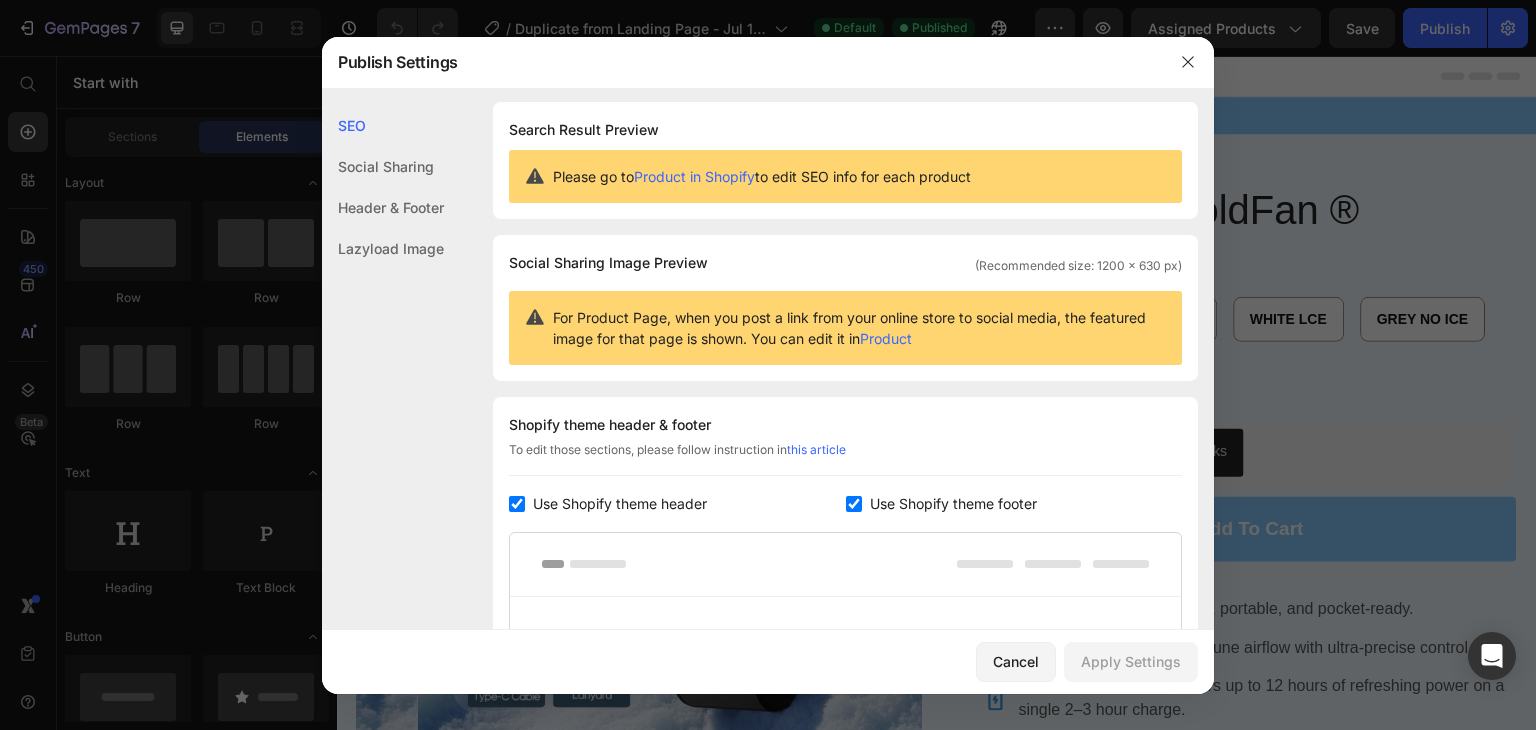 scroll, scrollTop: 0, scrollLeft: 0, axis: both 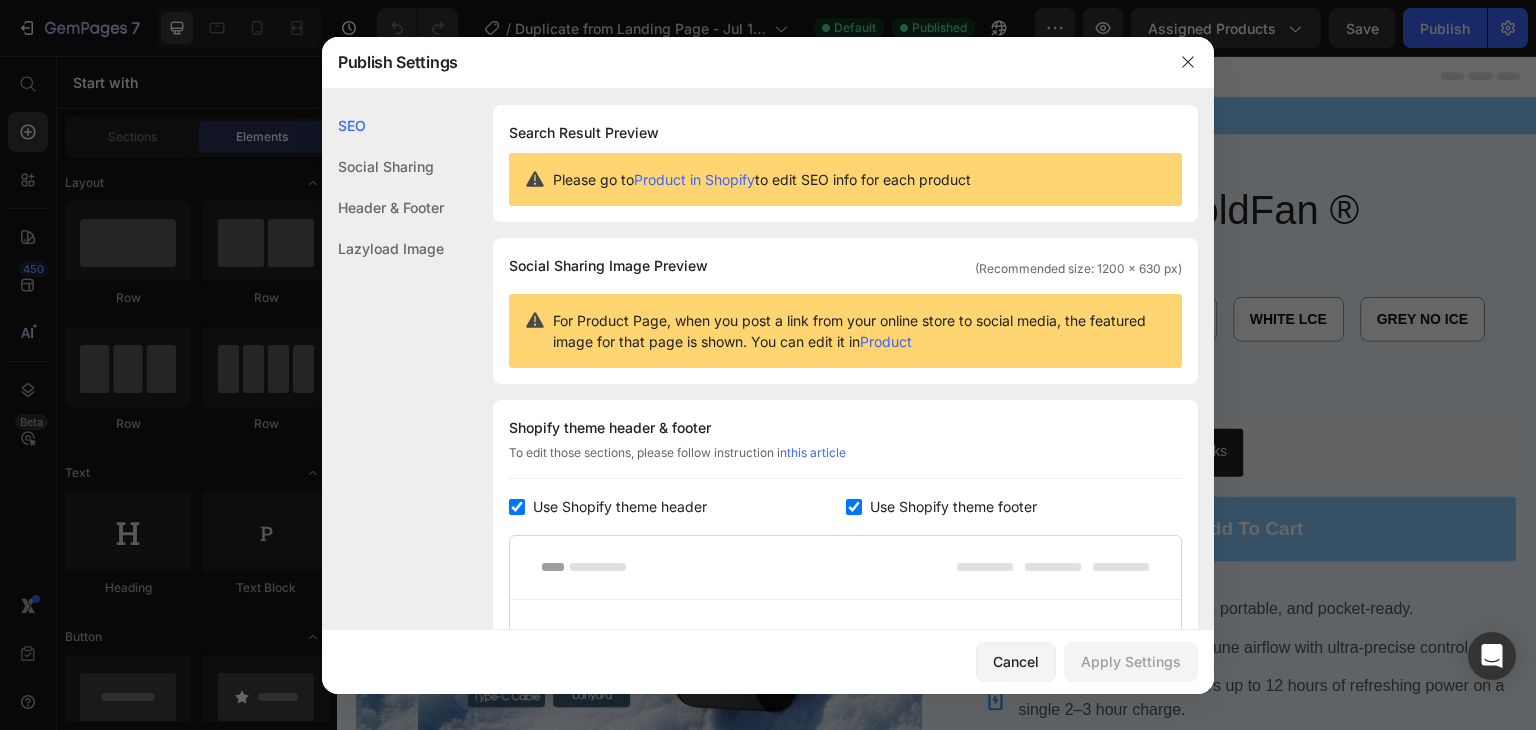 click on "Use Shopify theme footer" at bounding box center (949, 507) 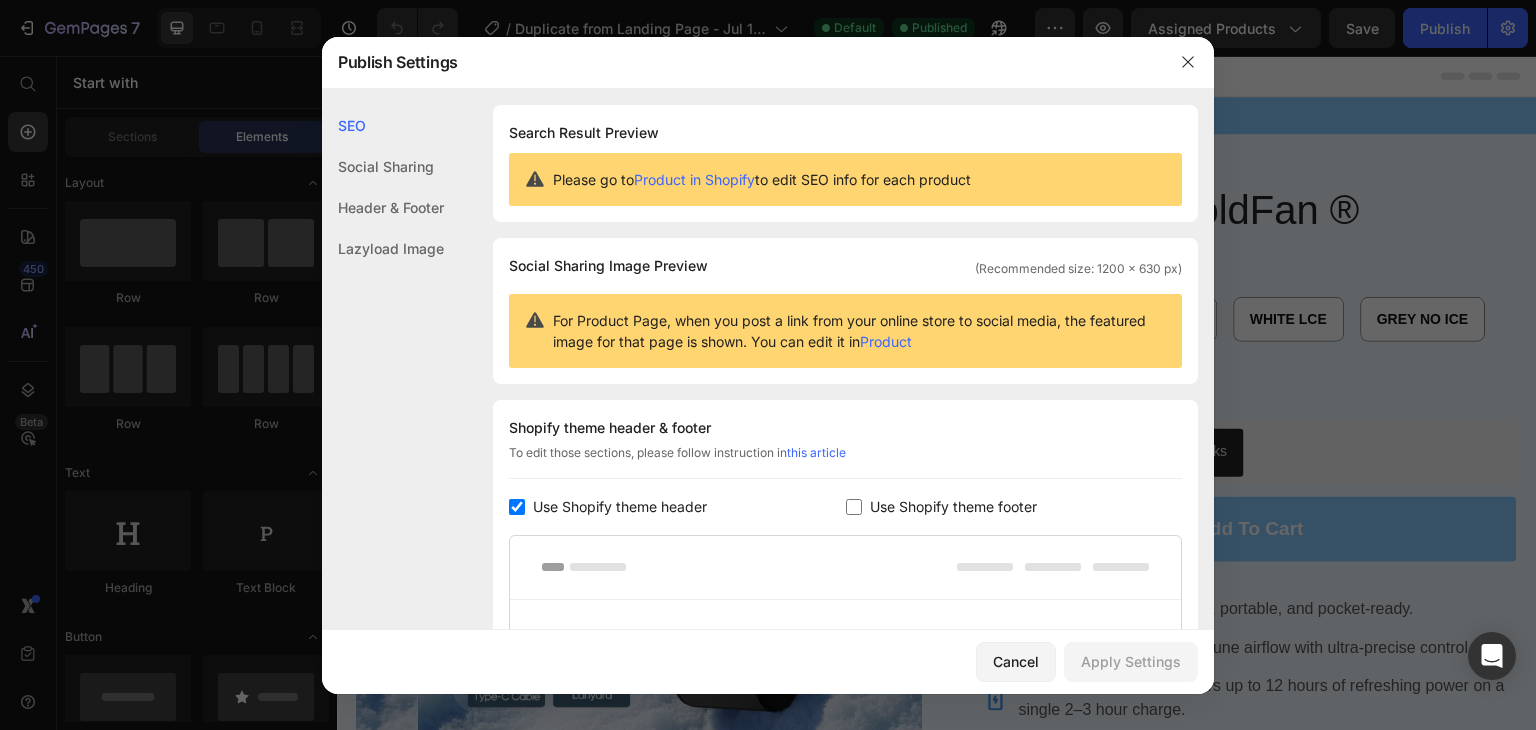 checkbox on "false" 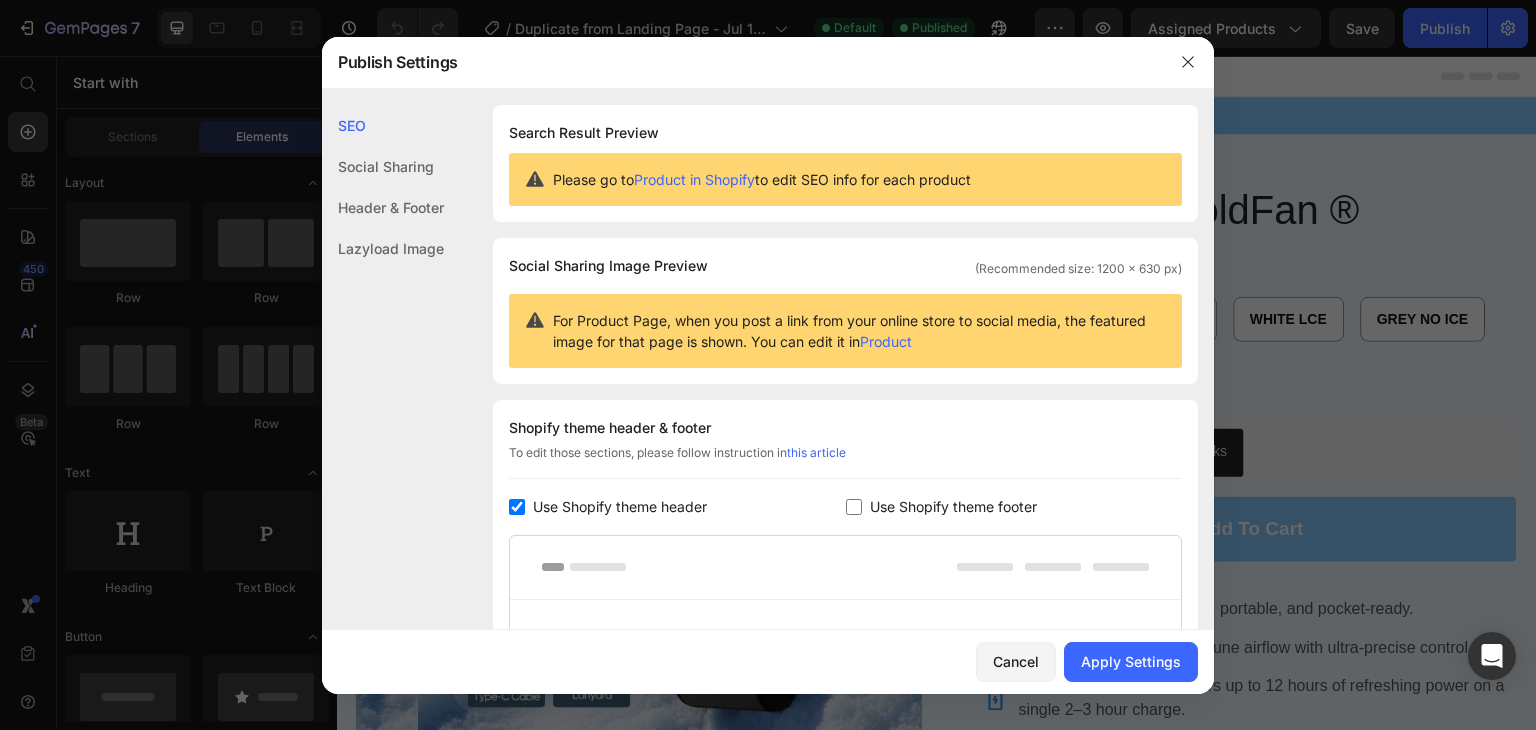 click on "Use Shopify theme header" at bounding box center (620, 507) 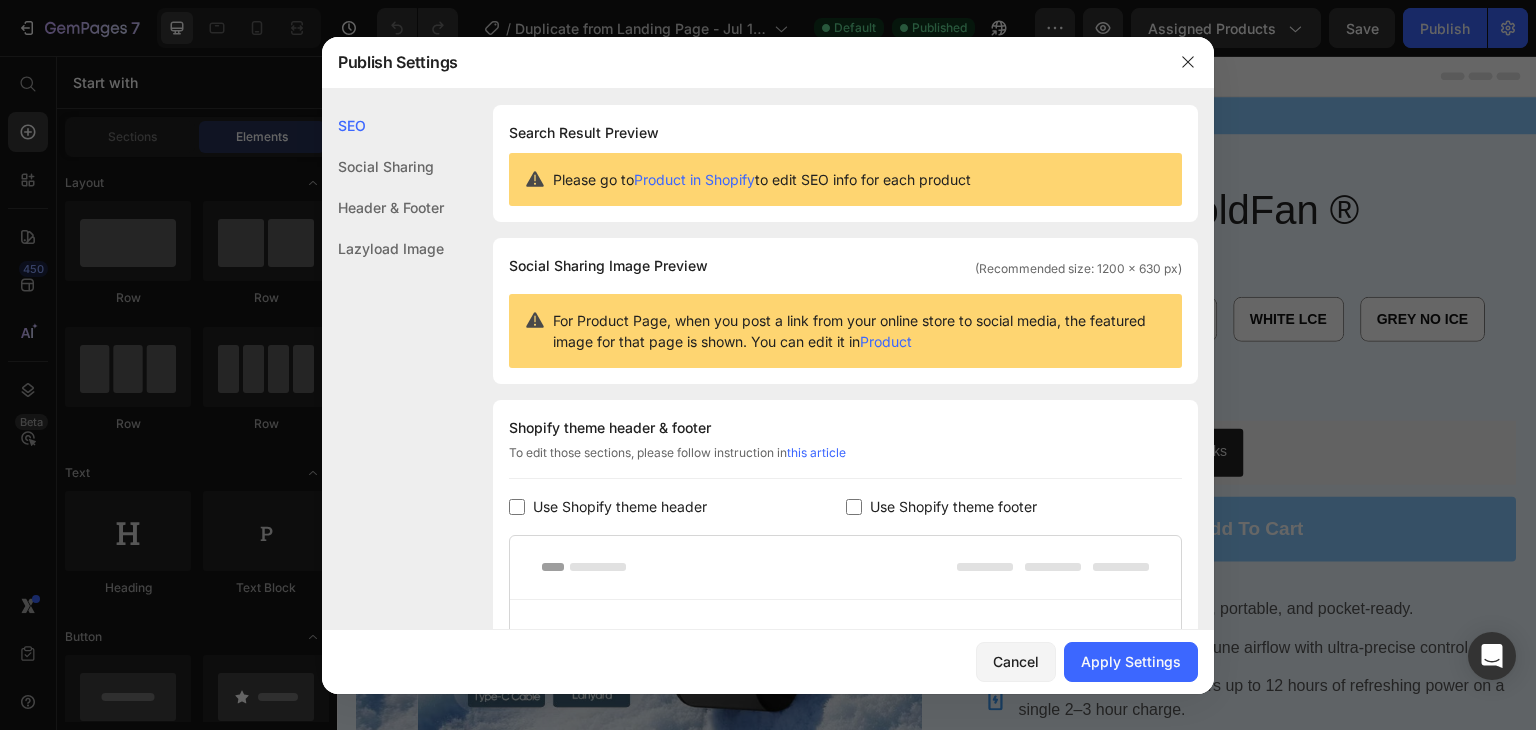 checkbox on "false" 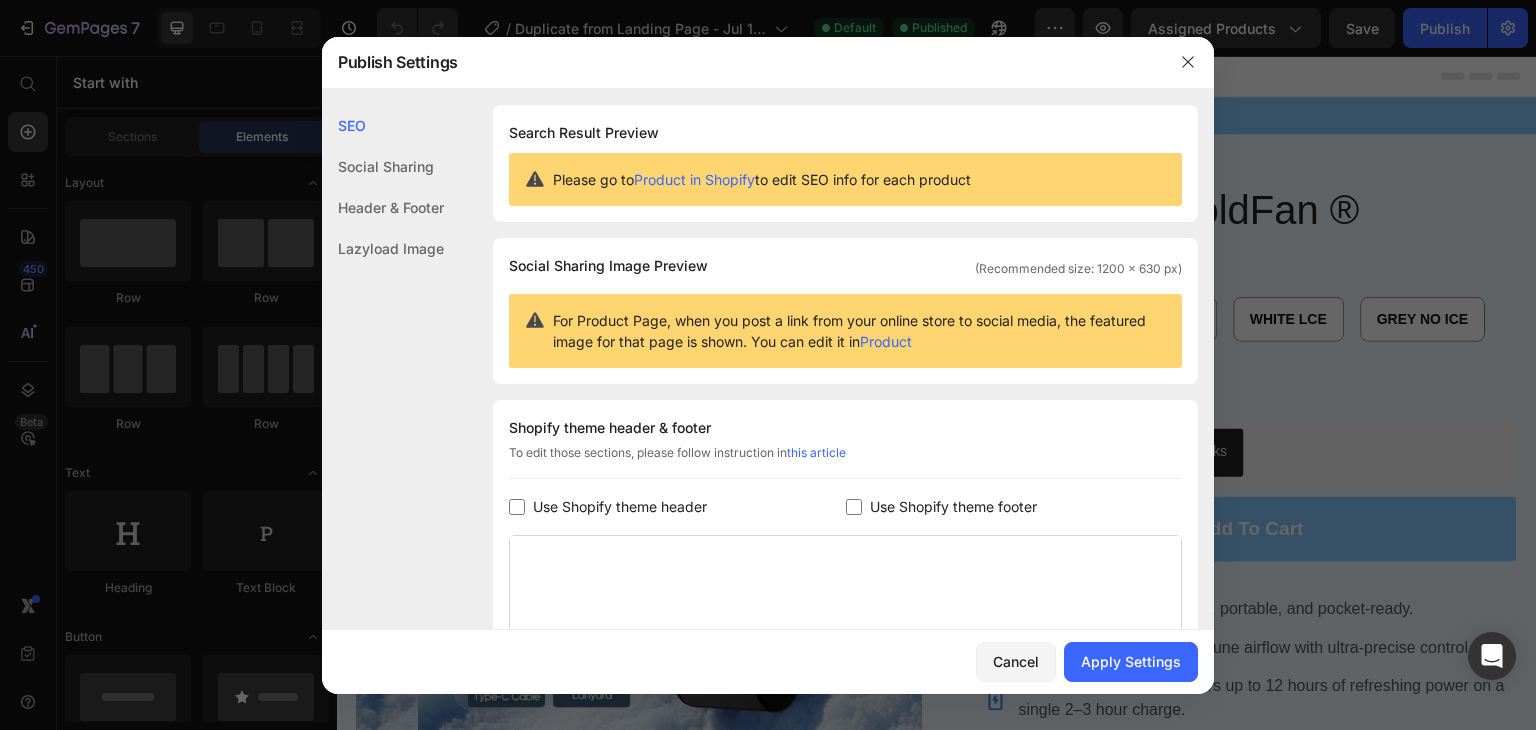 scroll, scrollTop: 272, scrollLeft: 0, axis: vertical 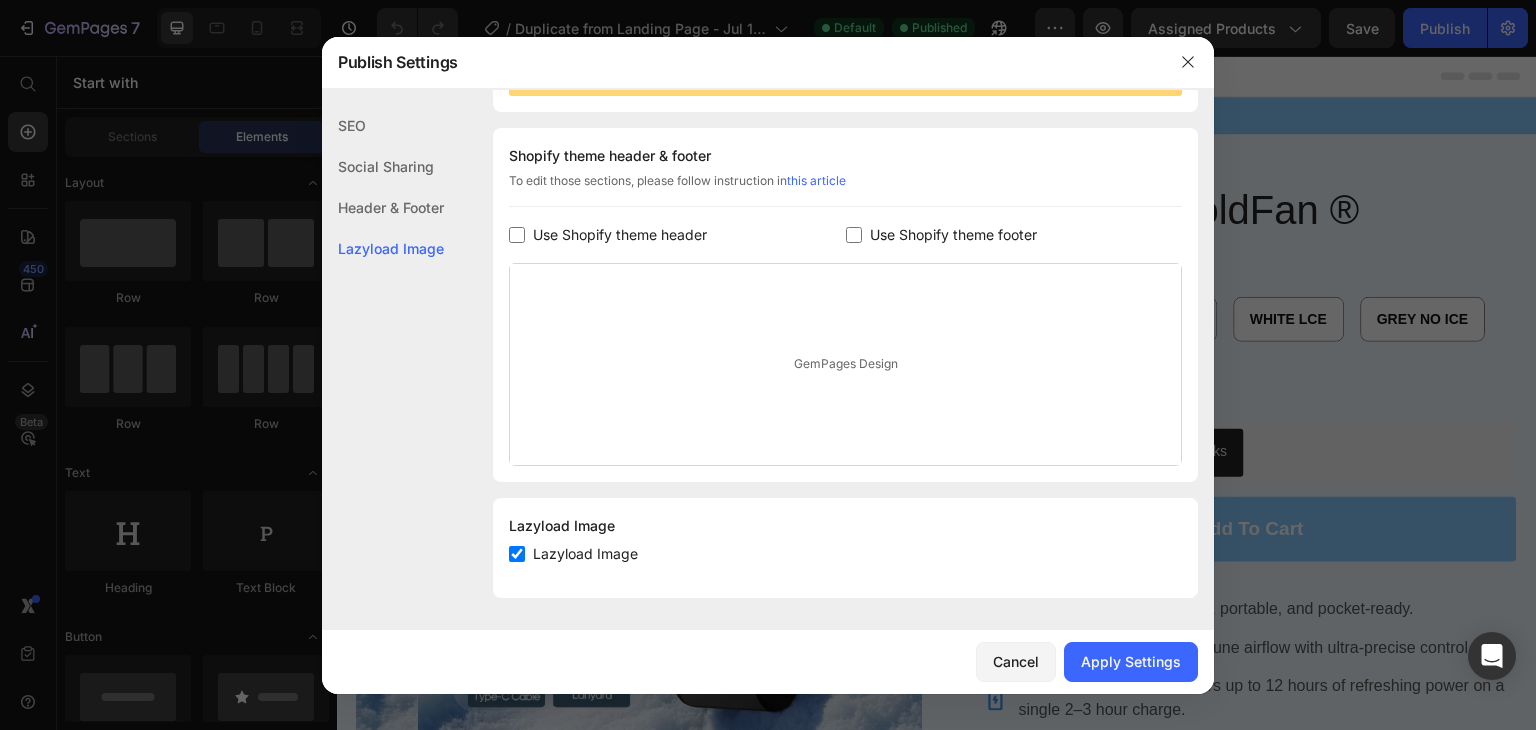 click at bounding box center [517, 554] 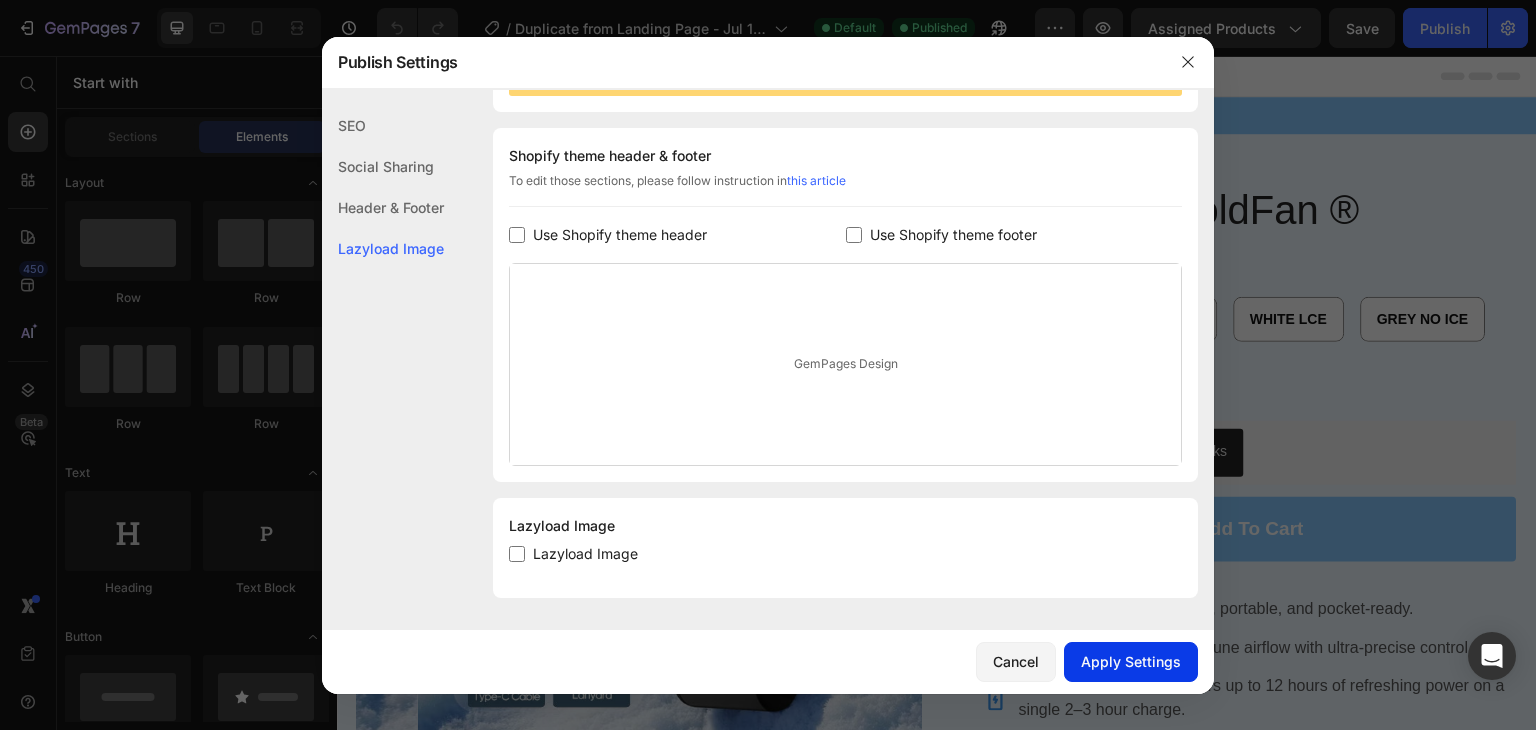 click on "Apply Settings" at bounding box center (1131, 661) 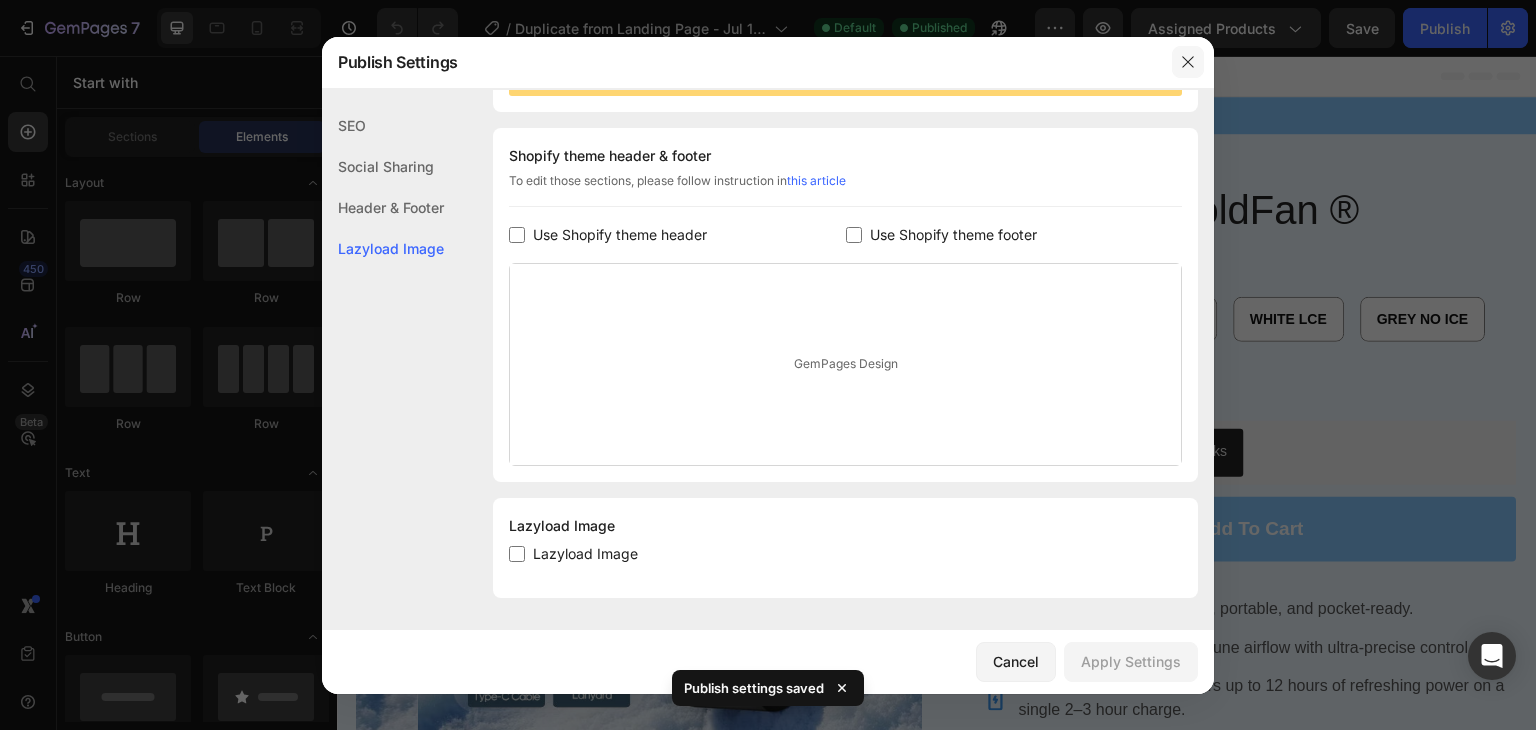 click 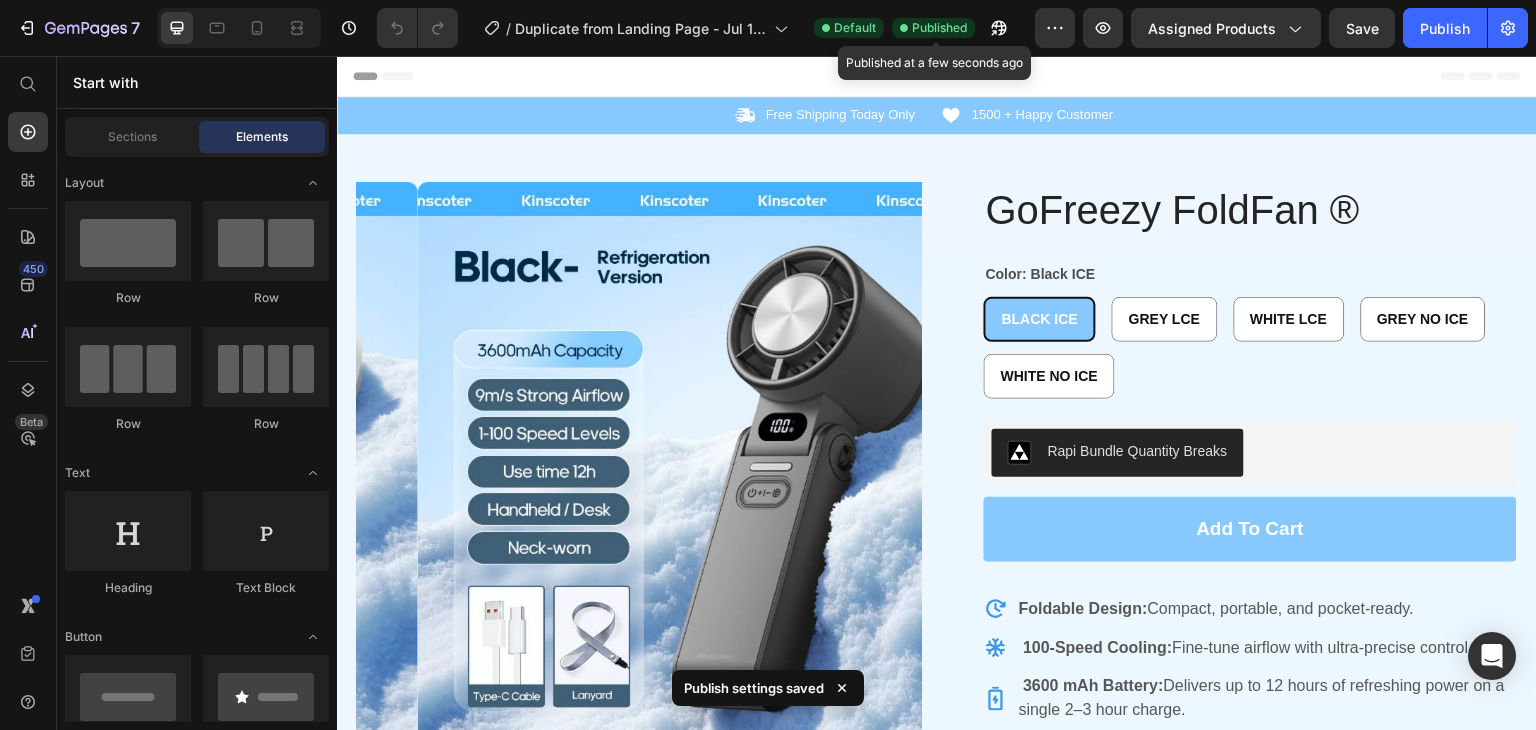 click on "Published" 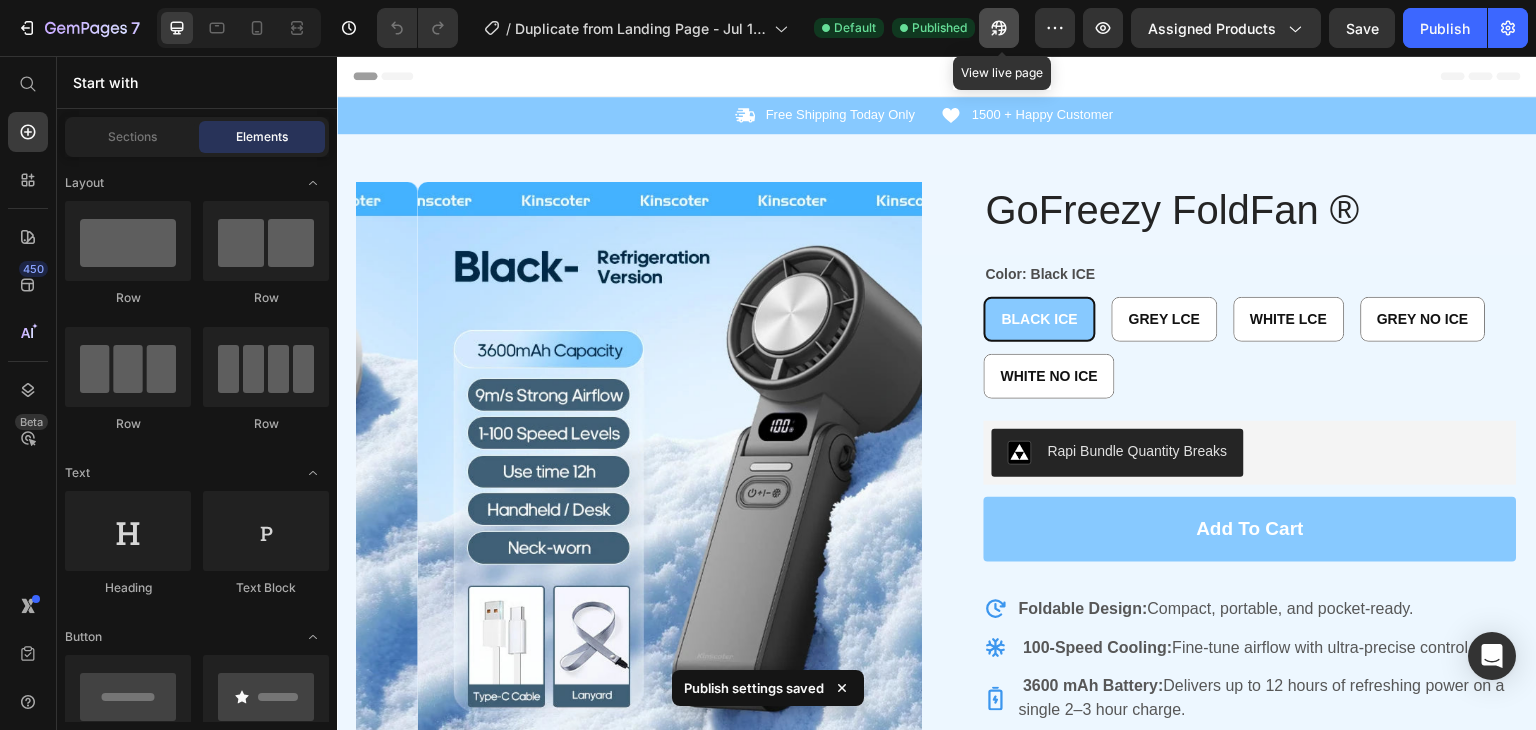 click 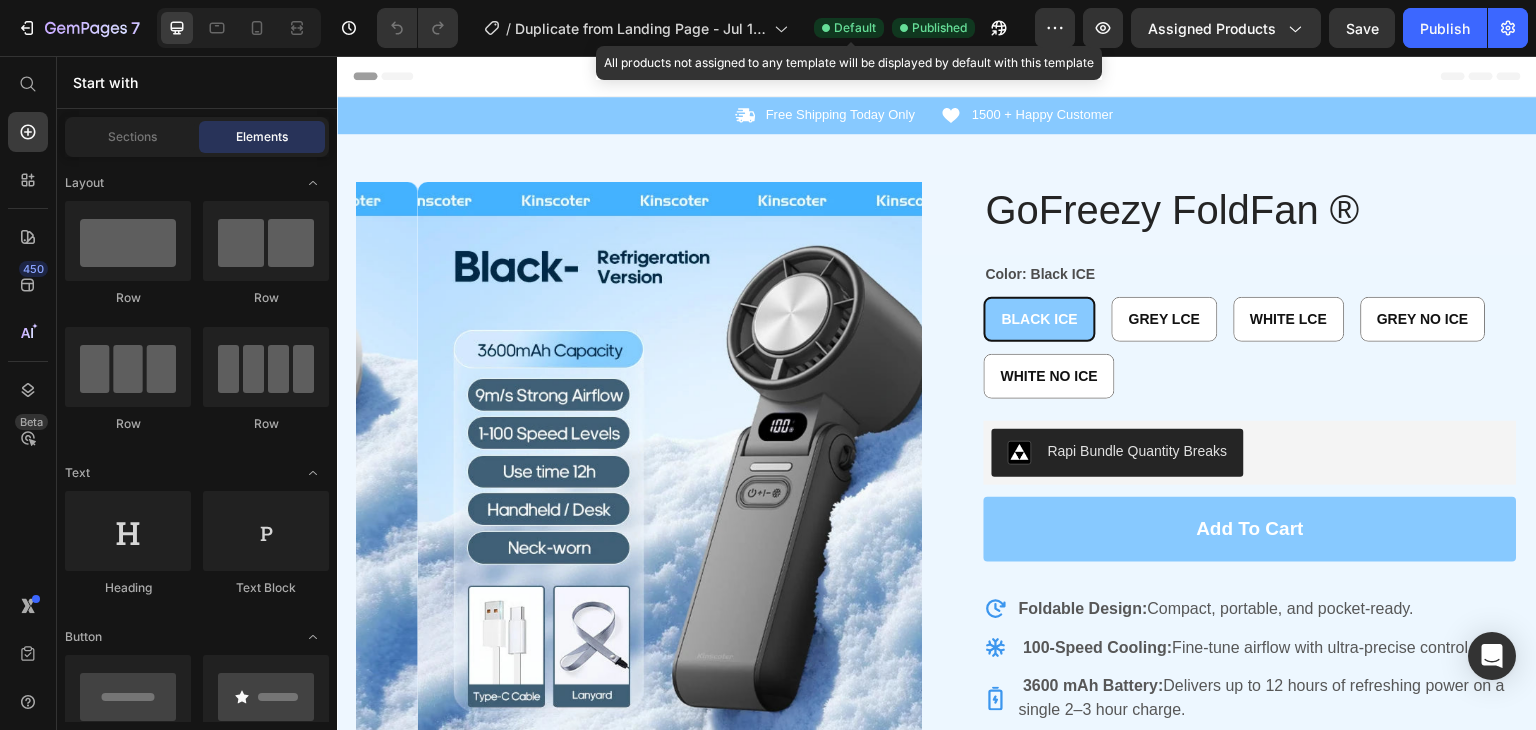 click on "Default" 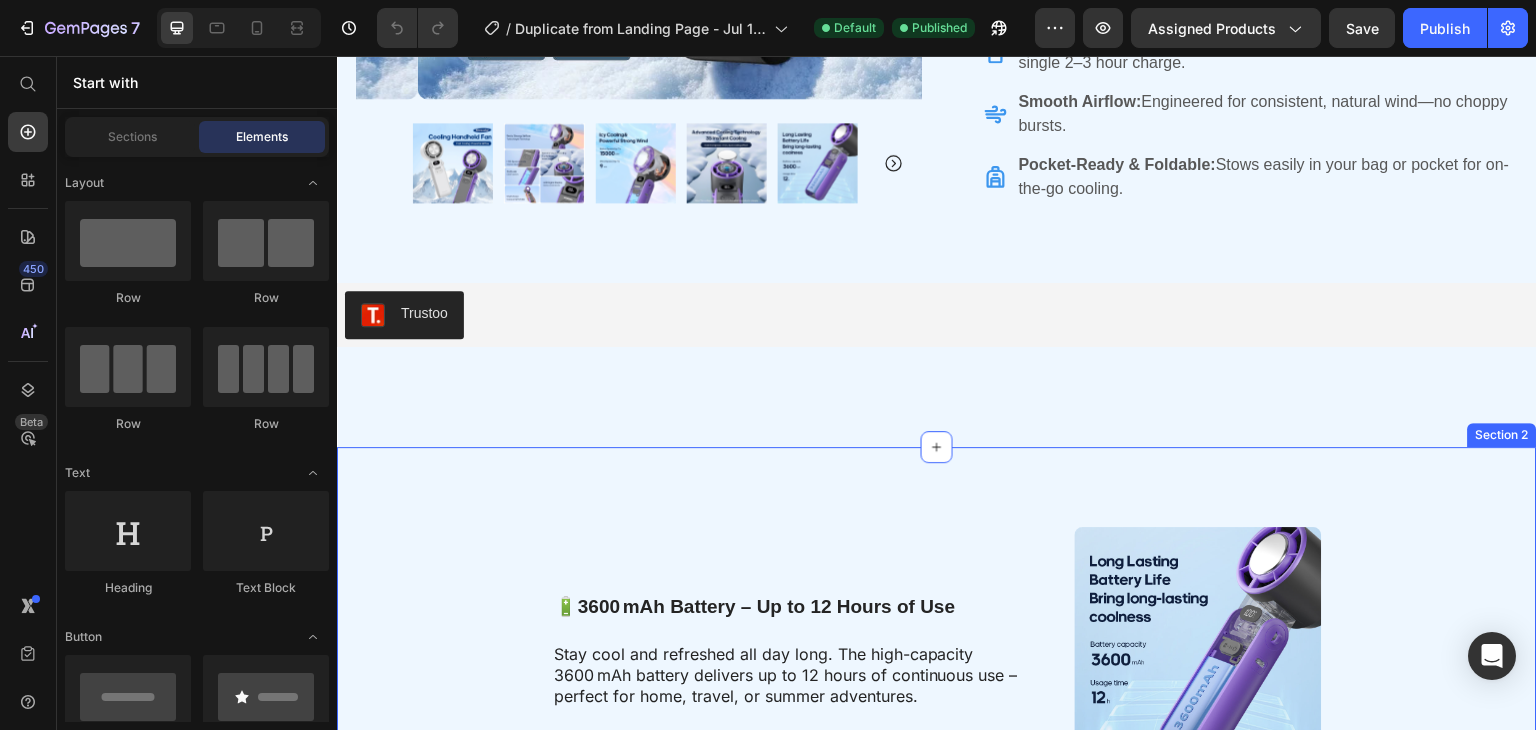 scroll, scrollTop: 448, scrollLeft: 0, axis: vertical 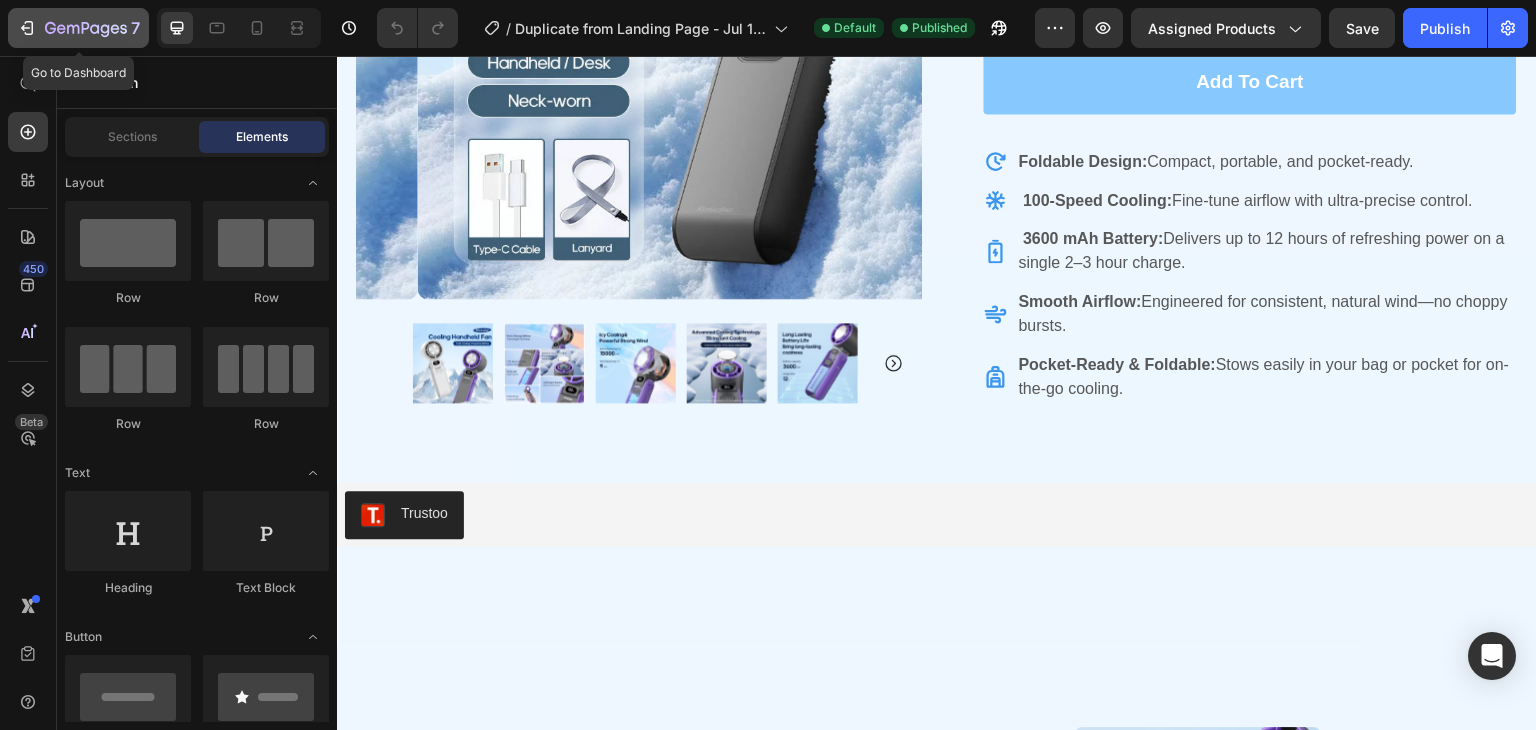 click 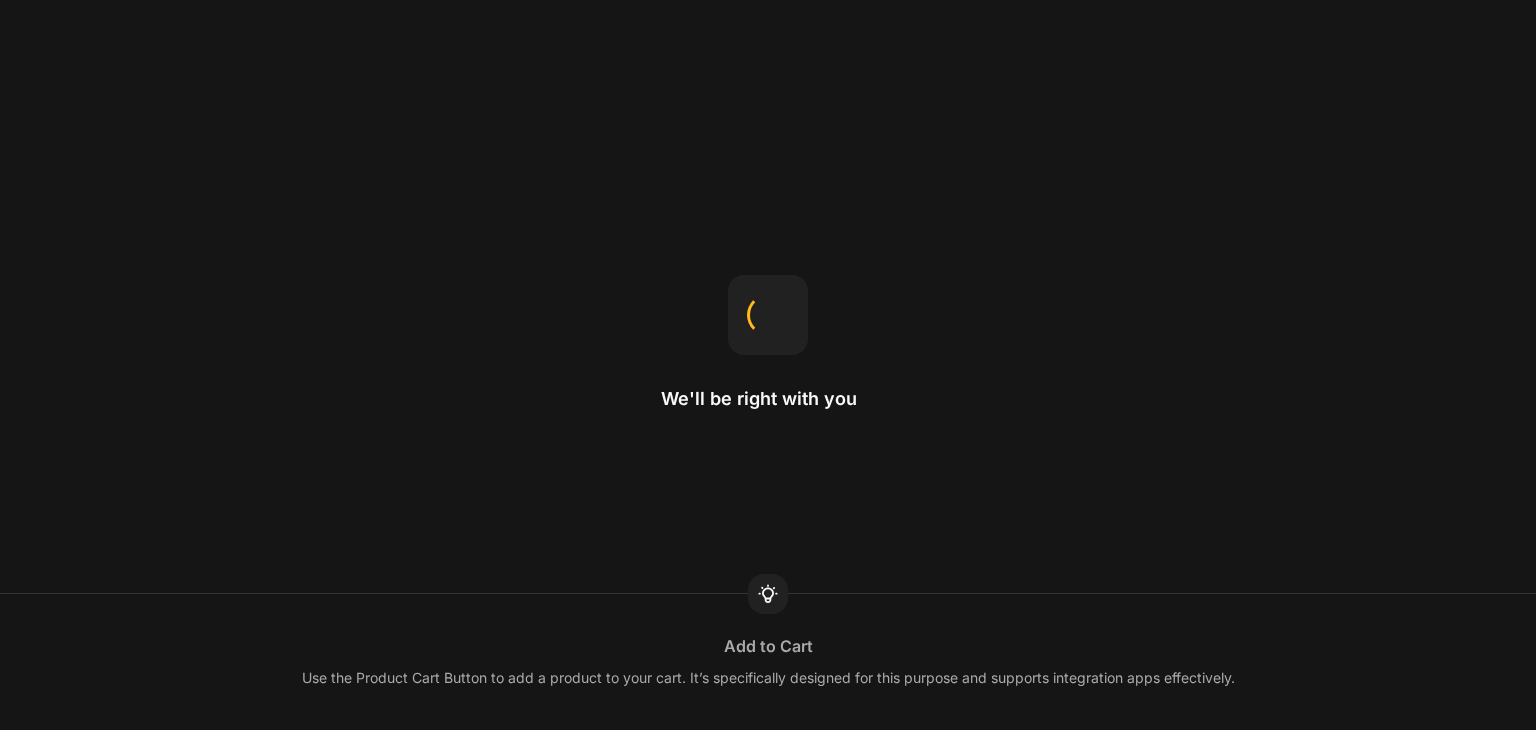 scroll, scrollTop: 0, scrollLeft: 0, axis: both 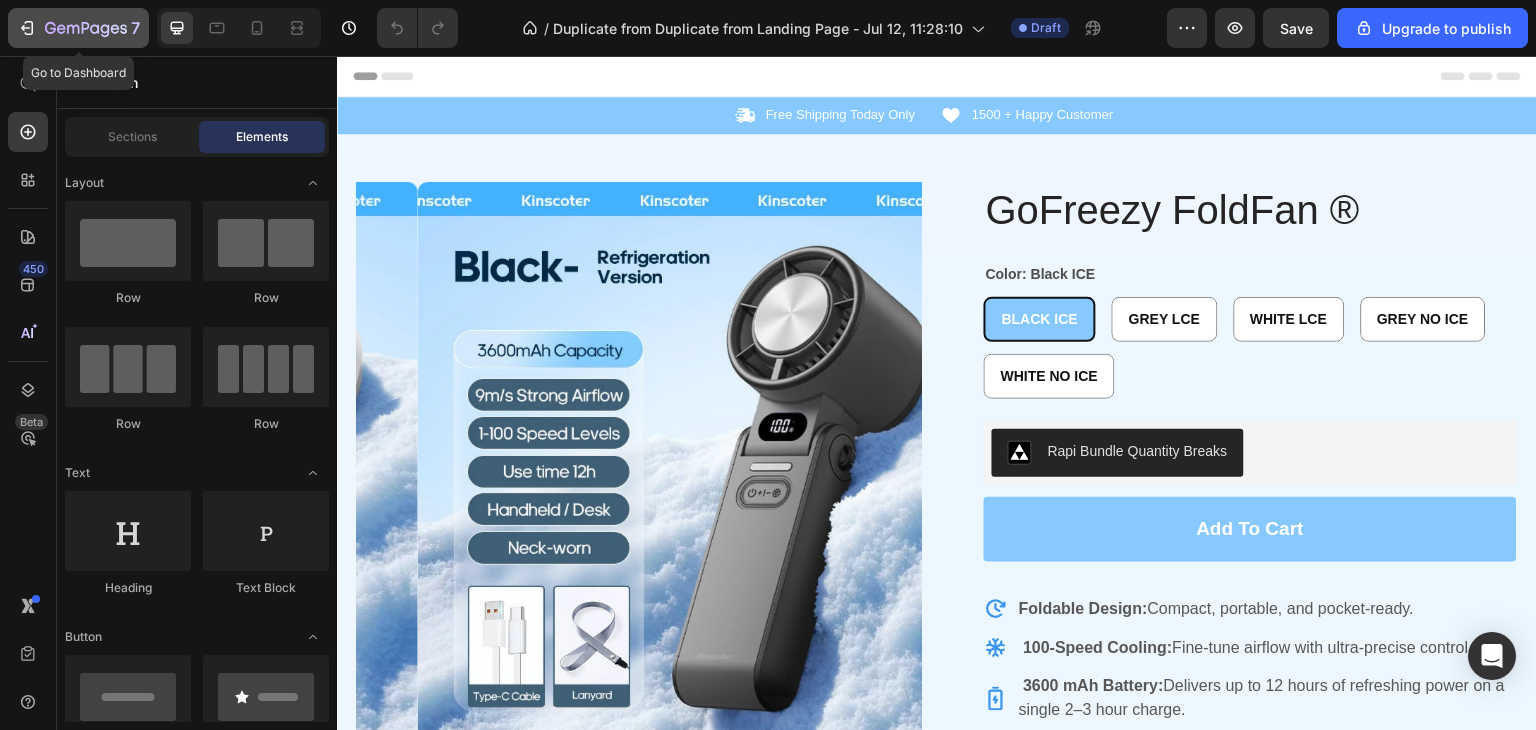 click 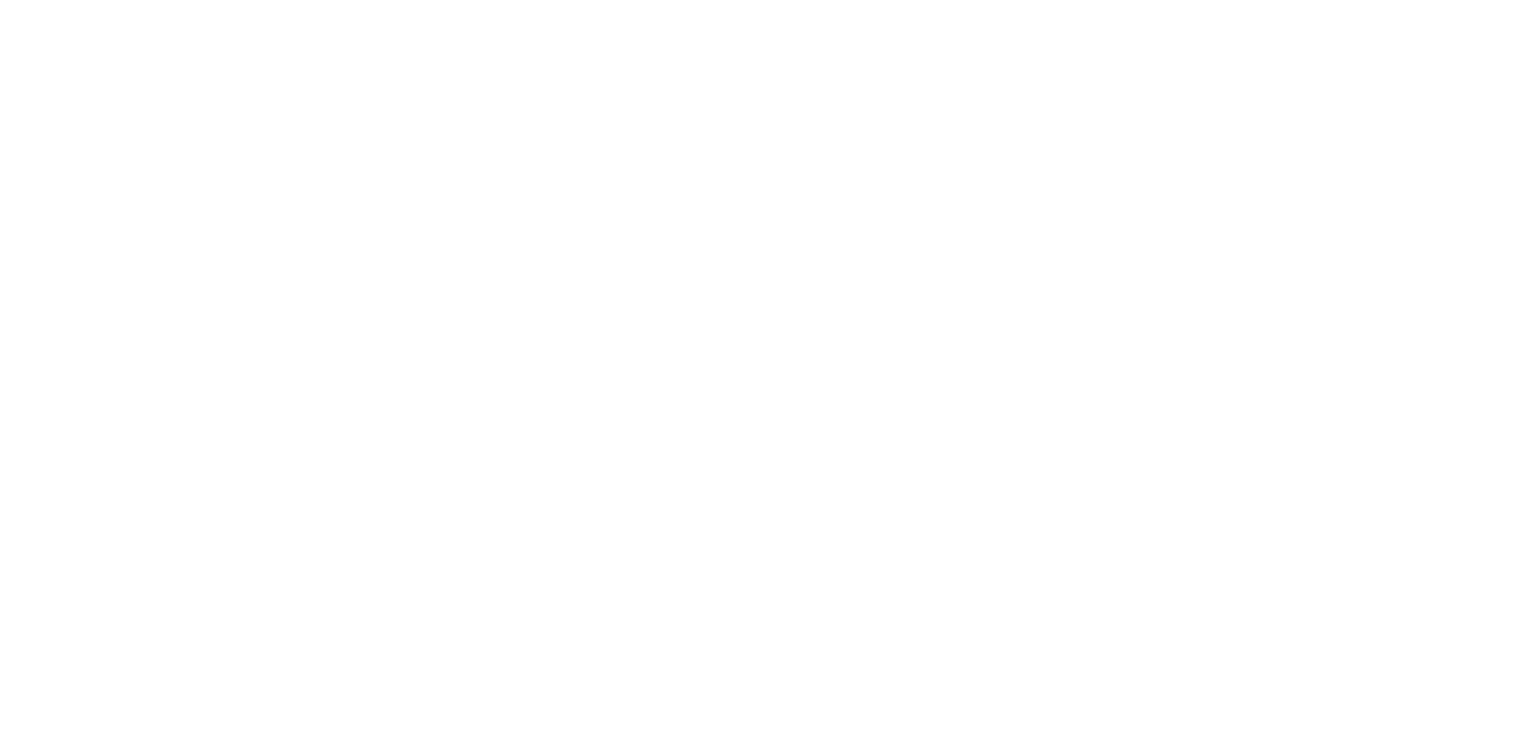 scroll, scrollTop: 0, scrollLeft: 0, axis: both 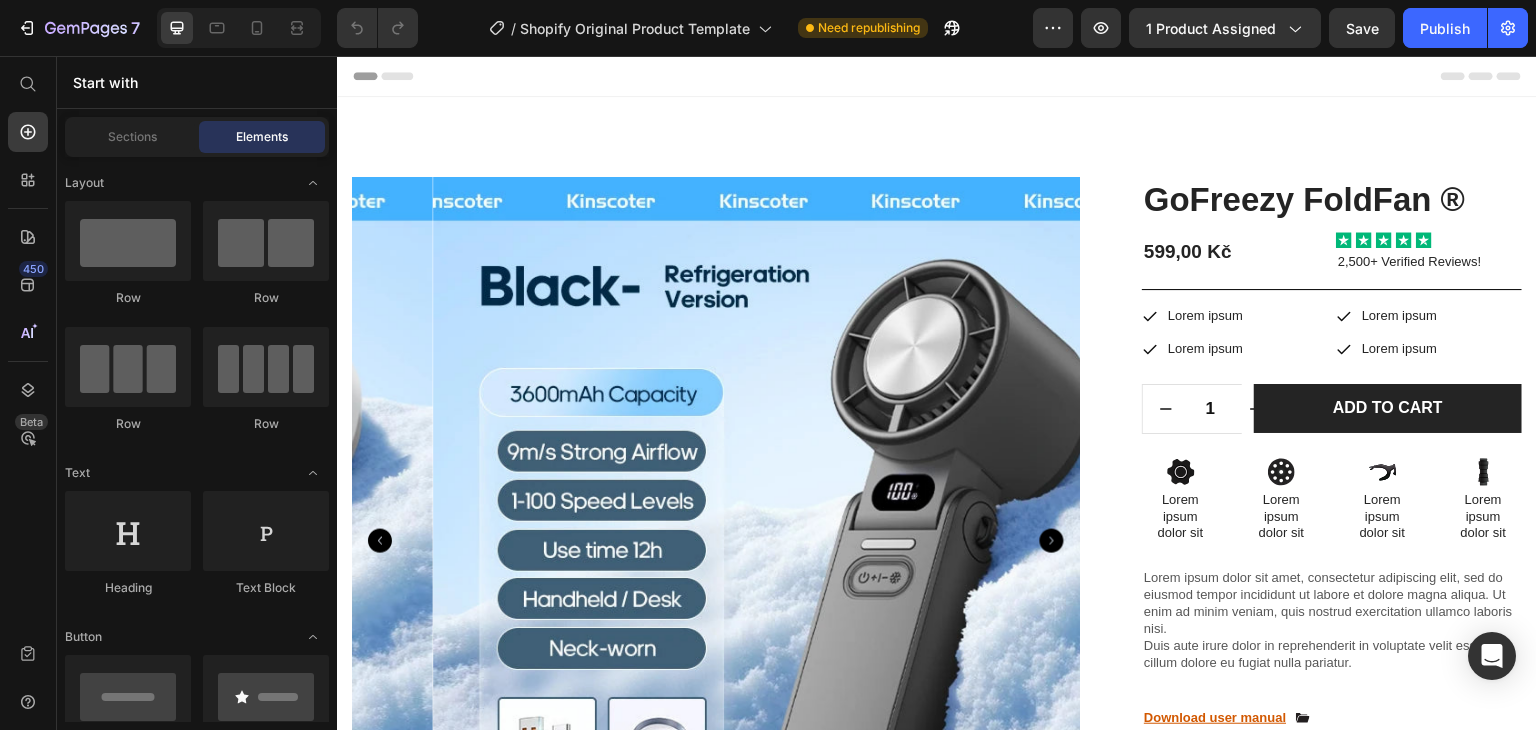 click on "Publish" 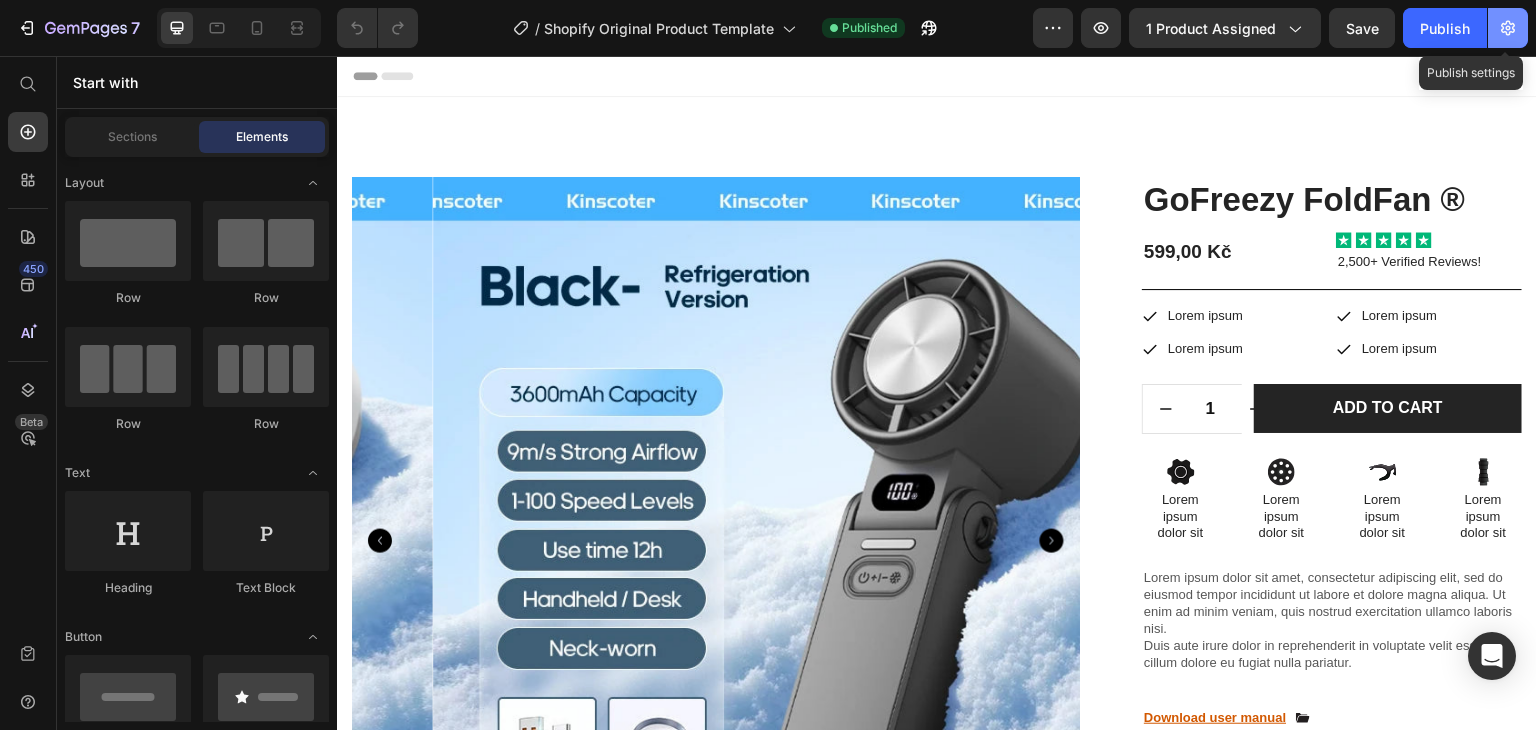 click 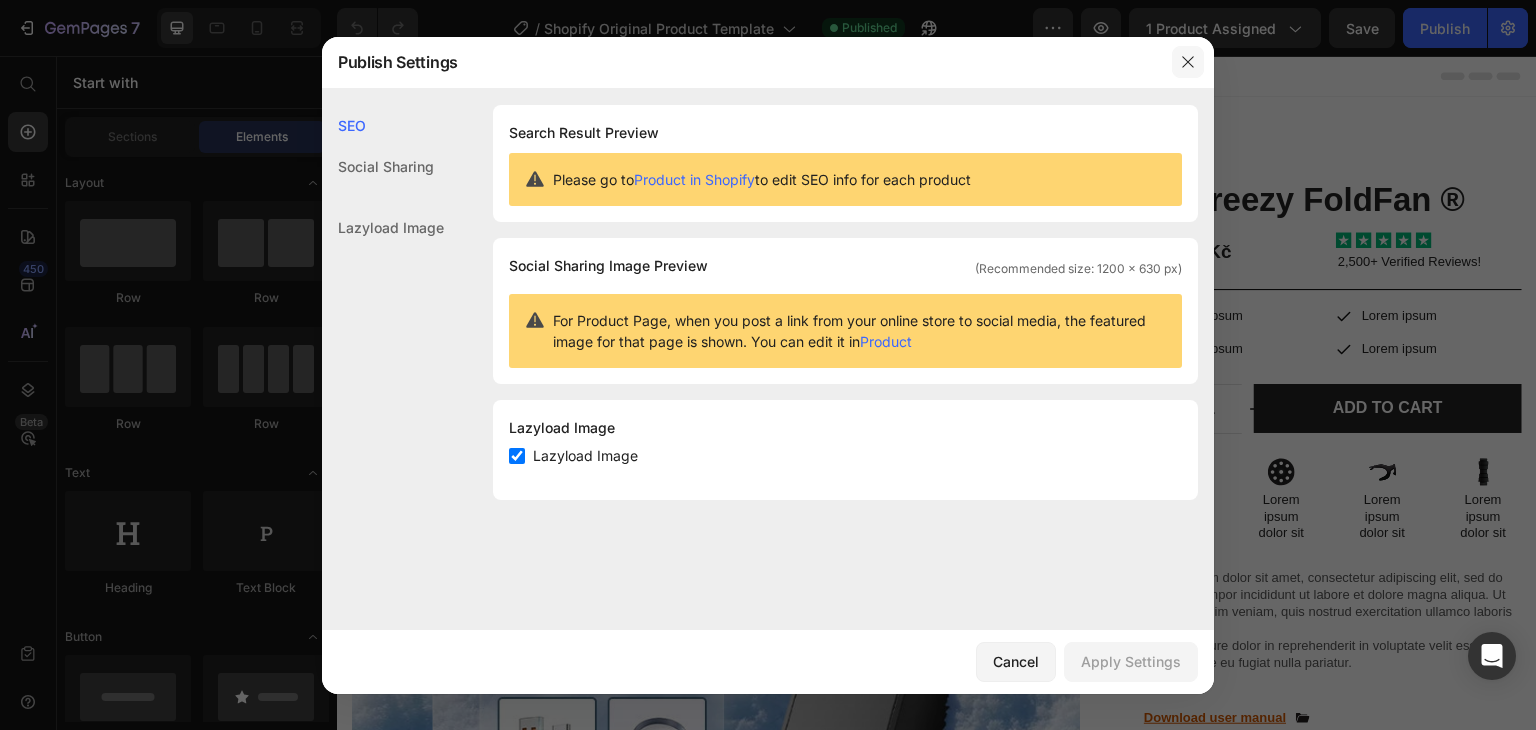 click at bounding box center [1188, 62] 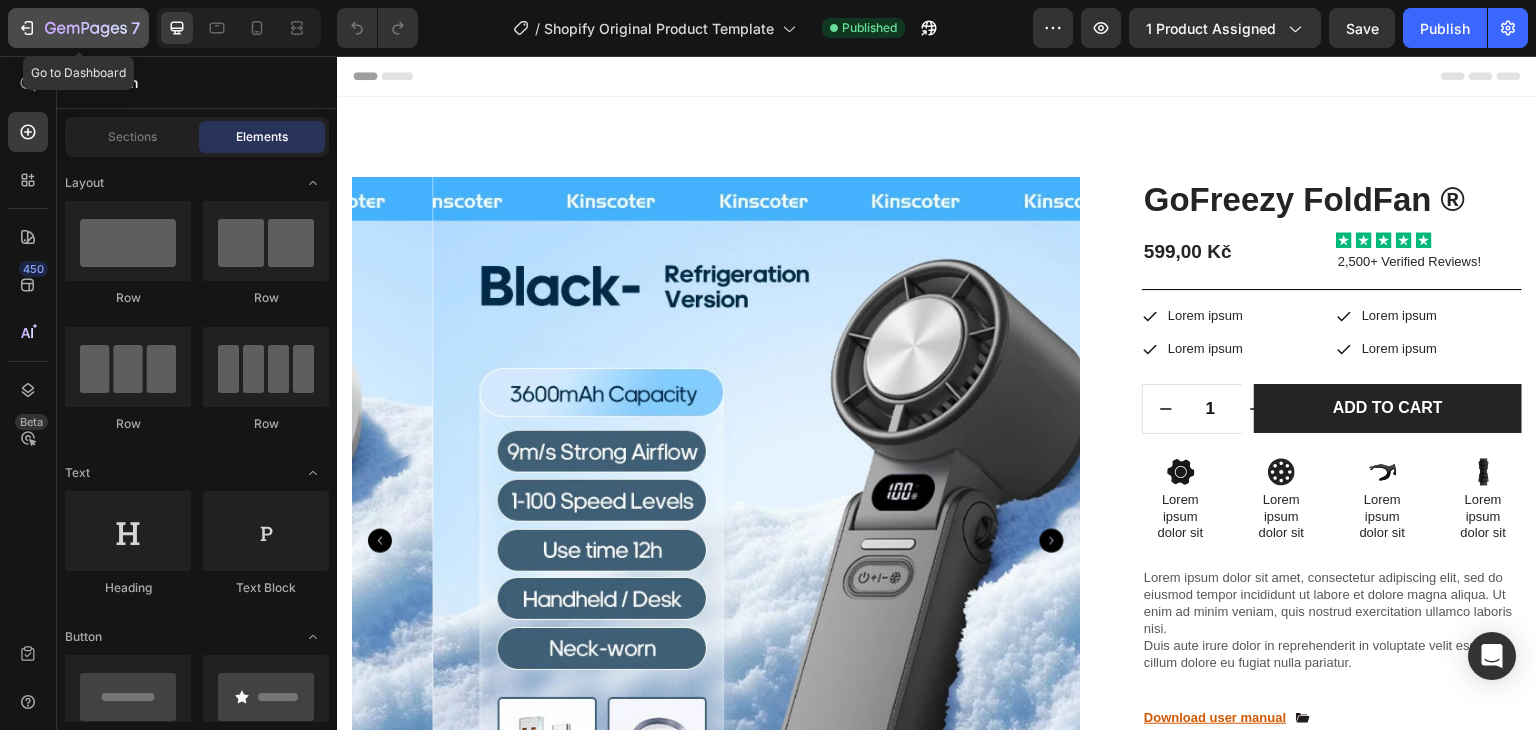 click 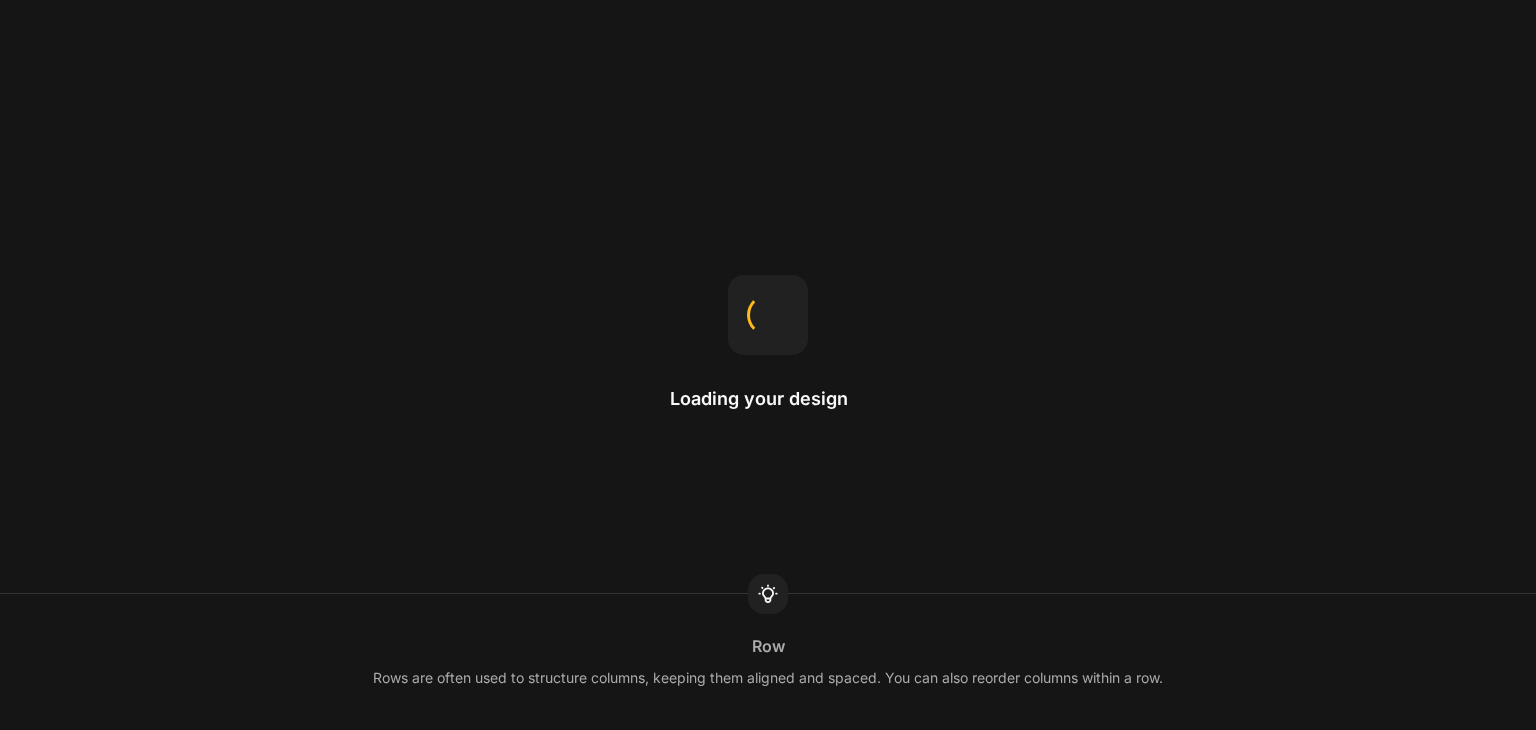 scroll, scrollTop: 0, scrollLeft: 0, axis: both 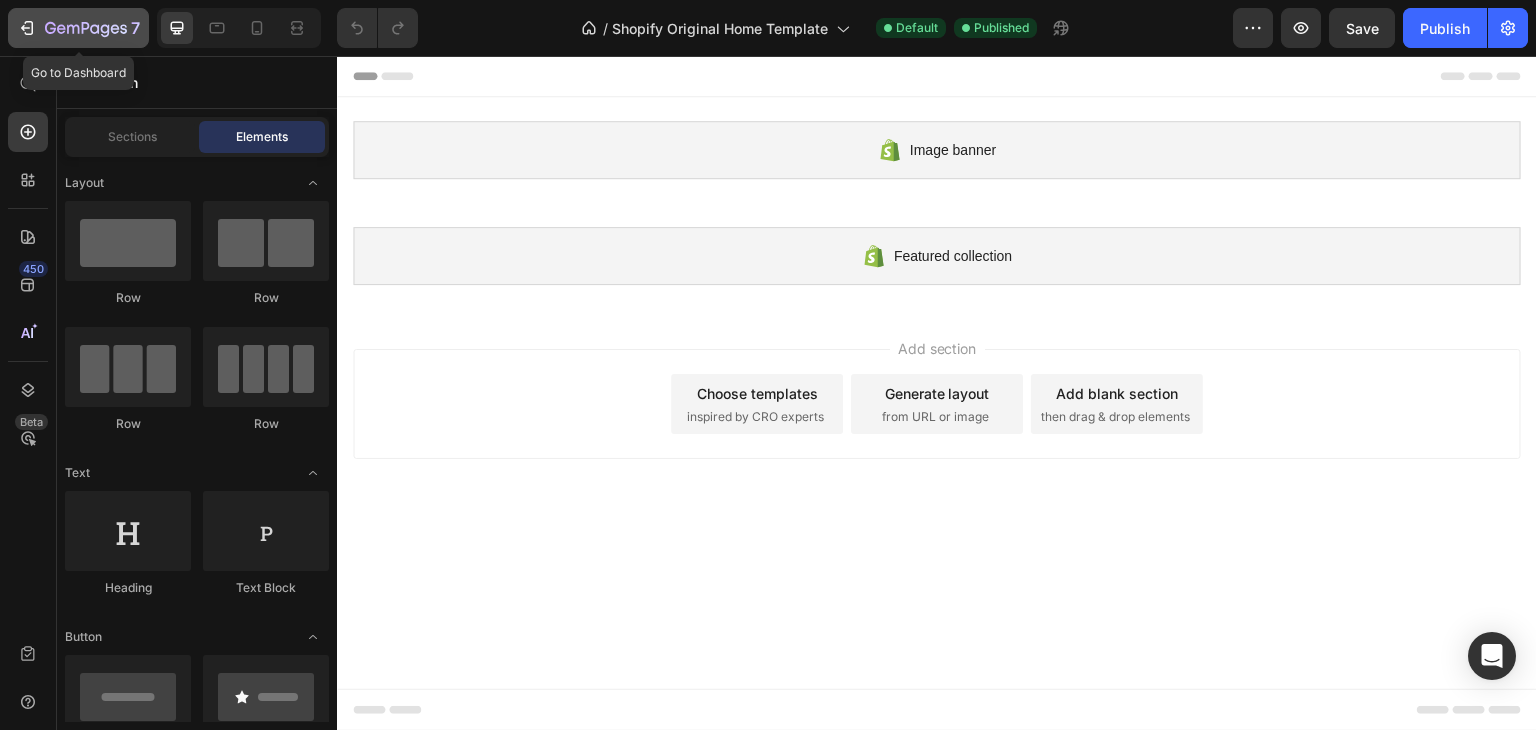 click 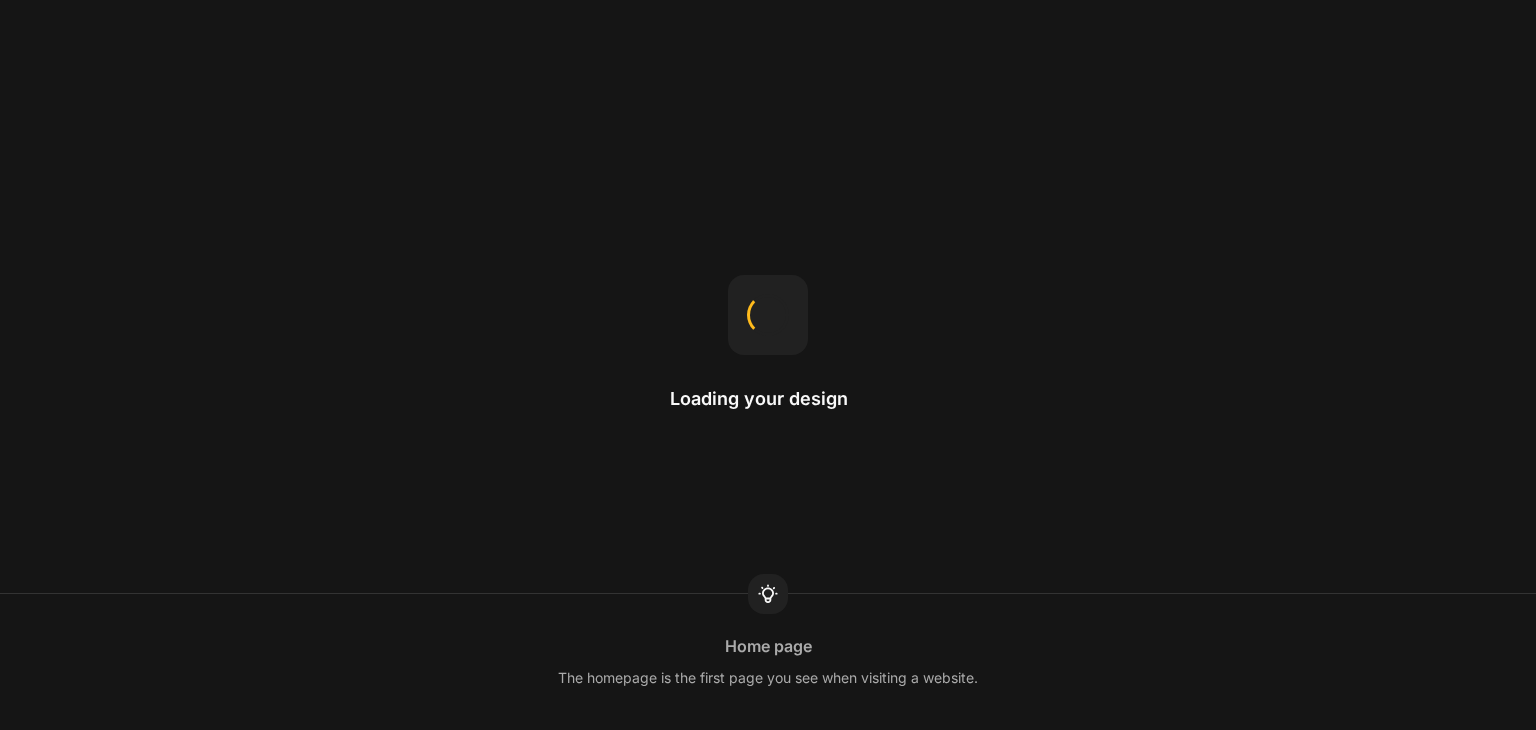 scroll, scrollTop: 0, scrollLeft: 0, axis: both 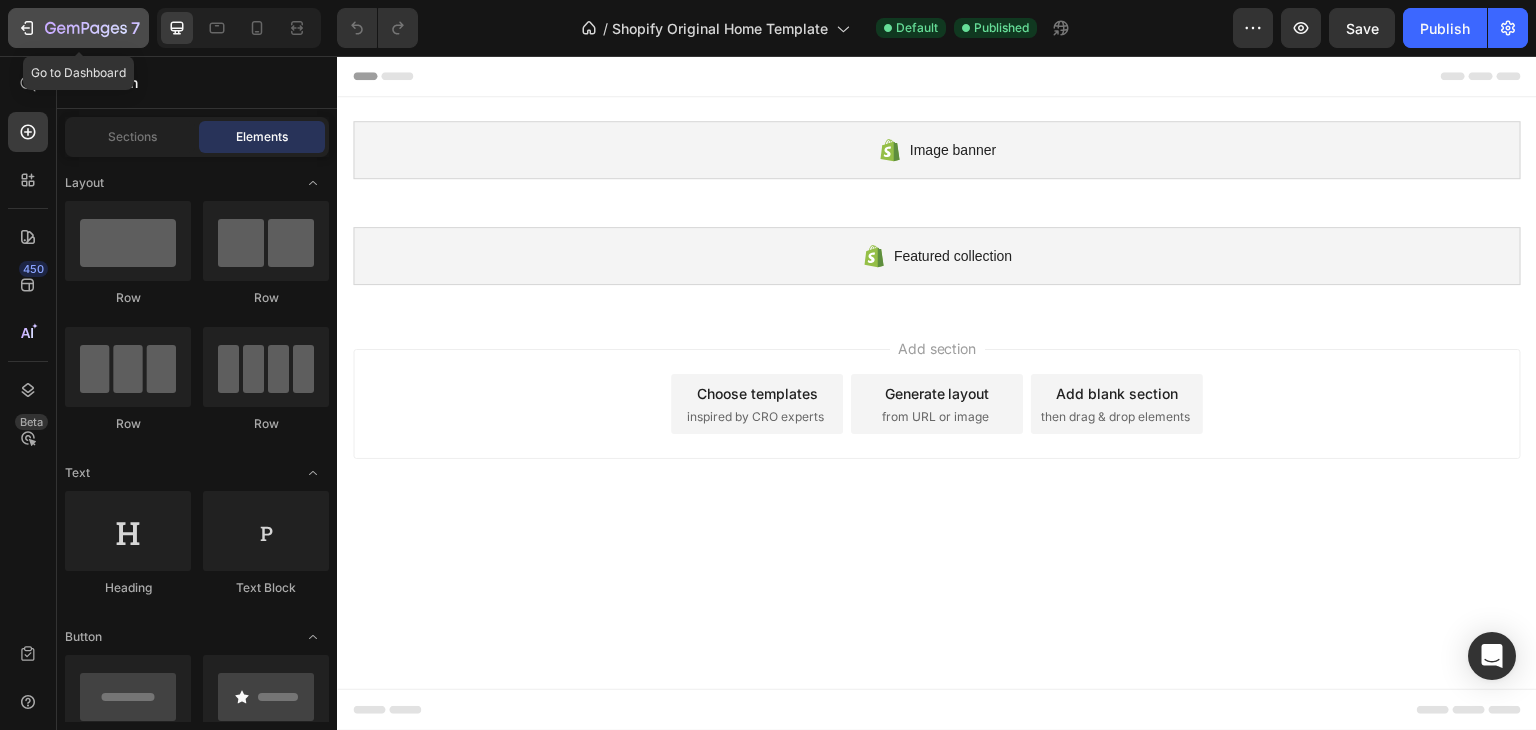 click 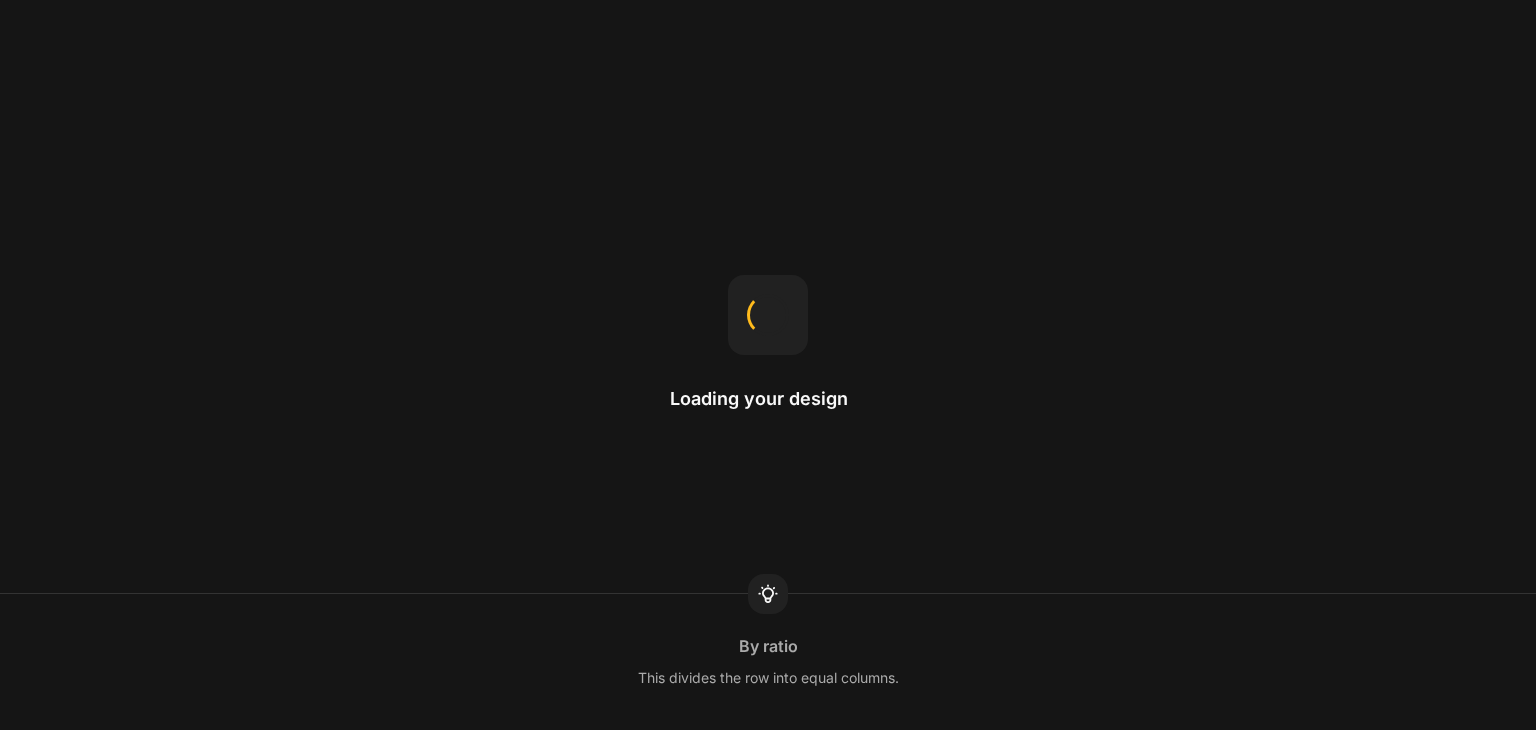 scroll, scrollTop: 0, scrollLeft: 0, axis: both 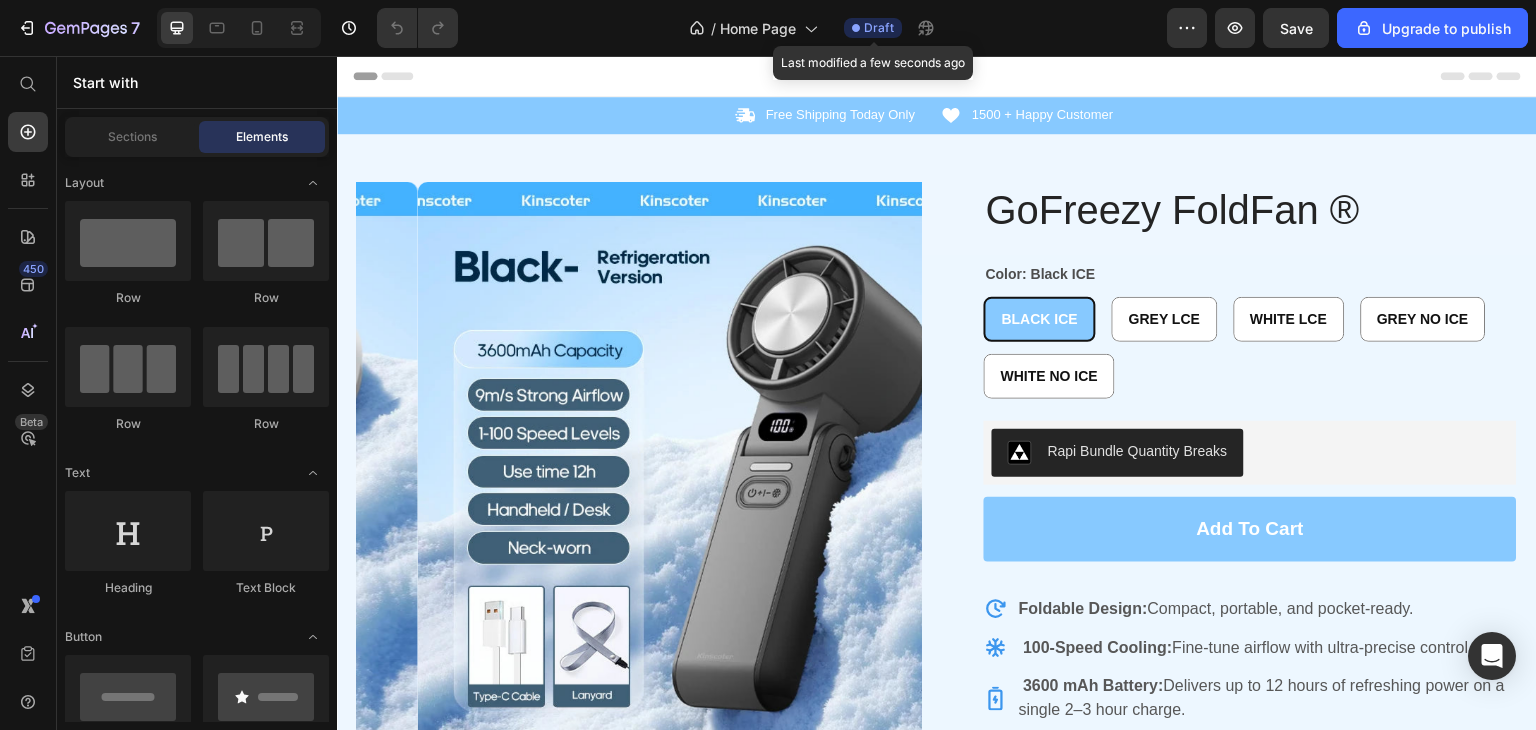 click on "Draft" at bounding box center [879, 28] 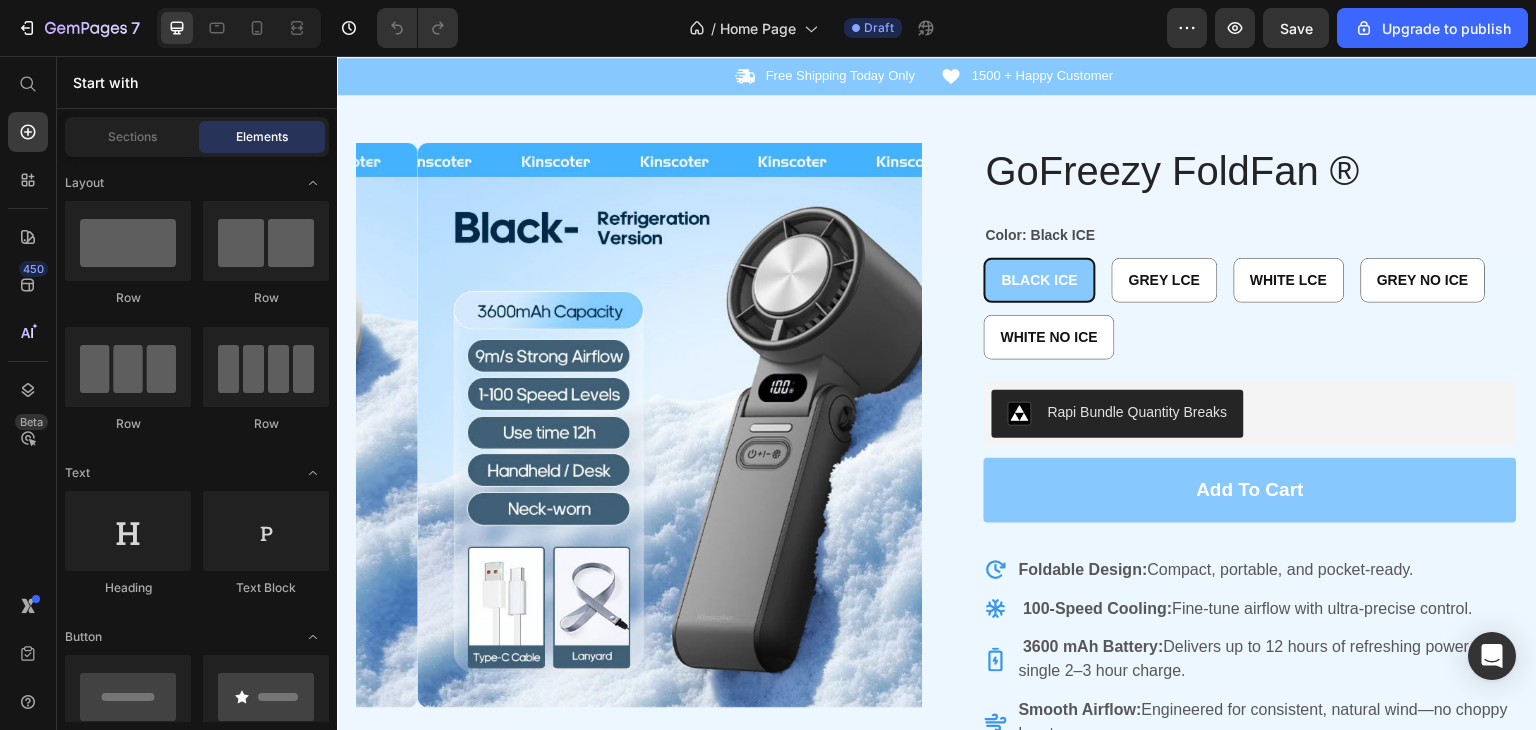 scroll, scrollTop: 0, scrollLeft: 0, axis: both 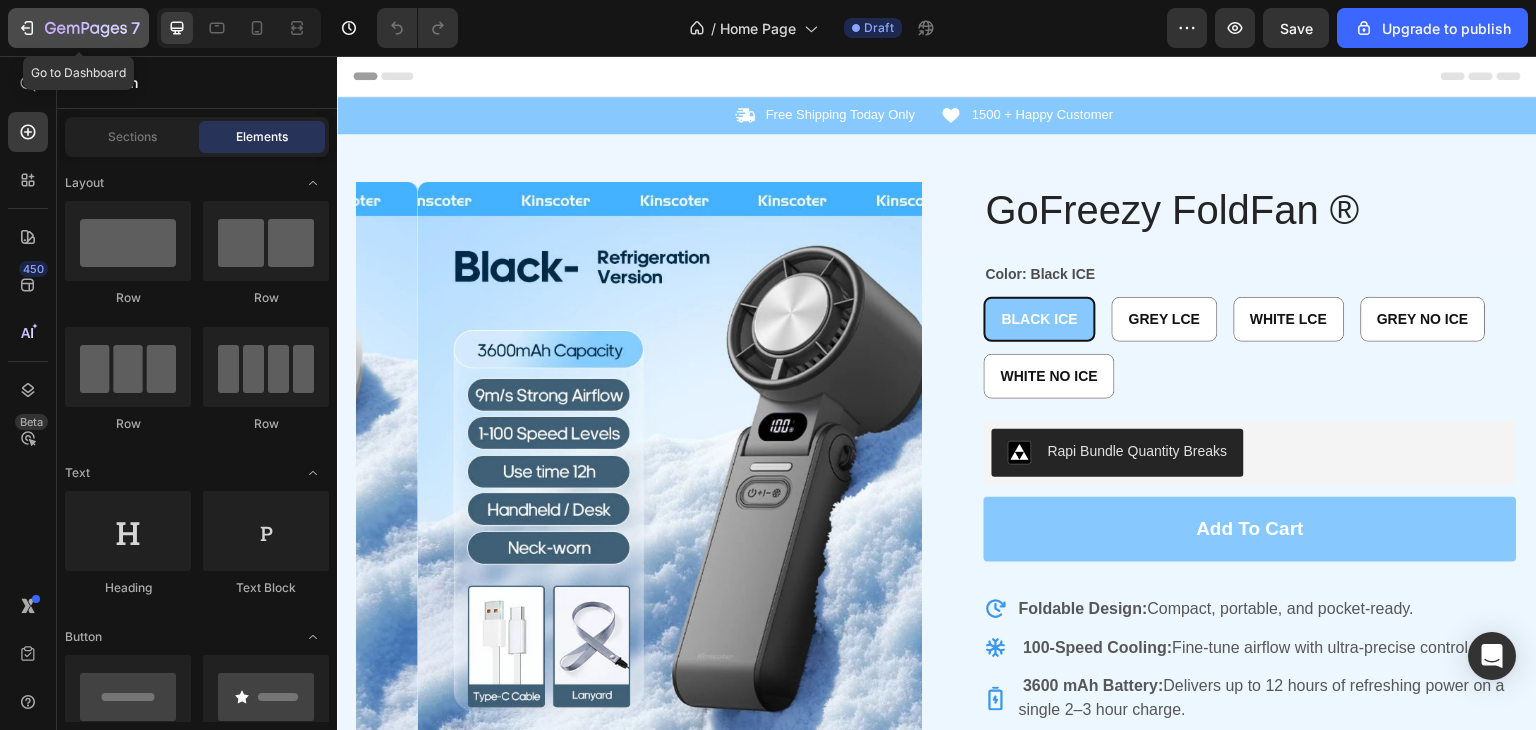 click 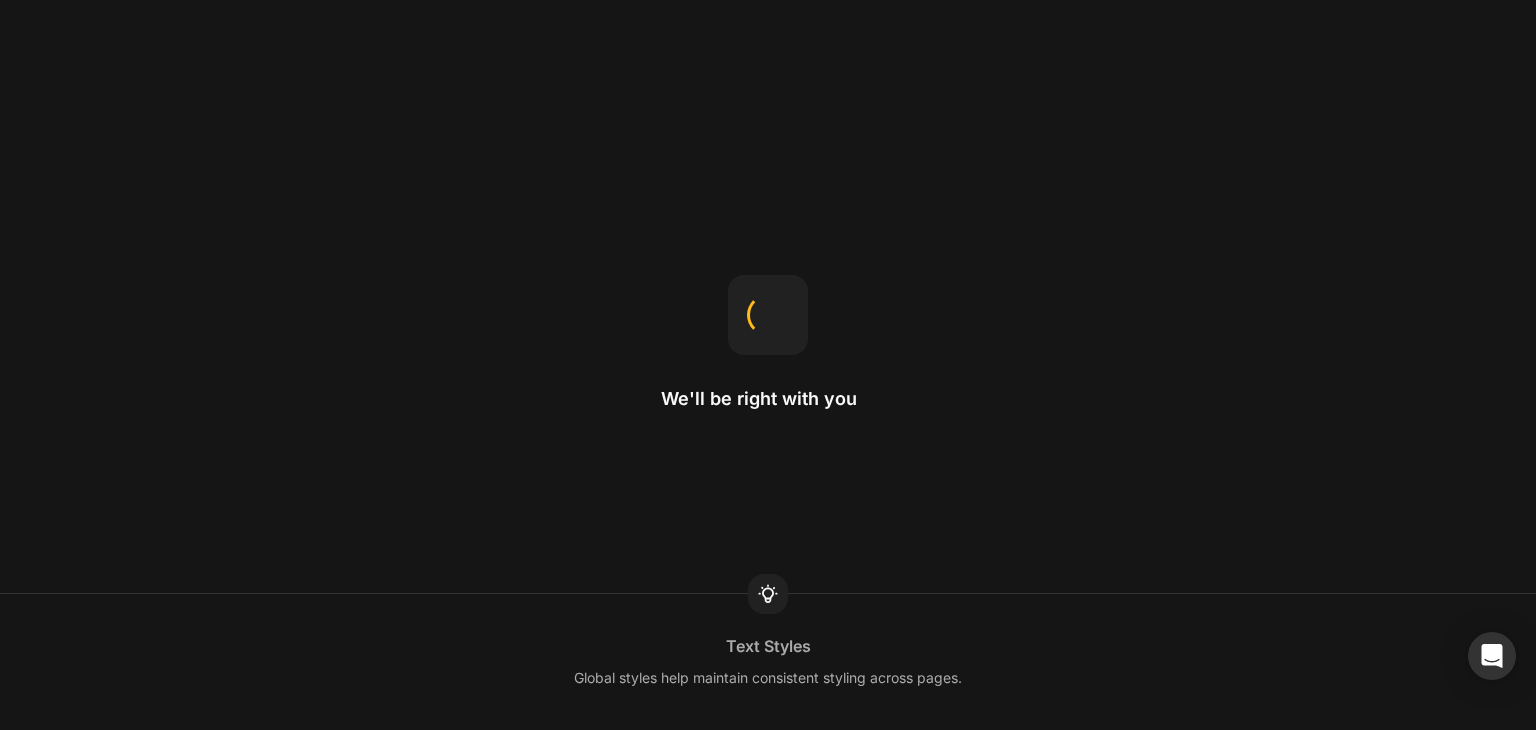 scroll, scrollTop: 0, scrollLeft: 0, axis: both 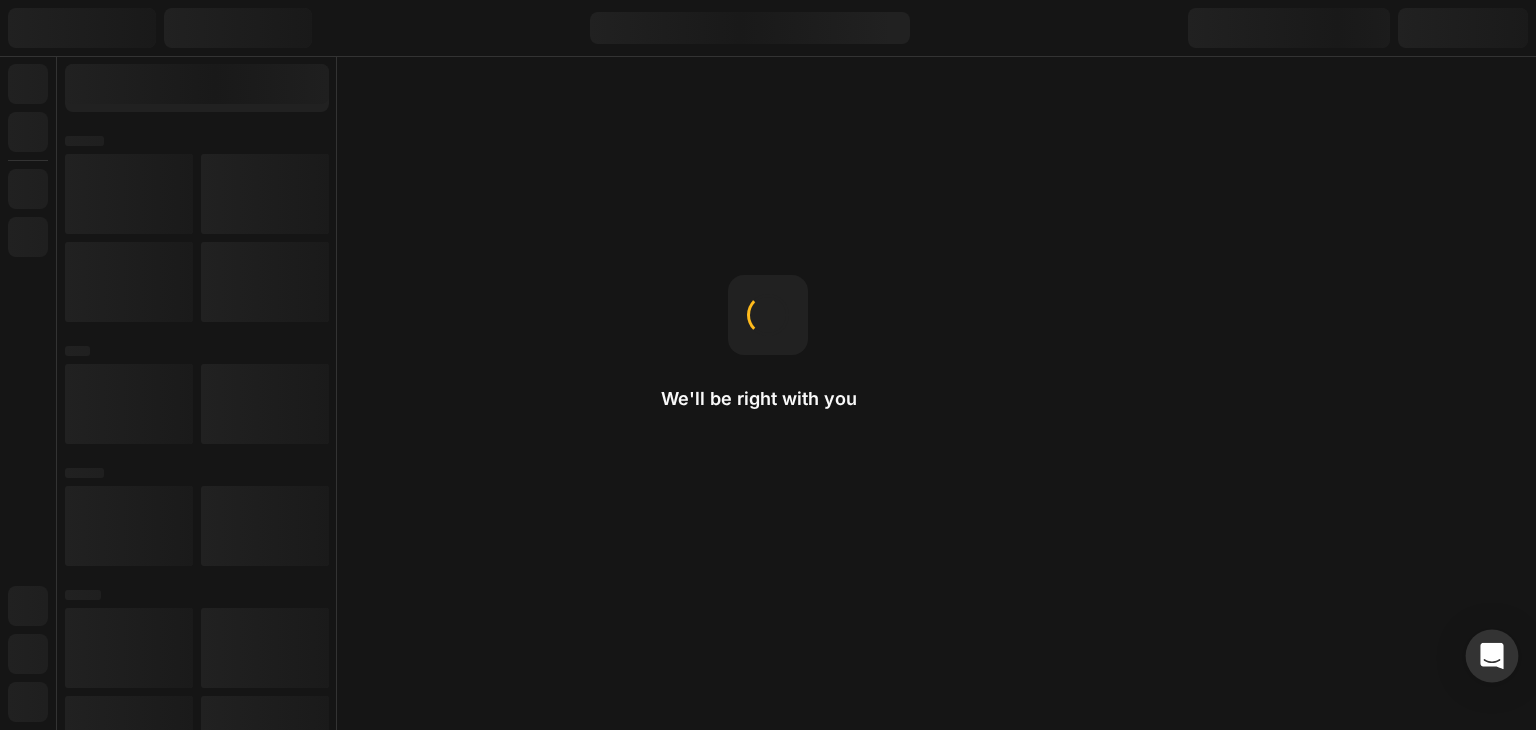 click at bounding box center [1492, 656] 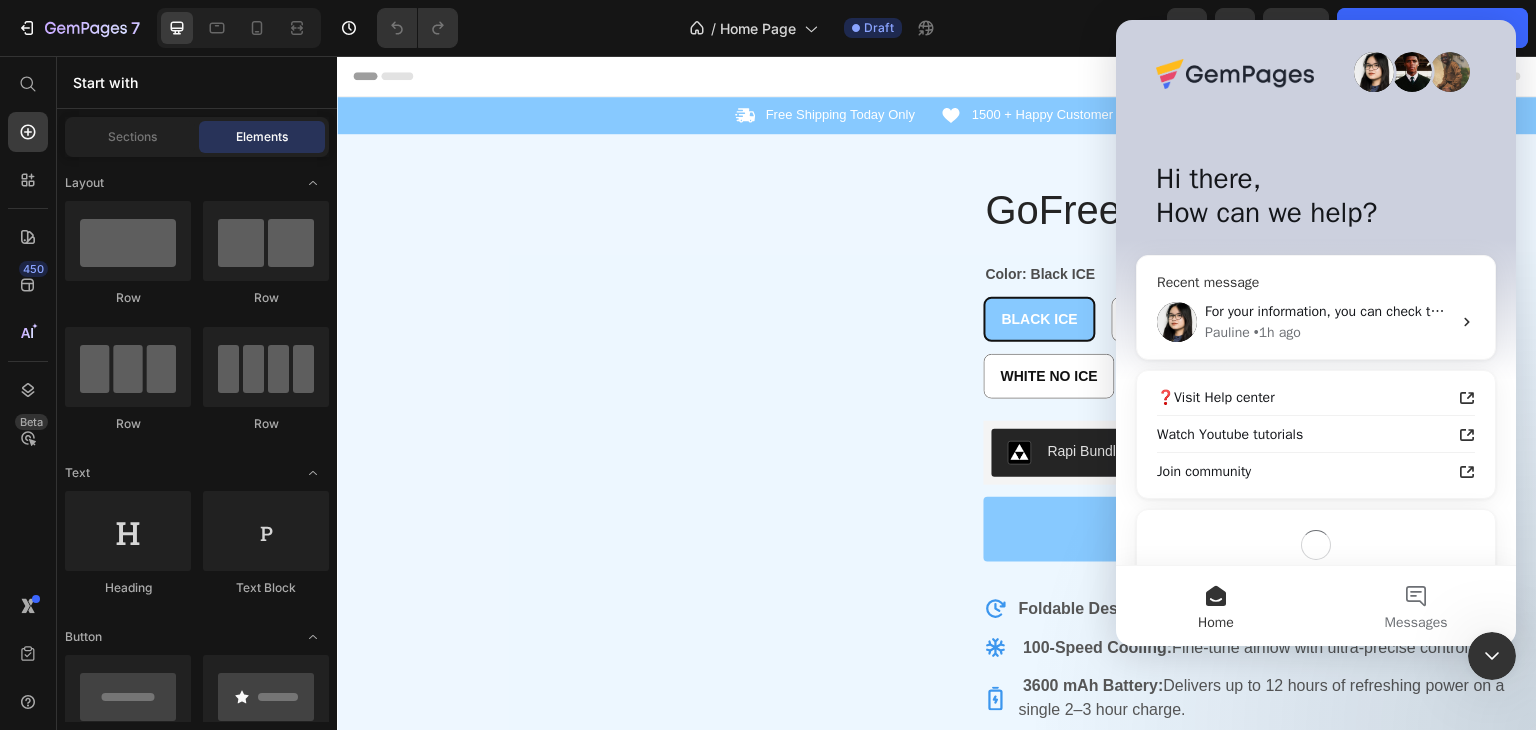 scroll, scrollTop: 0, scrollLeft: 0, axis: both 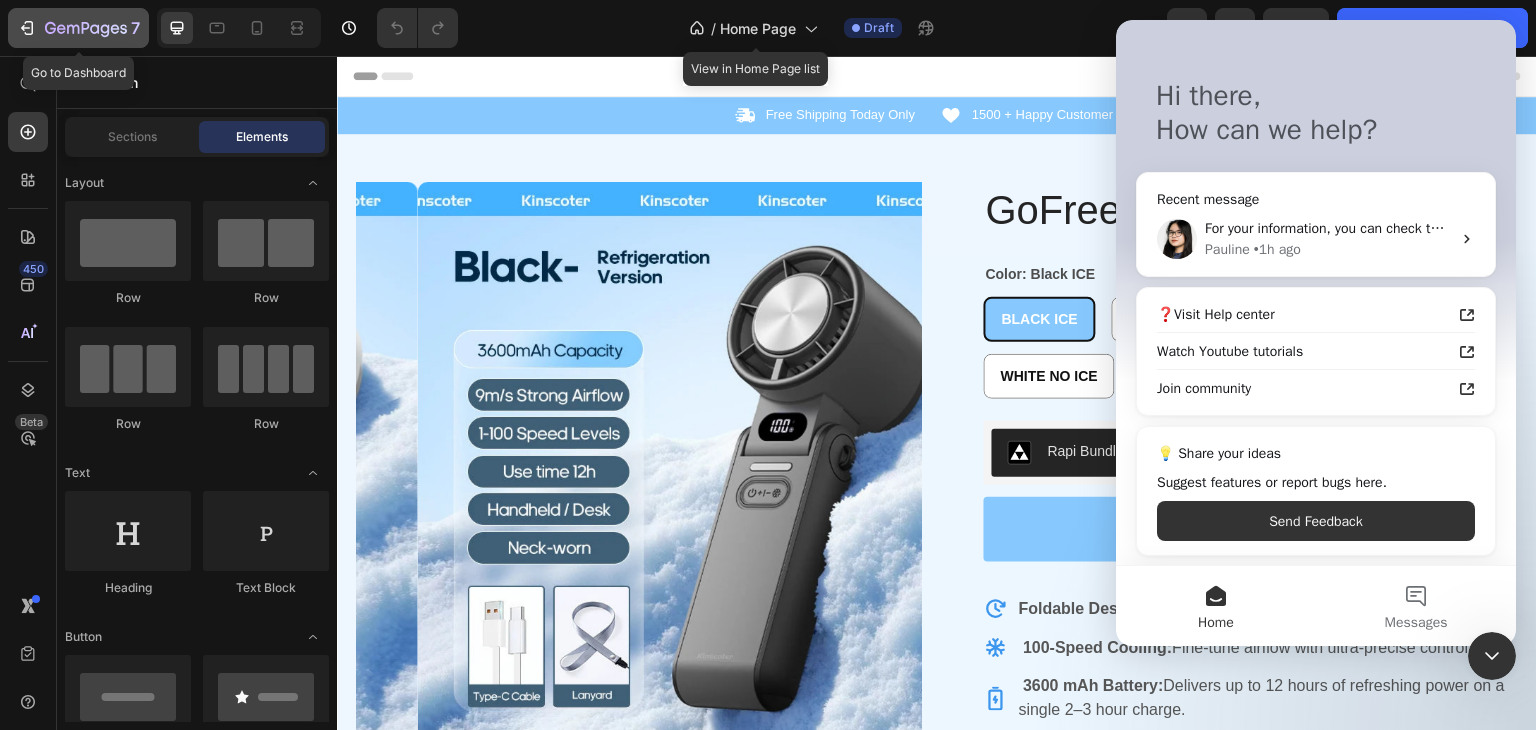 click 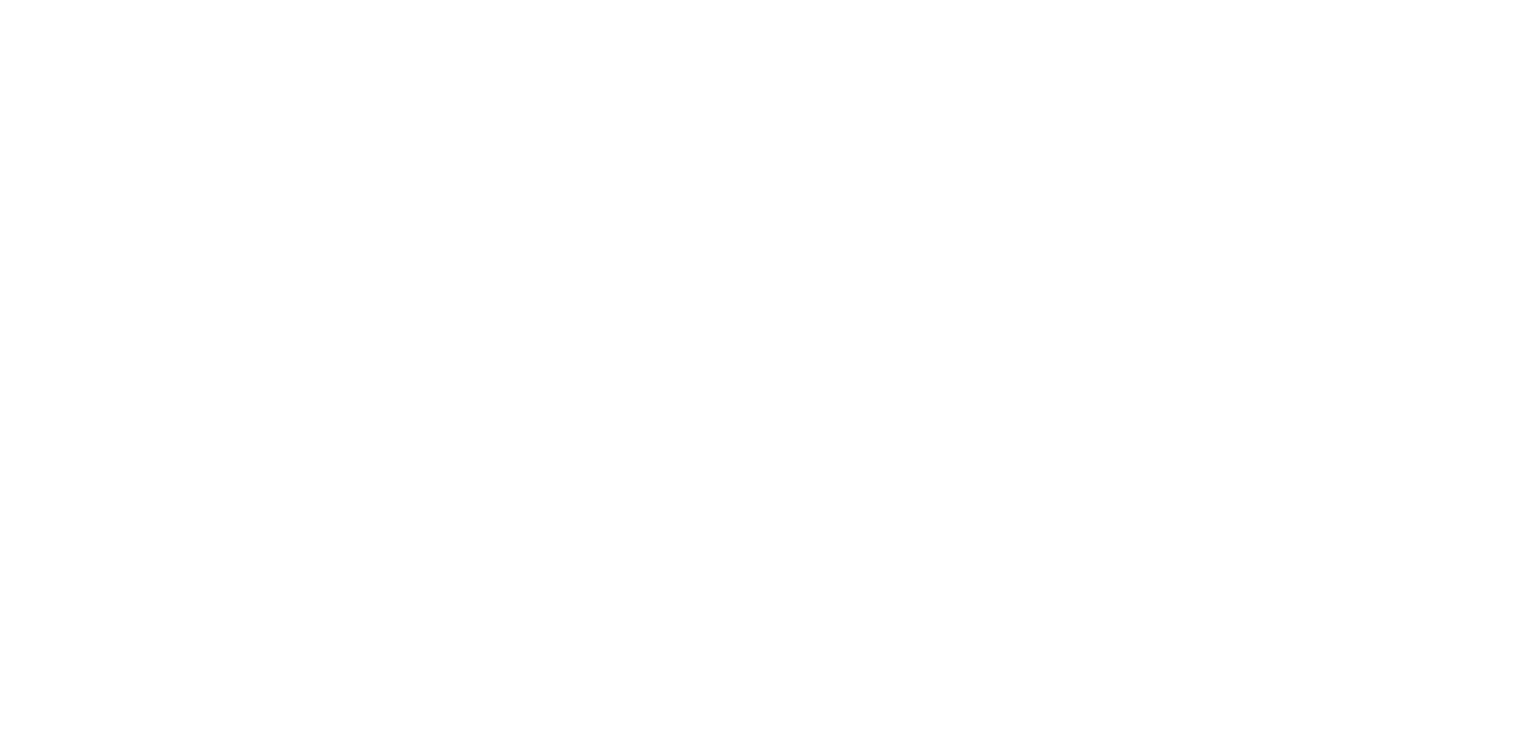 scroll, scrollTop: 0, scrollLeft: 0, axis: both 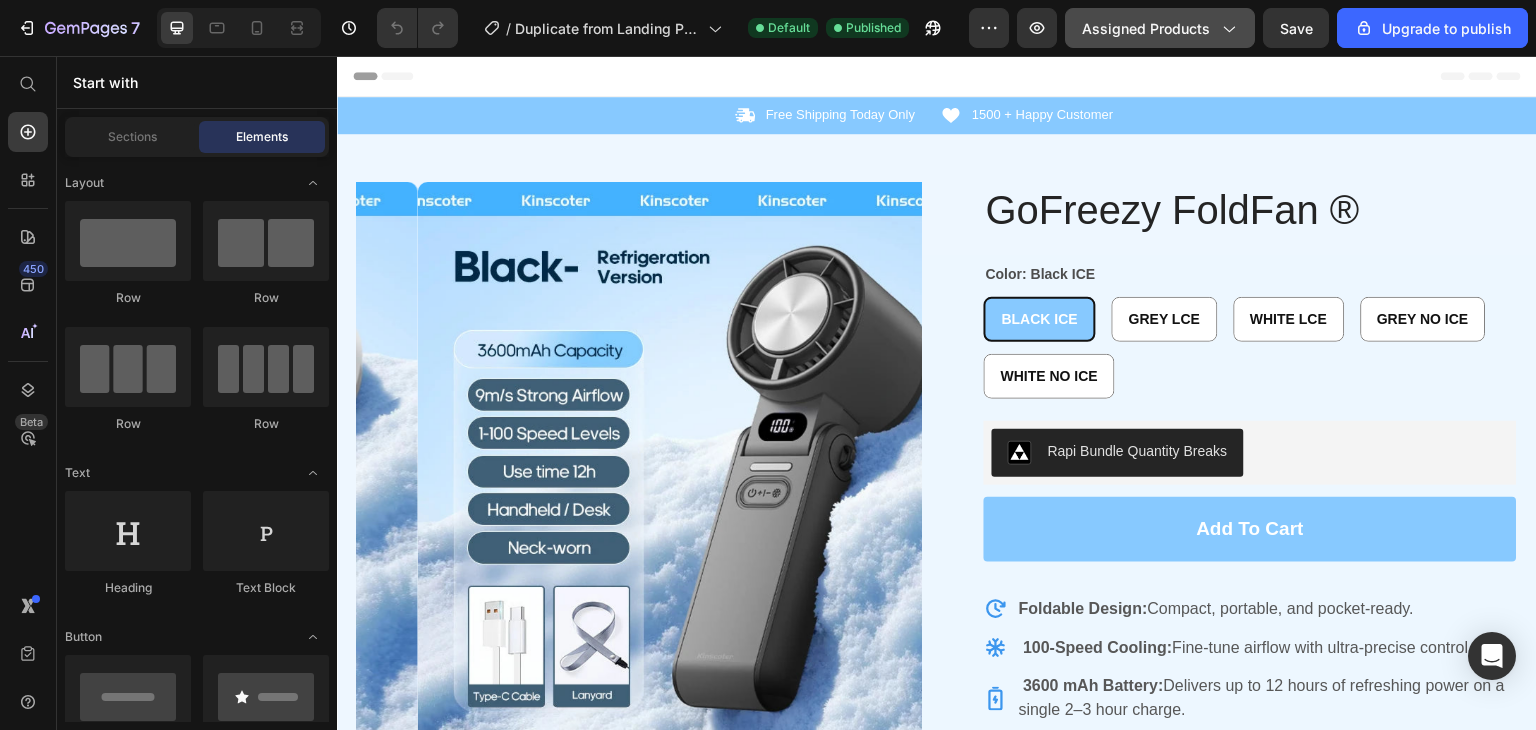 click on "Assigned Products" at bounding box center [1160, 28] 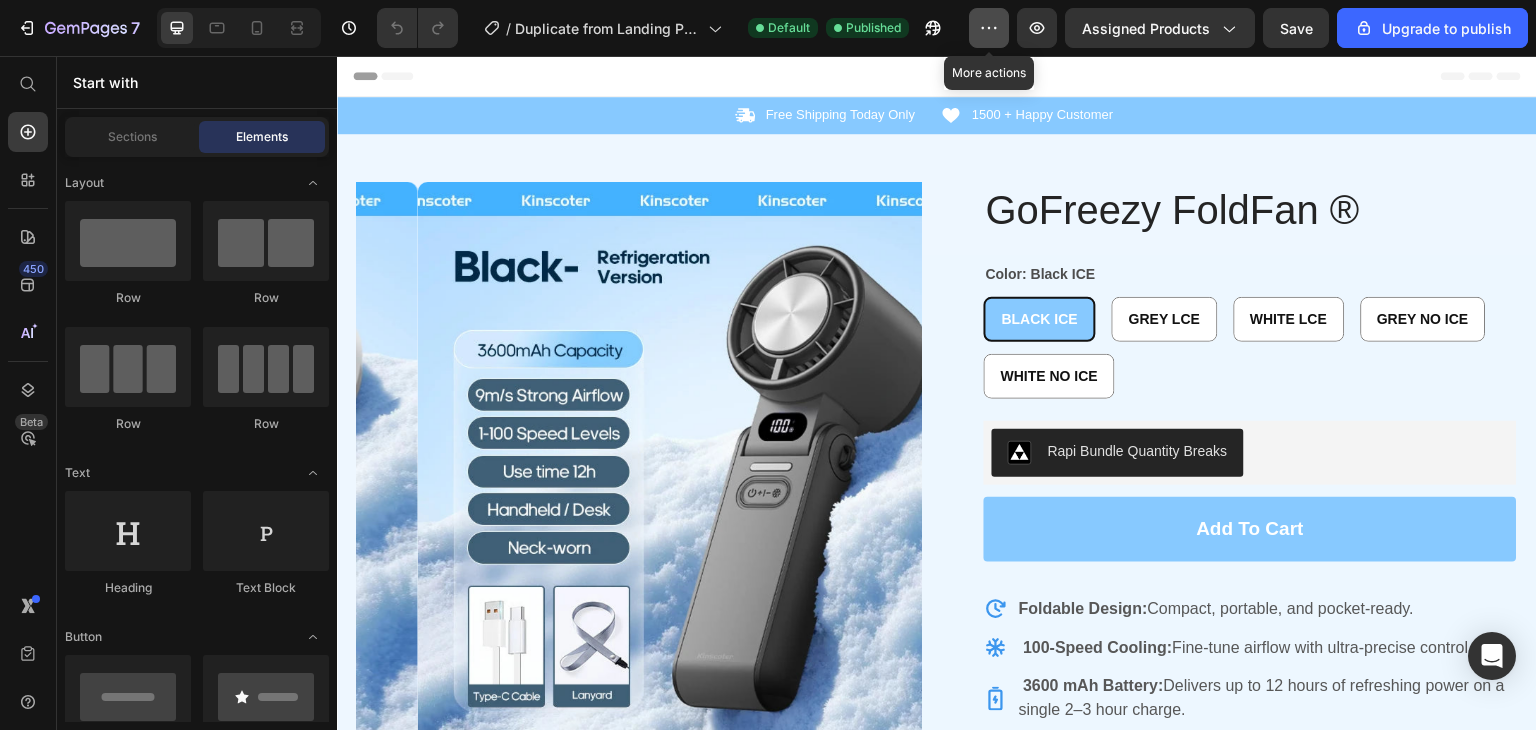 click 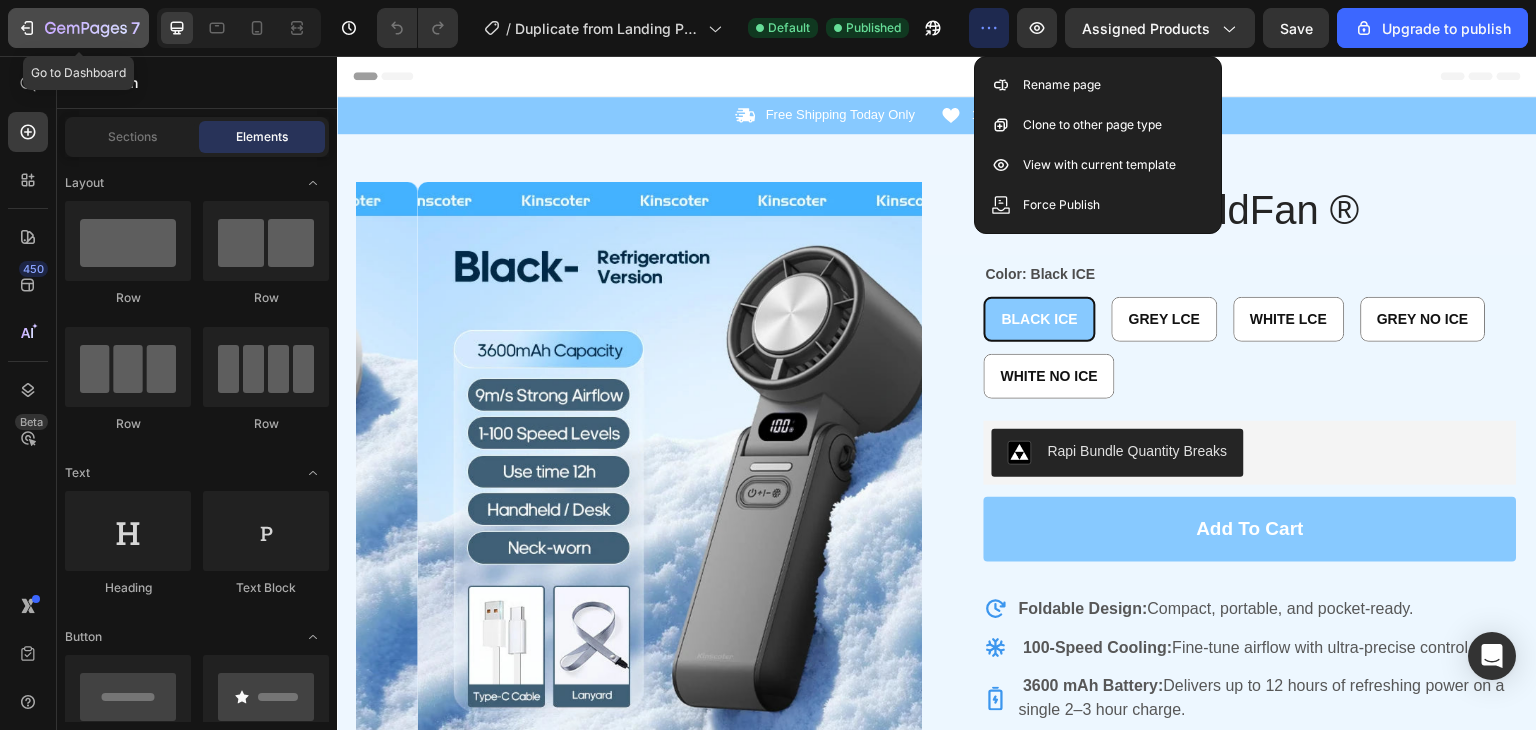 click 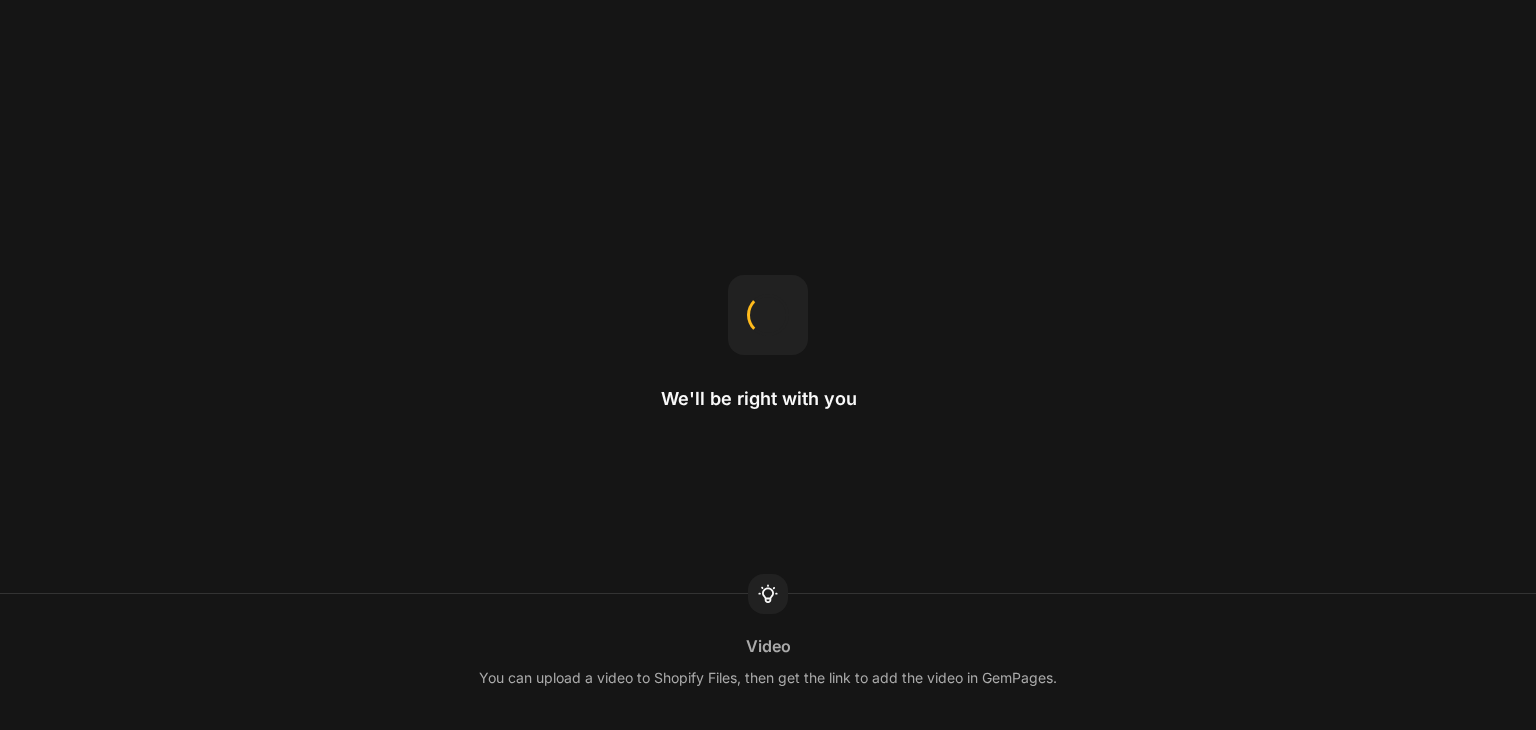scroll, scrollTop: 0, scrollLeft: 0, axis: both 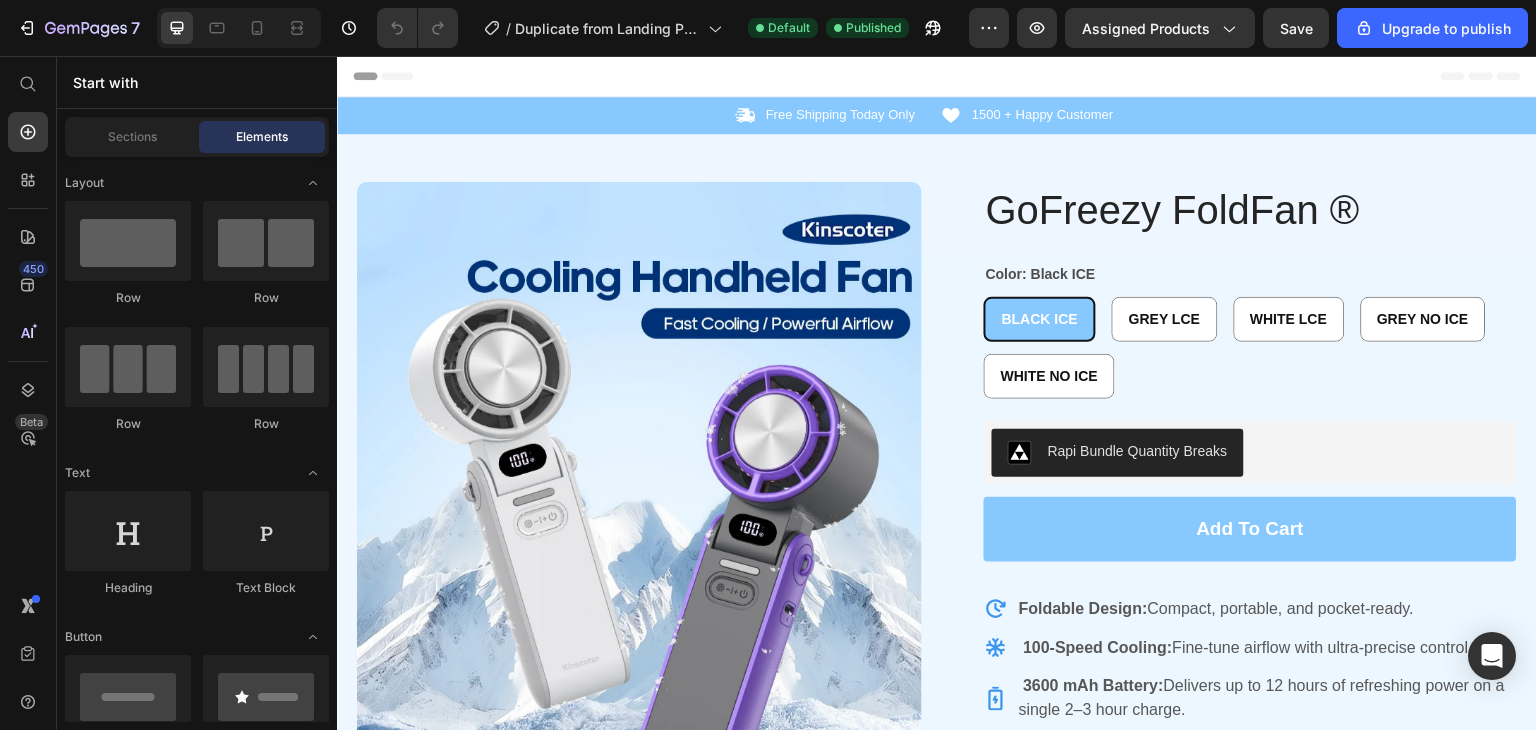 click on "/  Duplicate from Landing Page - Jul 12, 11:28:10 Default Published" 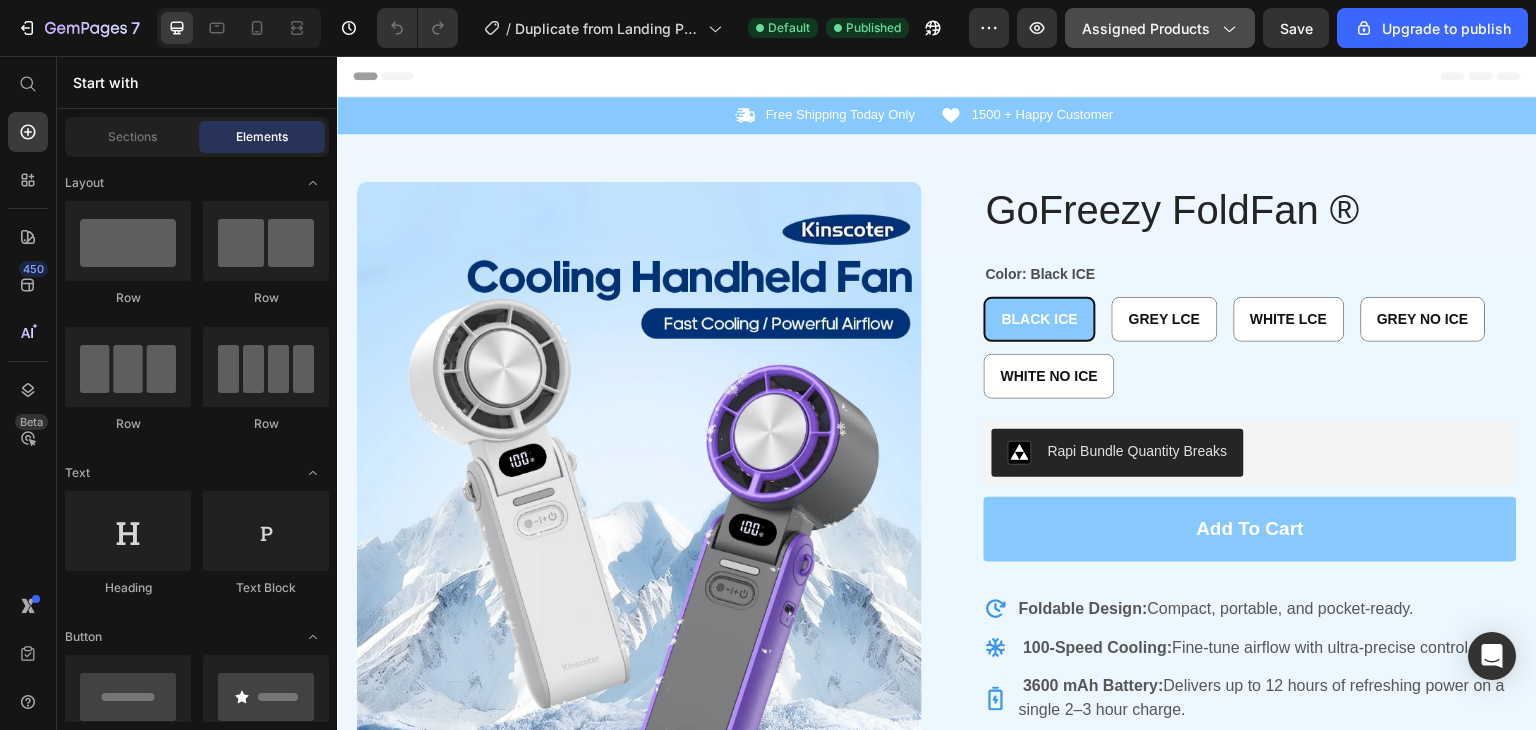 click on "Assigned Products" 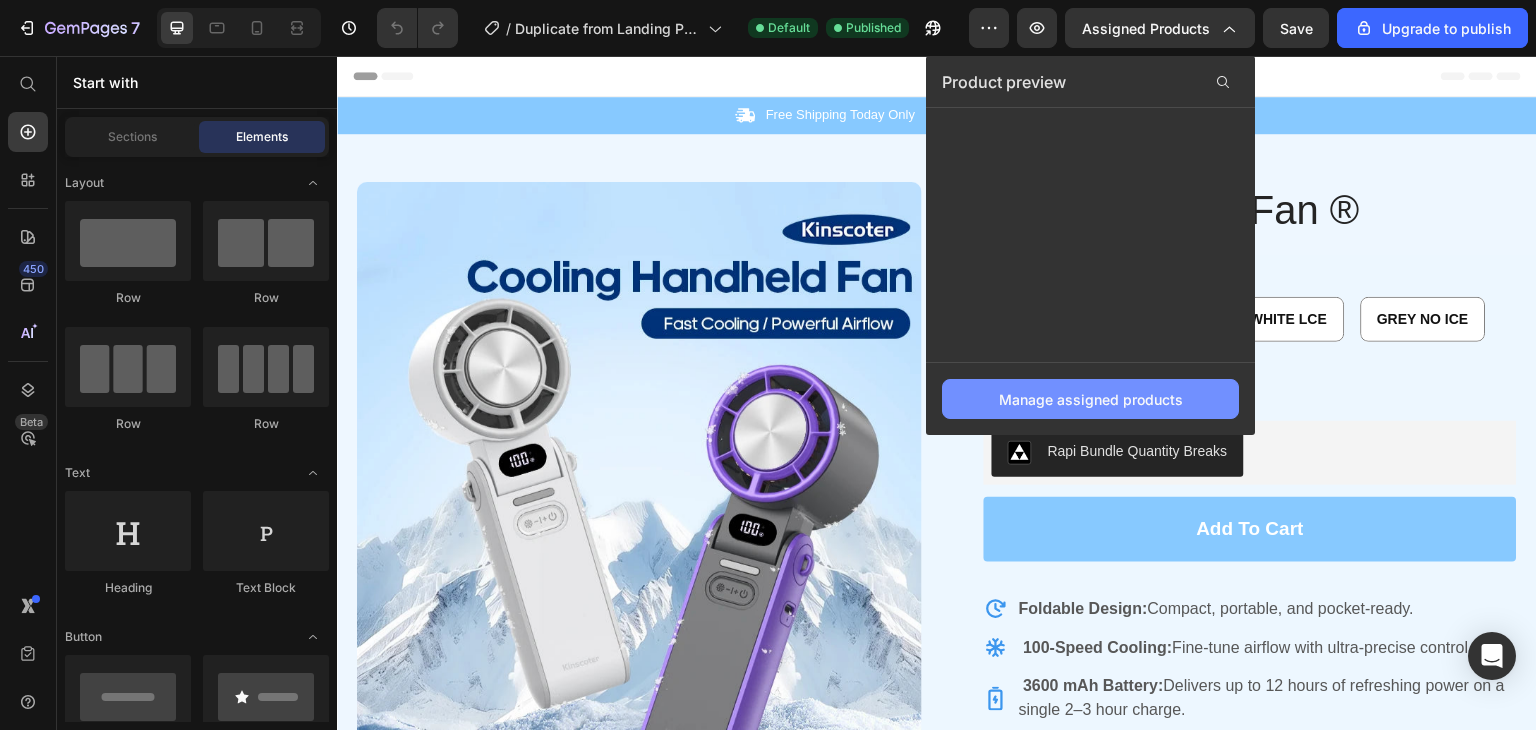 click on "Manage assigned products" at bounding box center (1090, 399) 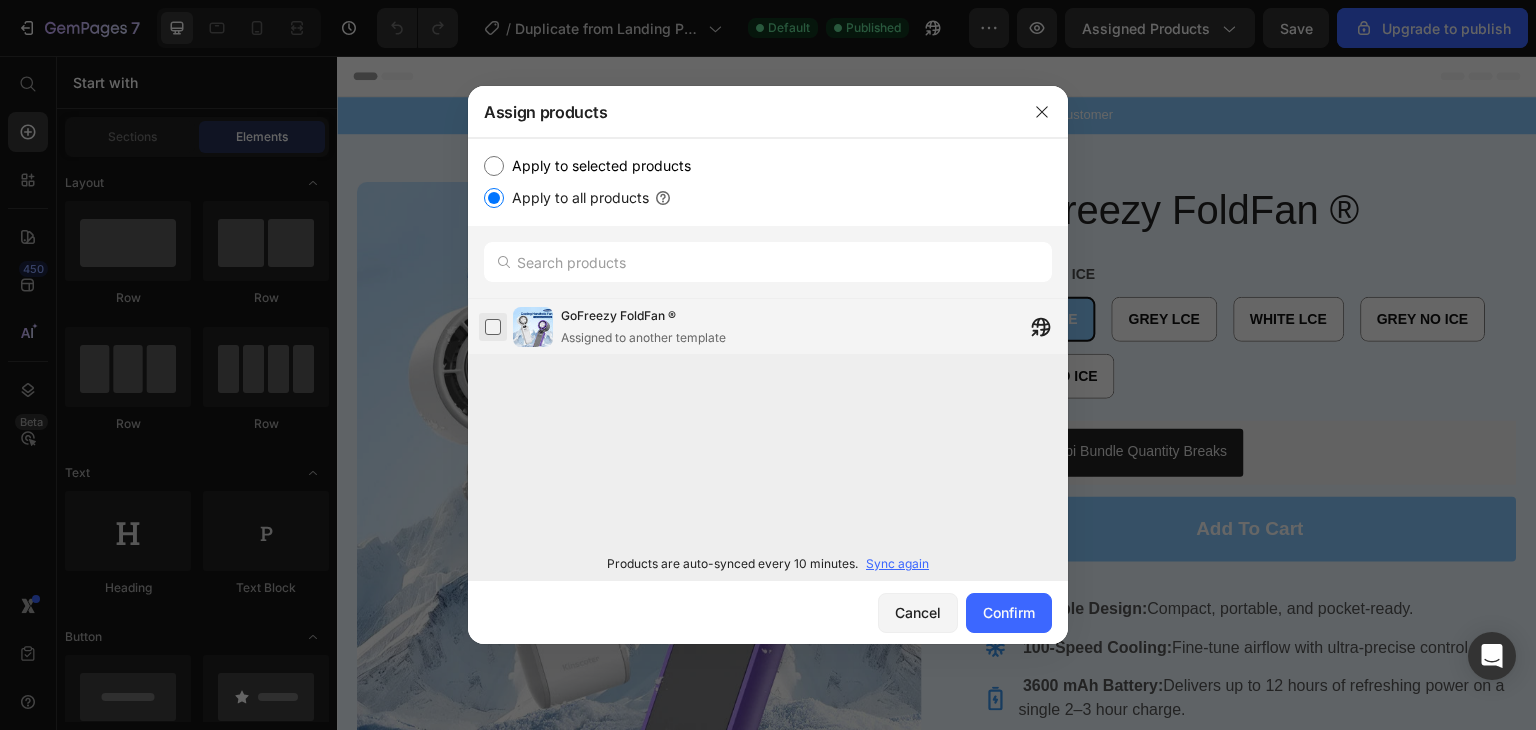 click at bounding box center [493, 327] 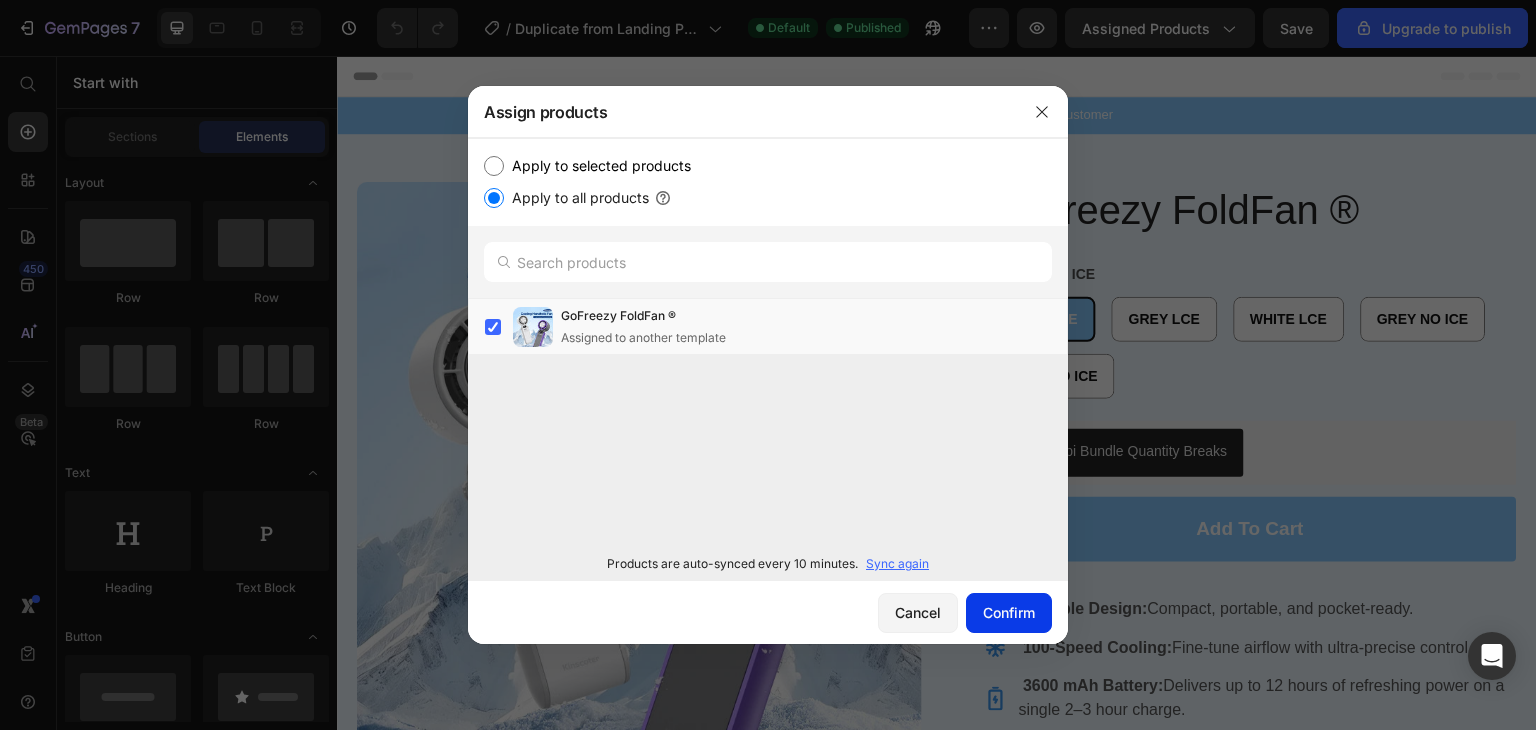 click on "Confirm" at bounding box center [1009, 612] 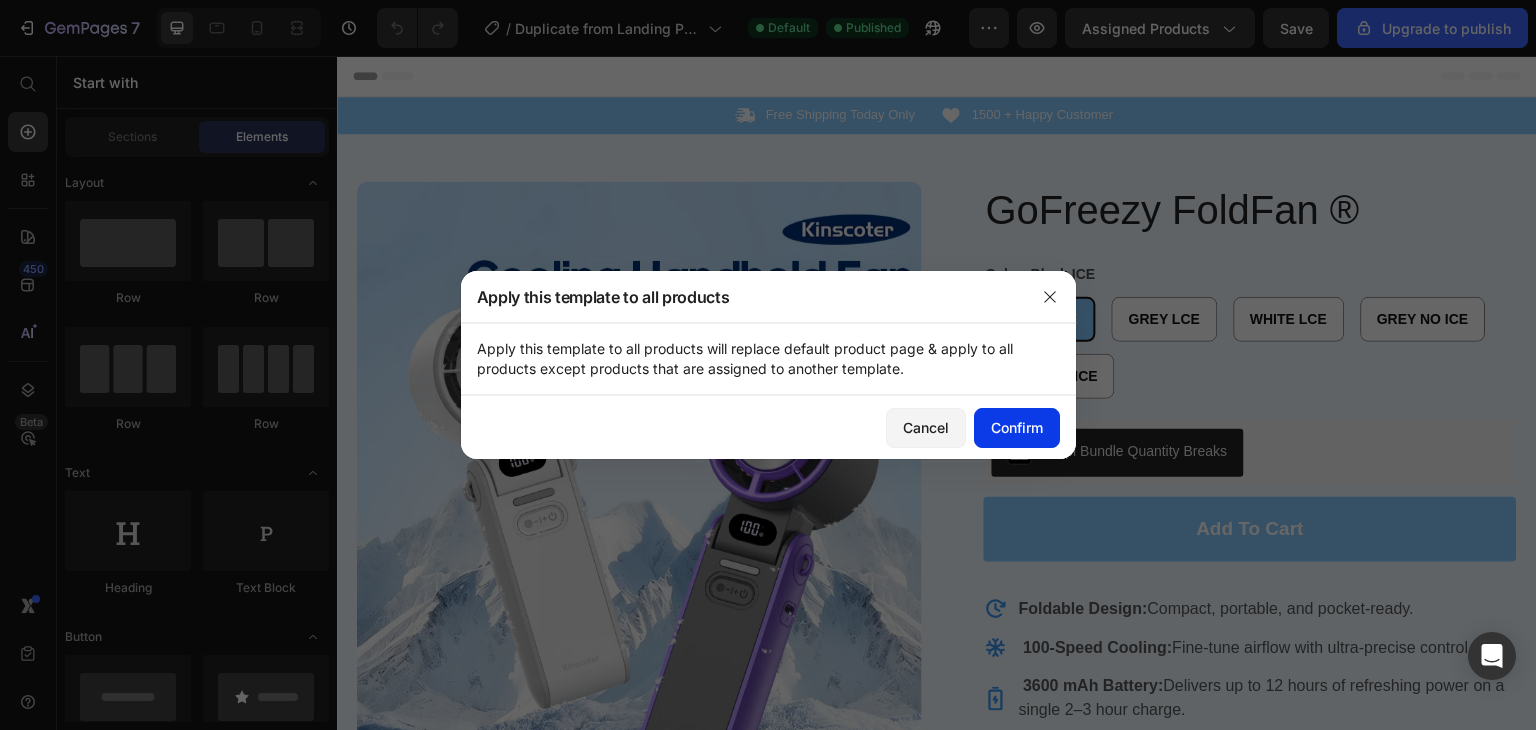 click on "Confirm" at bounding box center (1017, 427) 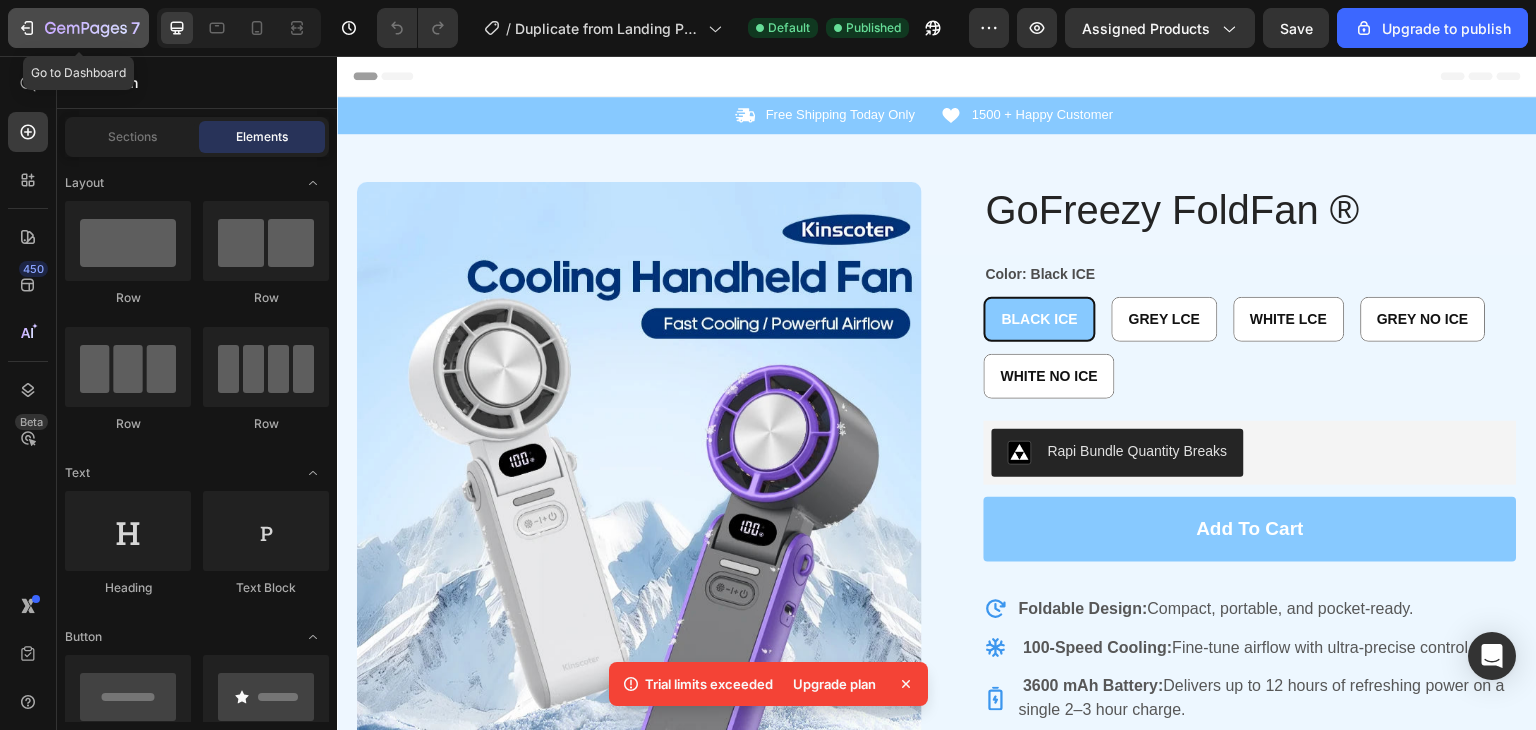 click 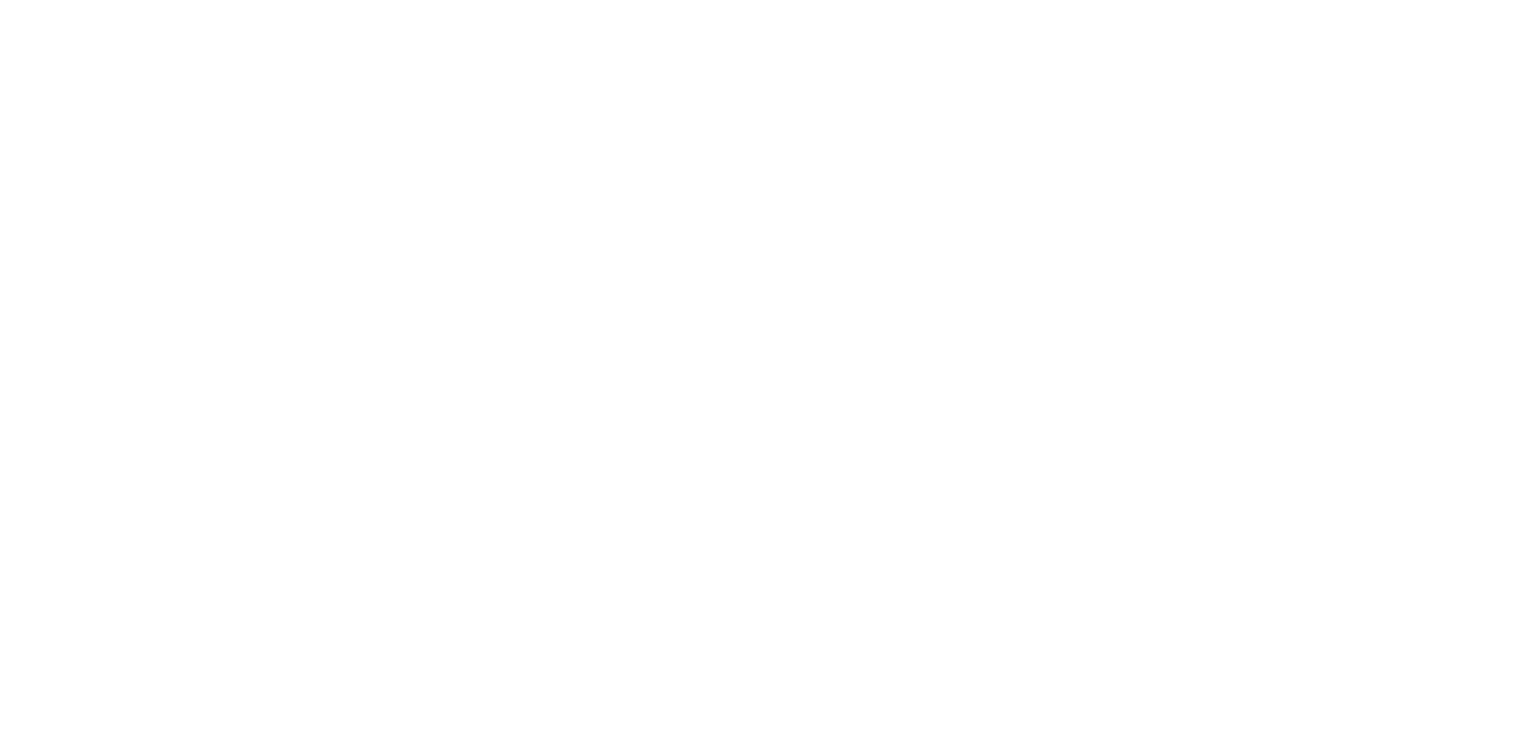 scroll, scrollTop: 0, scrollLeft: 0, axis: both 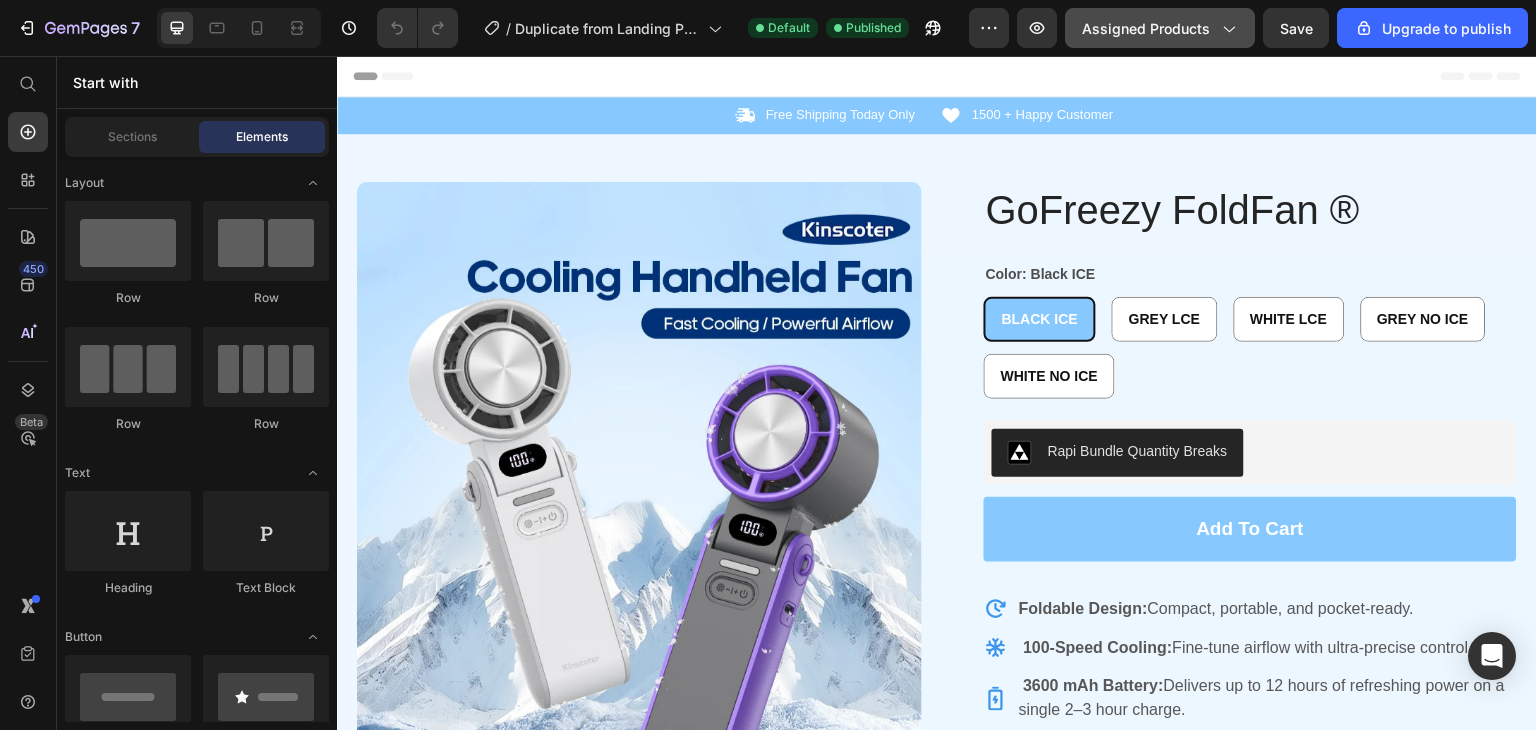 click on "Assigned Products" at bounding box center [1160, 28] 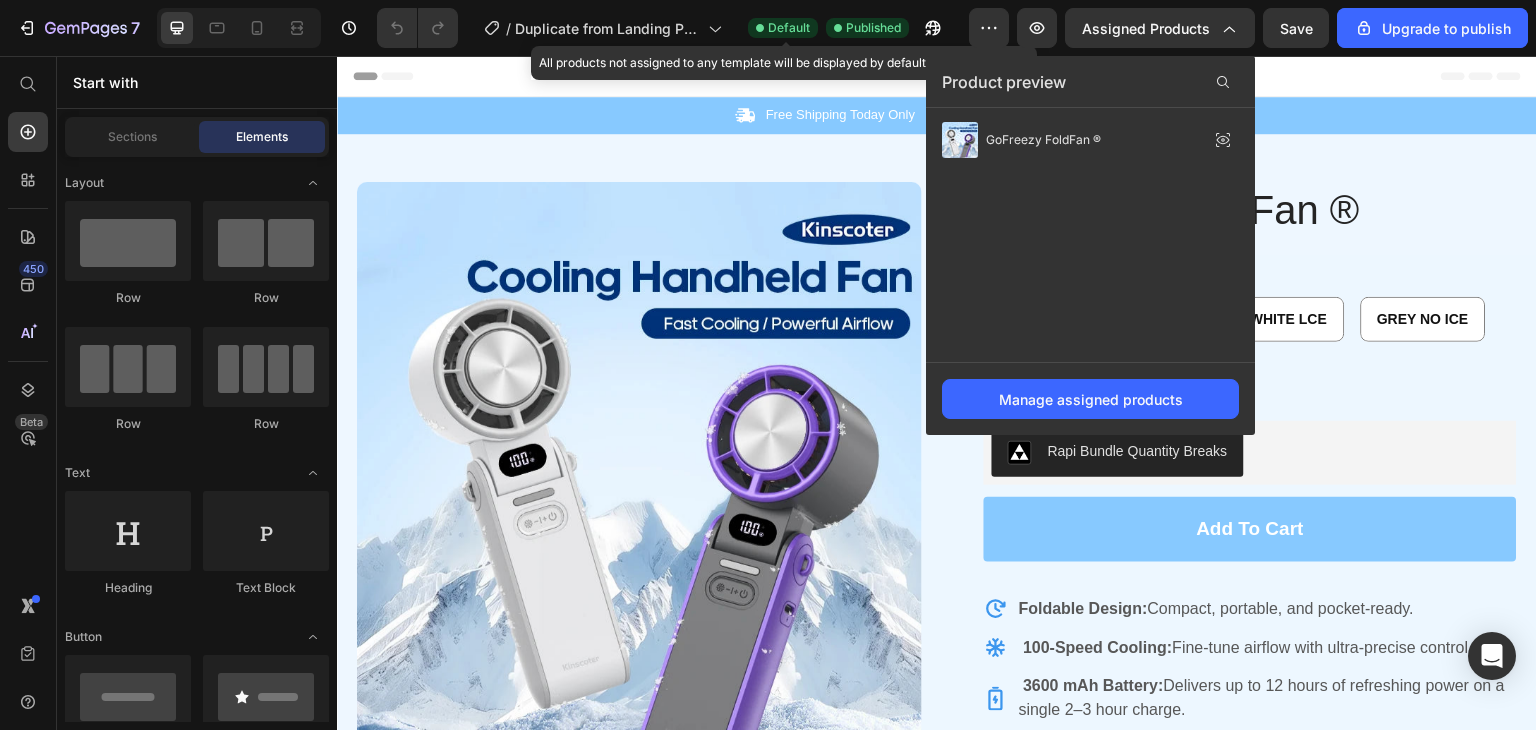 click on "Default" at bounding box center (789, 28) 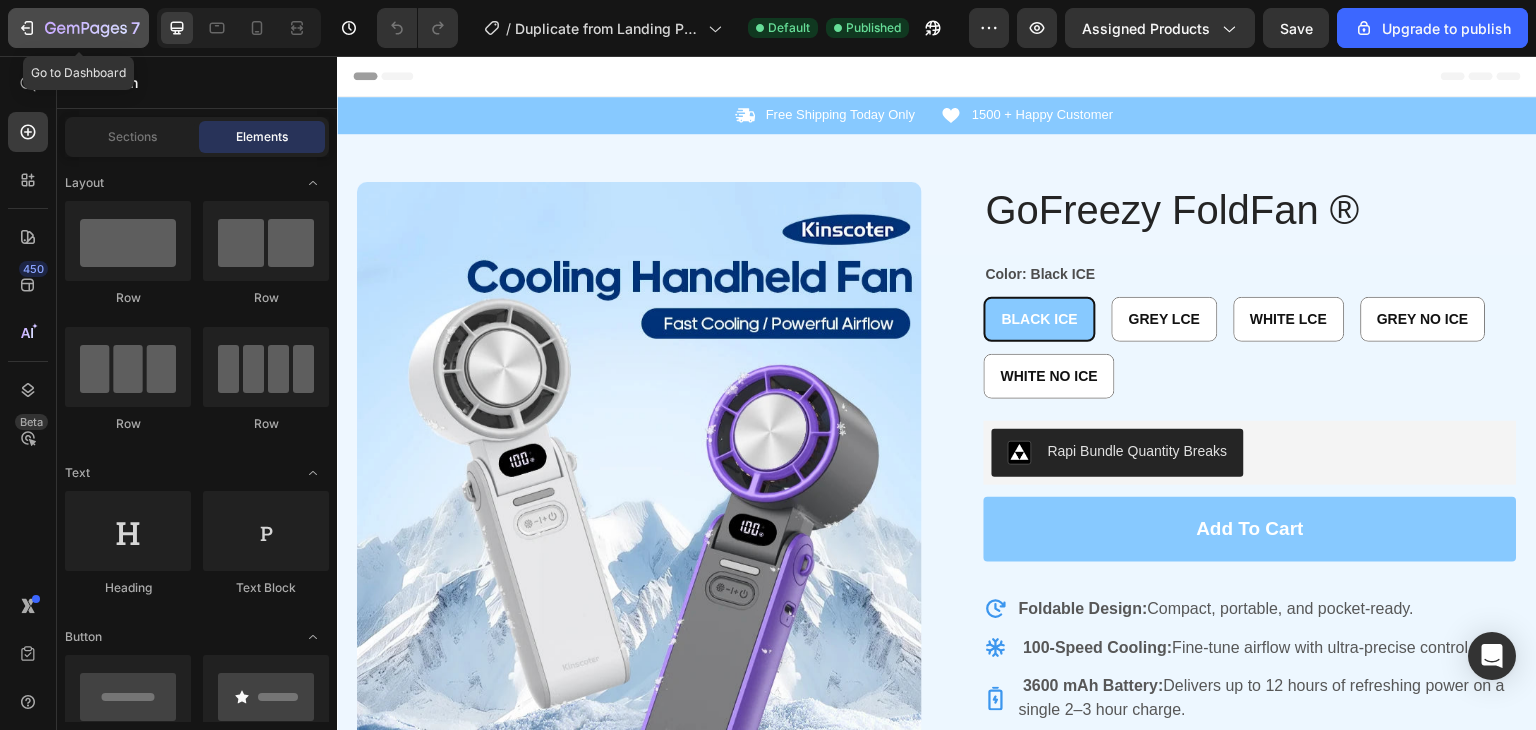 click on "7" at bounding box center [78, 28] 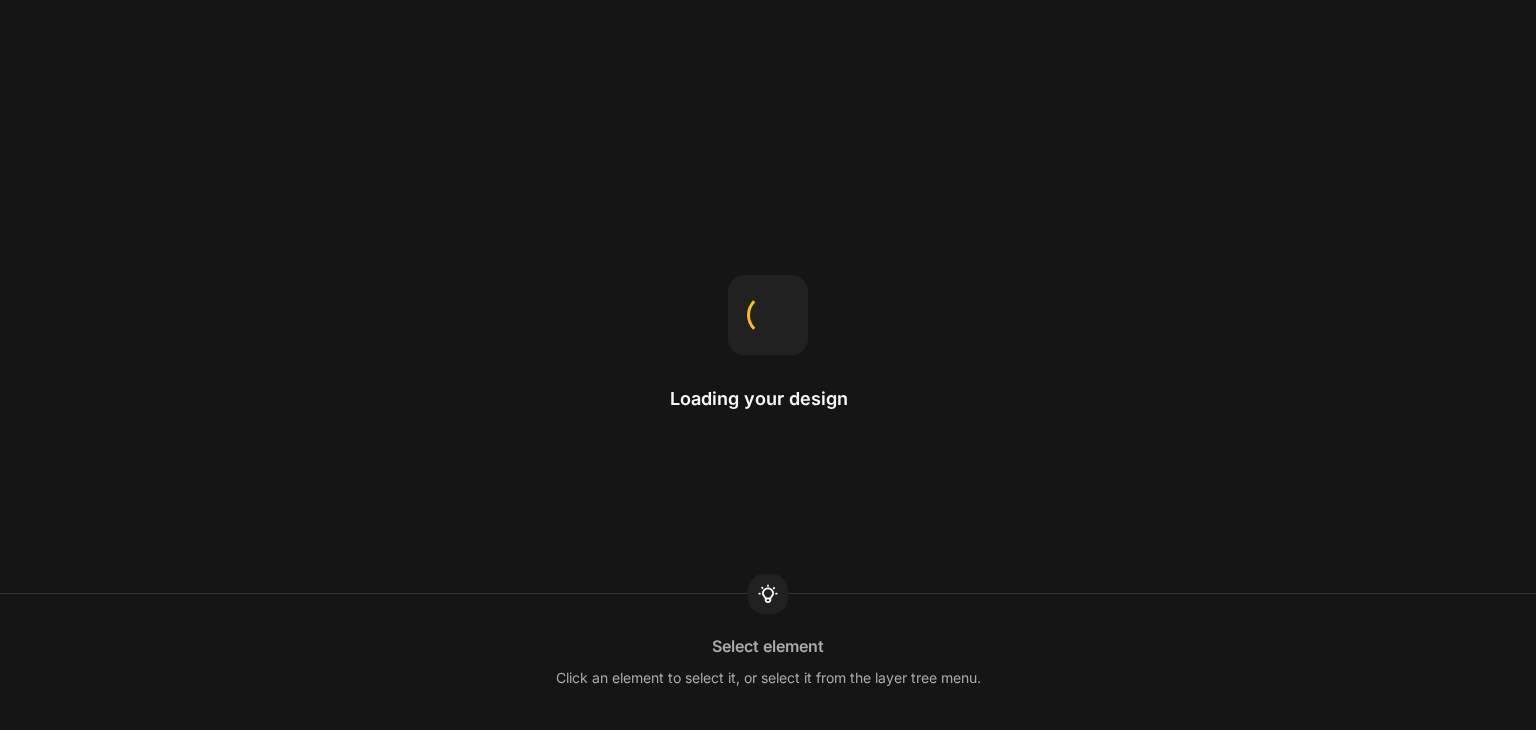 scroll, scrollTop: 0, scrollLeft: 0, axis: both 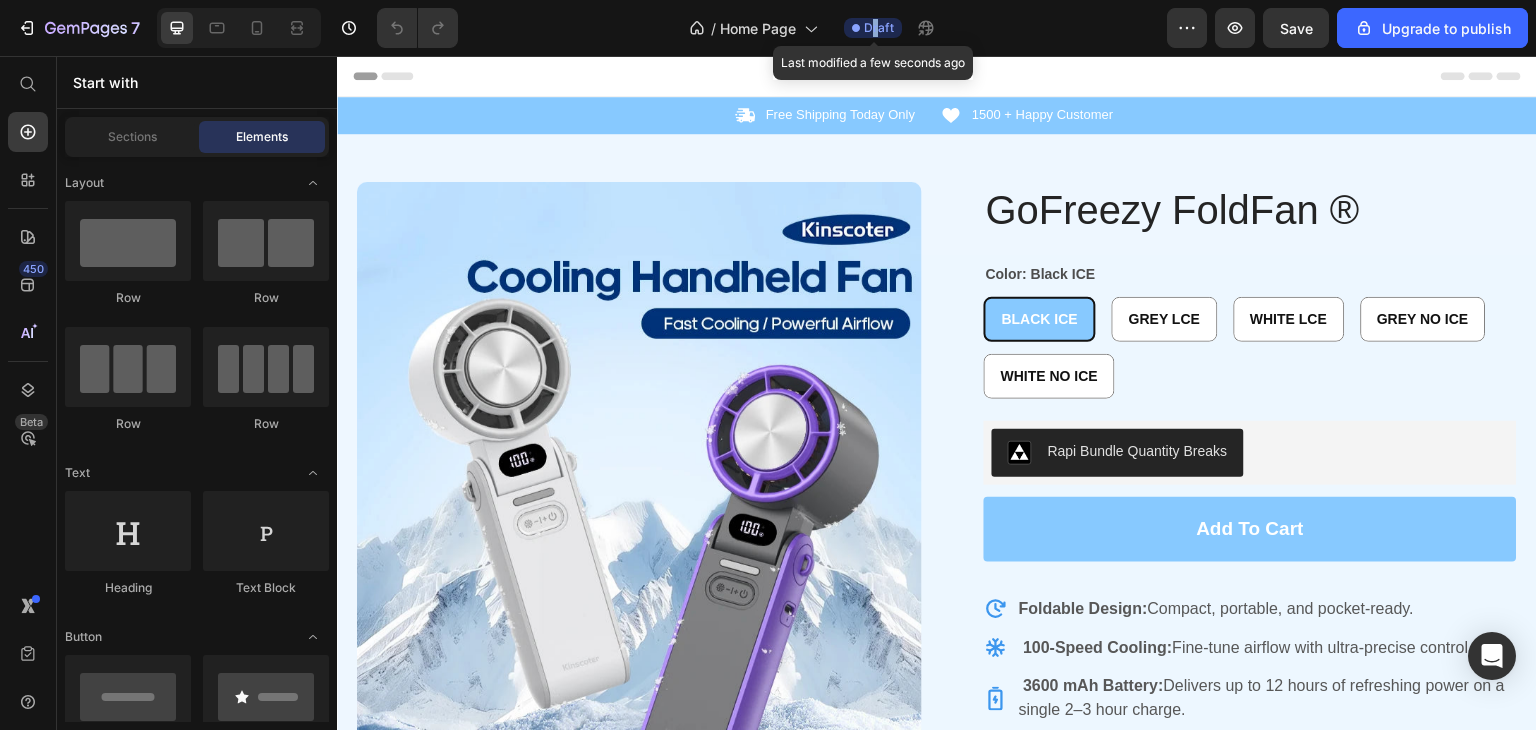 click on "Draft" at bounding box center [879, 28] 